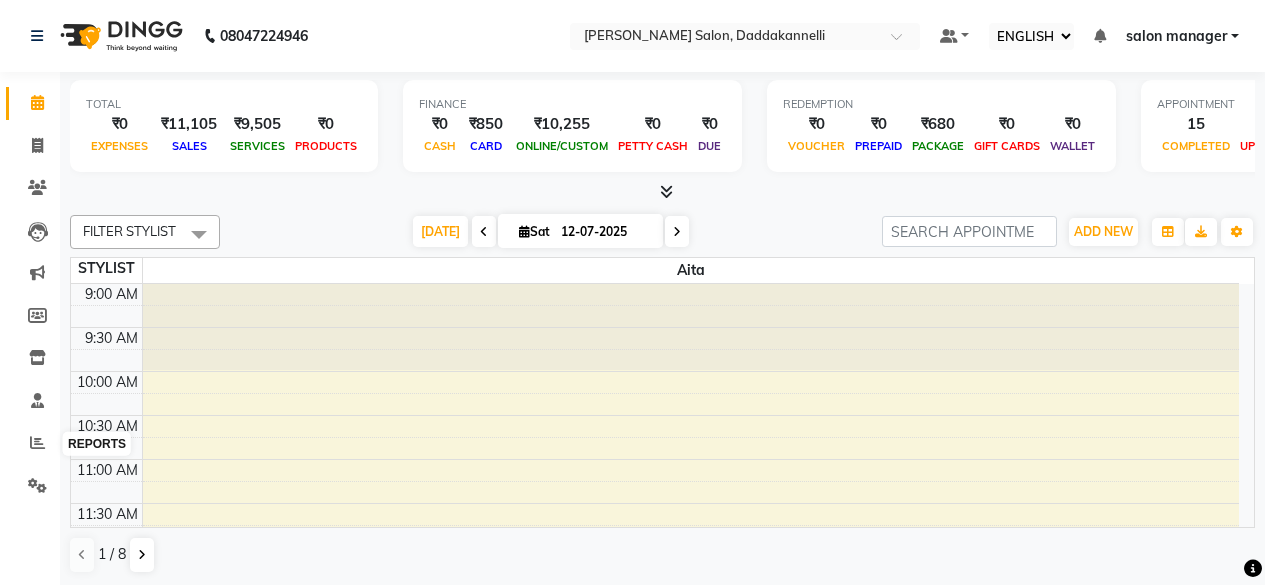 select on "ec" 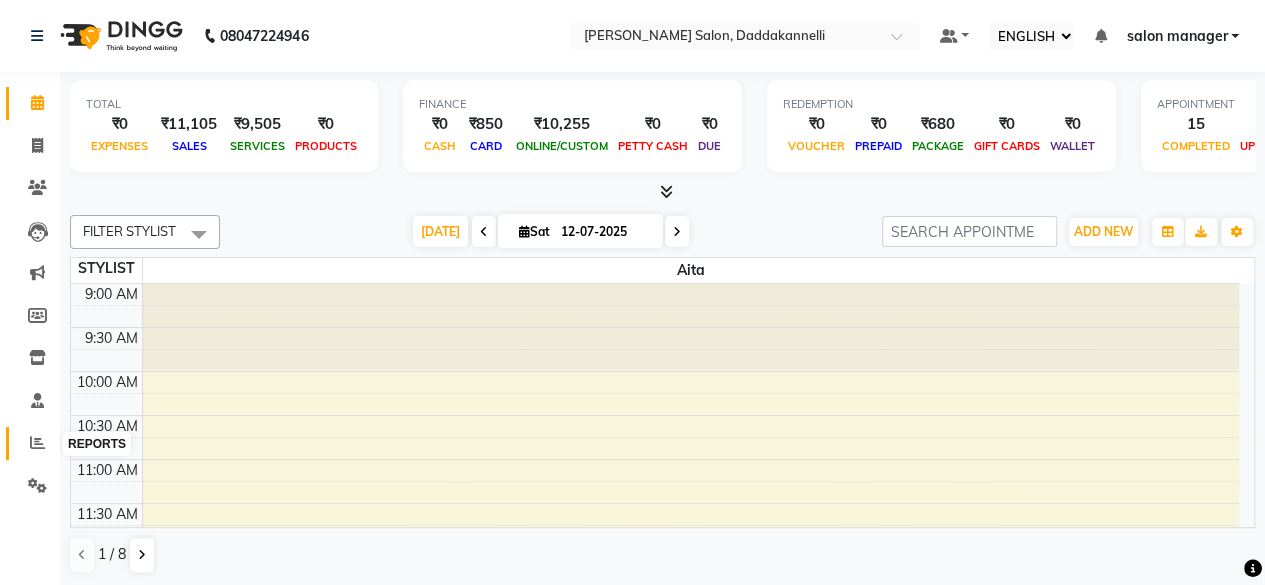 scroll, scrollTop: 0, scrollLeft: 0, axis: both 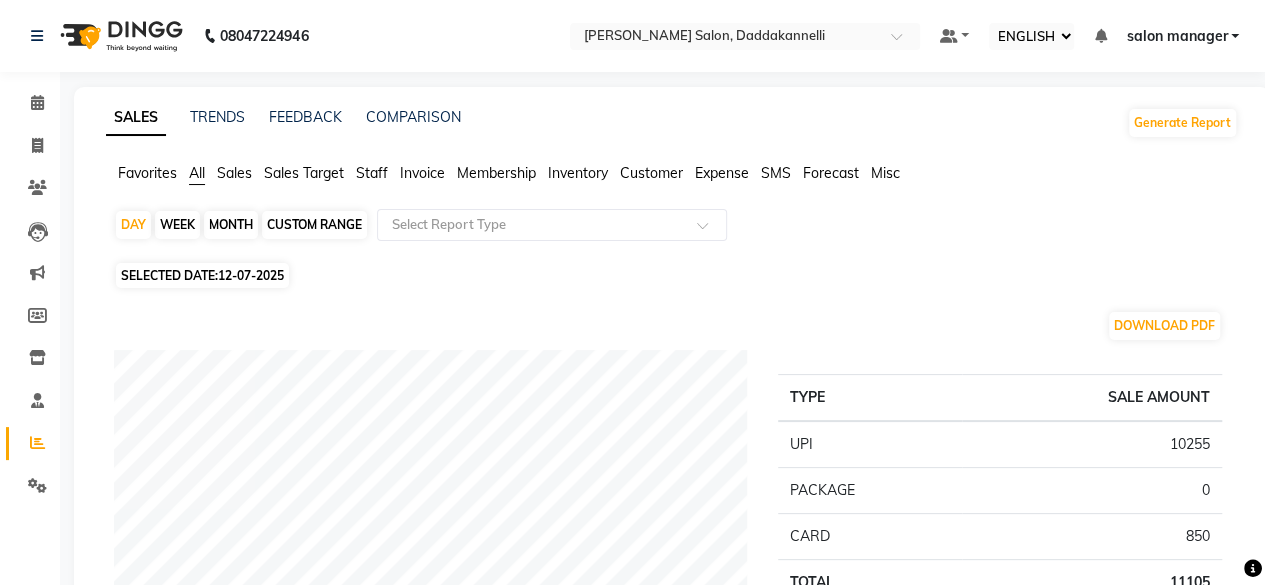 click on "Staff" 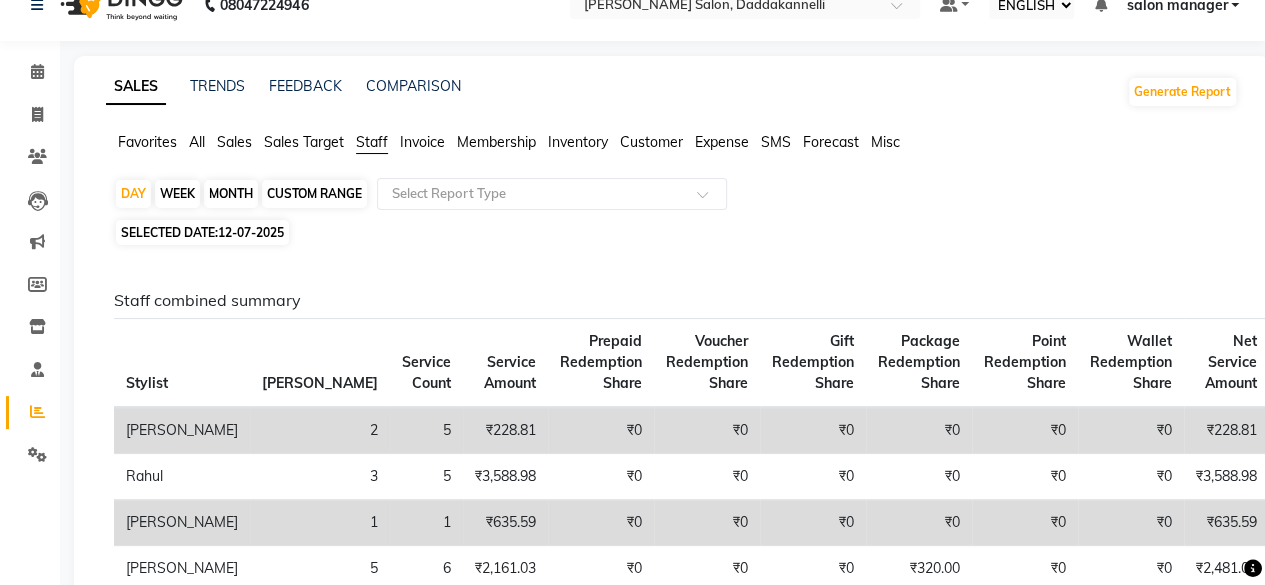 scroll, scrollTop: 0, scrollLeft: 0, axis: both 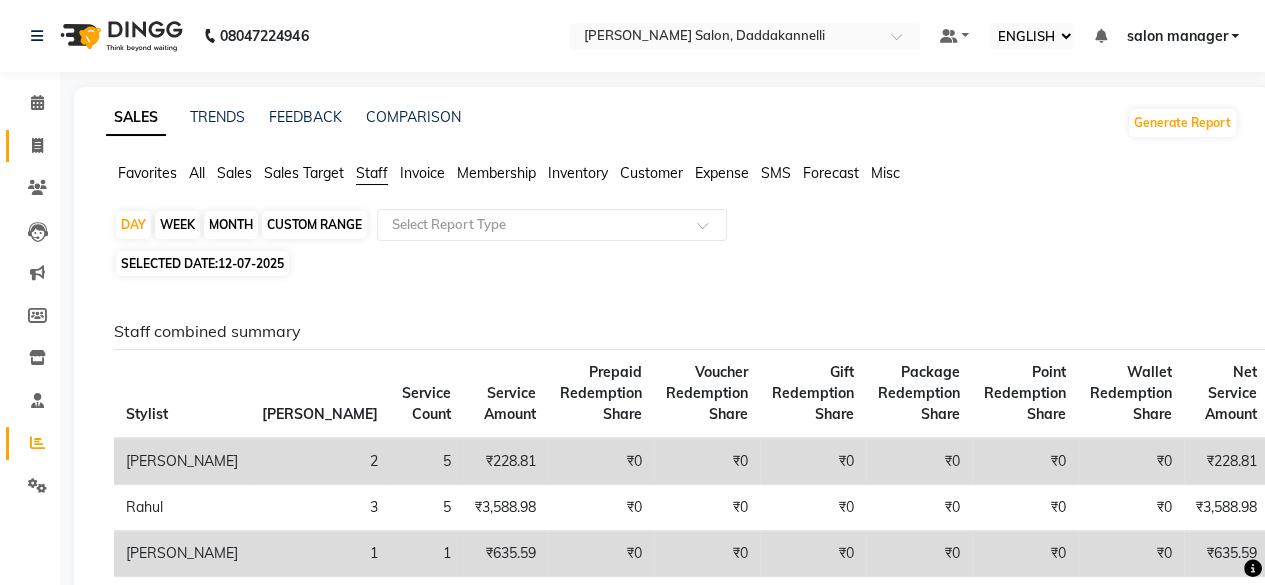 click 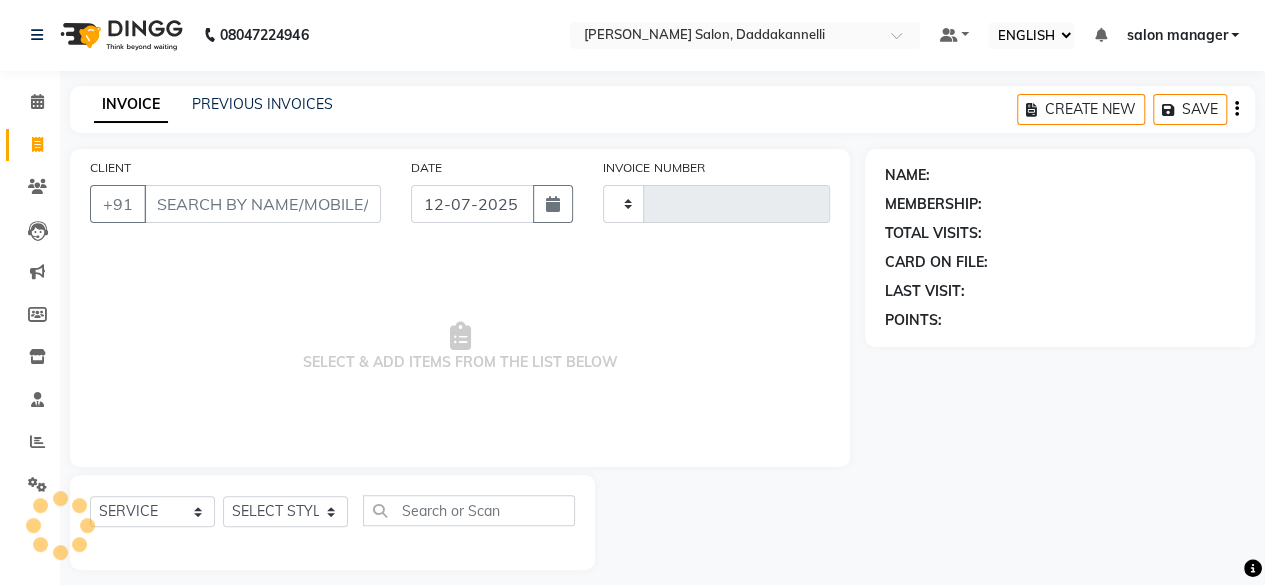type on "2051" 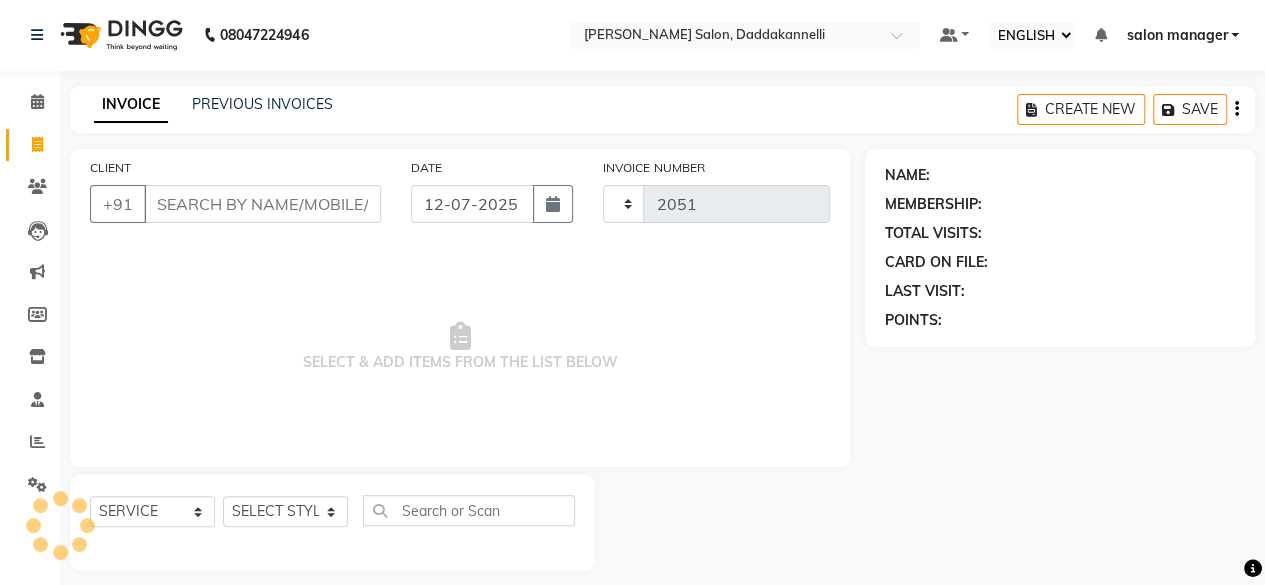 select on "6354" 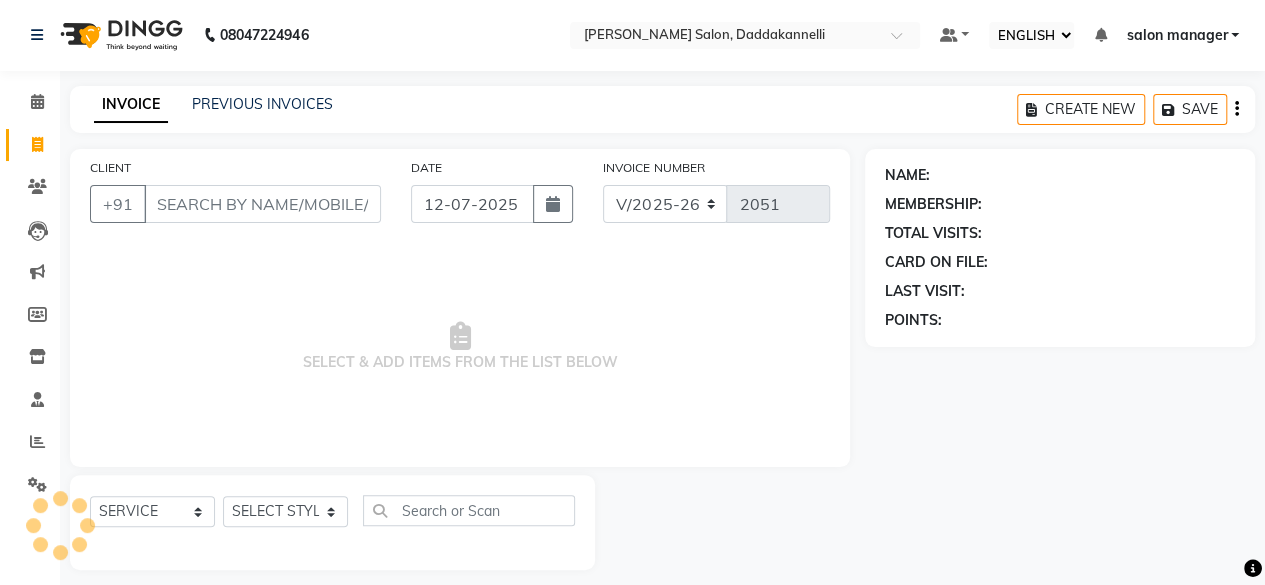 scroll, scrollTop: 15, scrollLeft: 0, axis: vertical 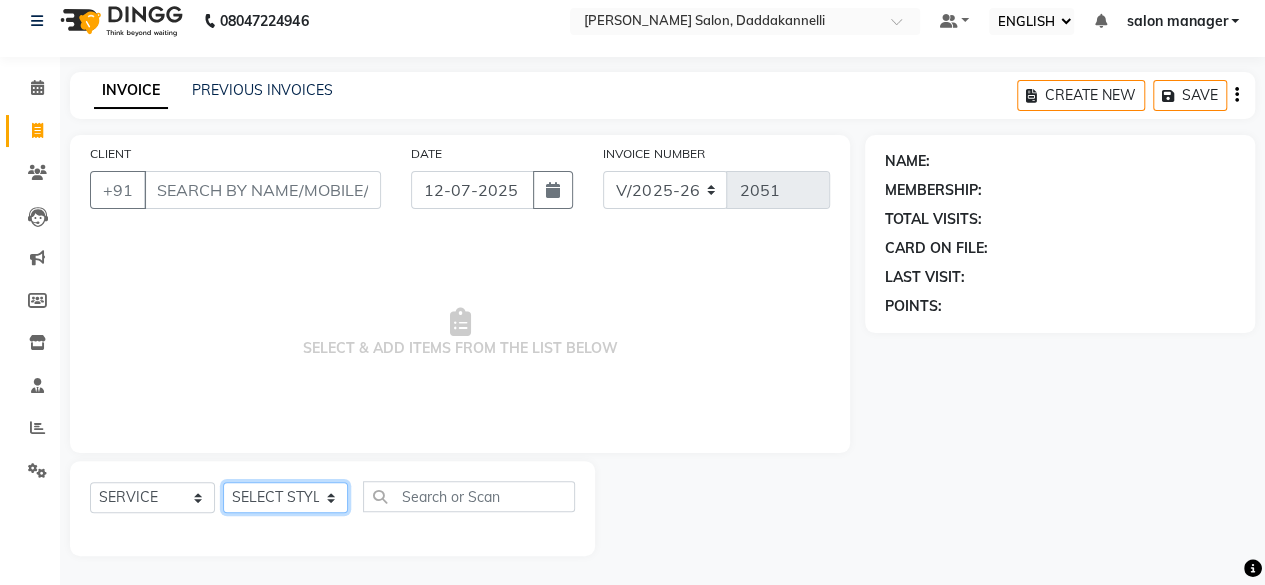 click on "SELECT STYLIST aita DINGG SUPPORT [PERSON_NAME] Rahul [PERSON_NAME] [PERSON_NAME] salon manager [PERSON_NAME]" 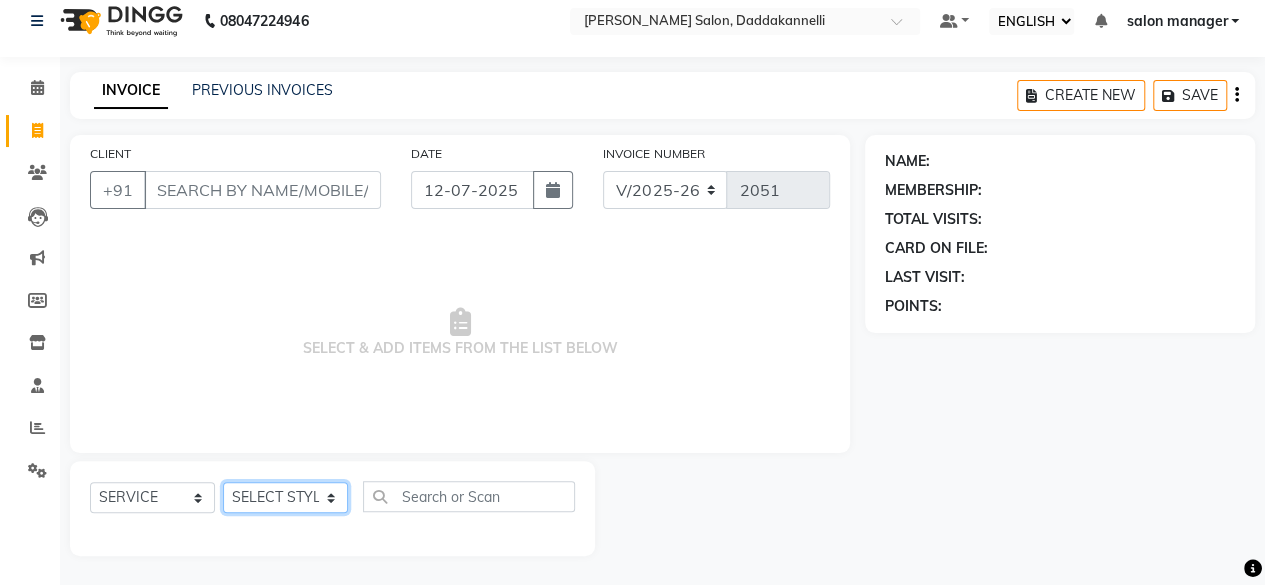 select on "66066" 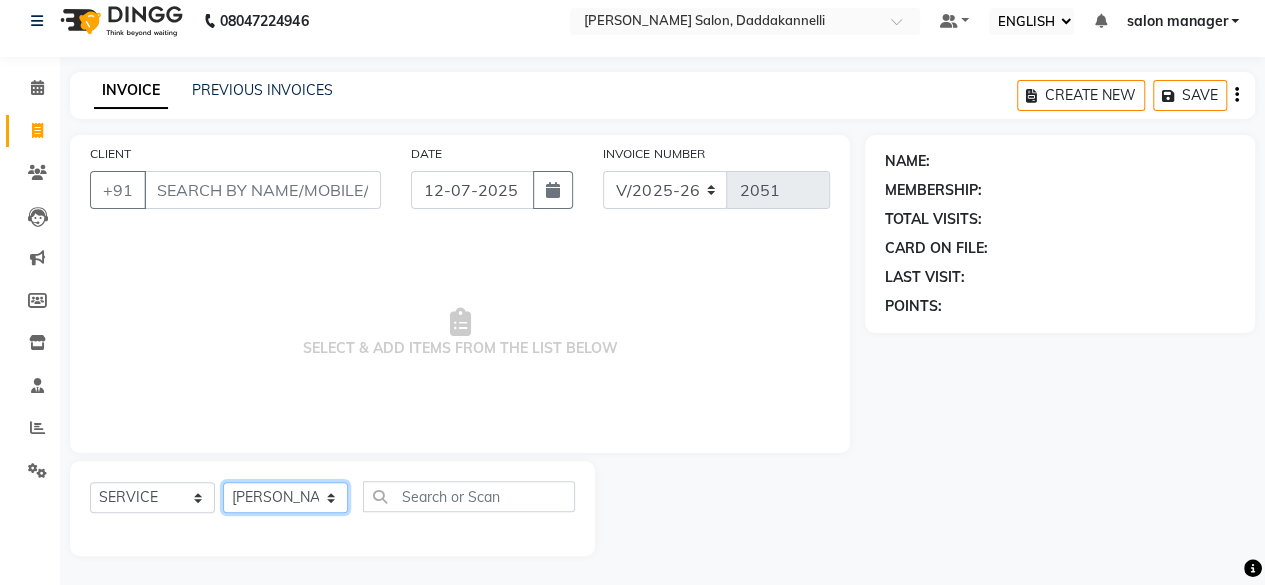 click on "SELECT STYLIST aita DINGG SUPPORT [PERSON_NAME] Rahul [PERSON_NAME] [PERSON_NAME] salon manager [PERSON_NAME]" 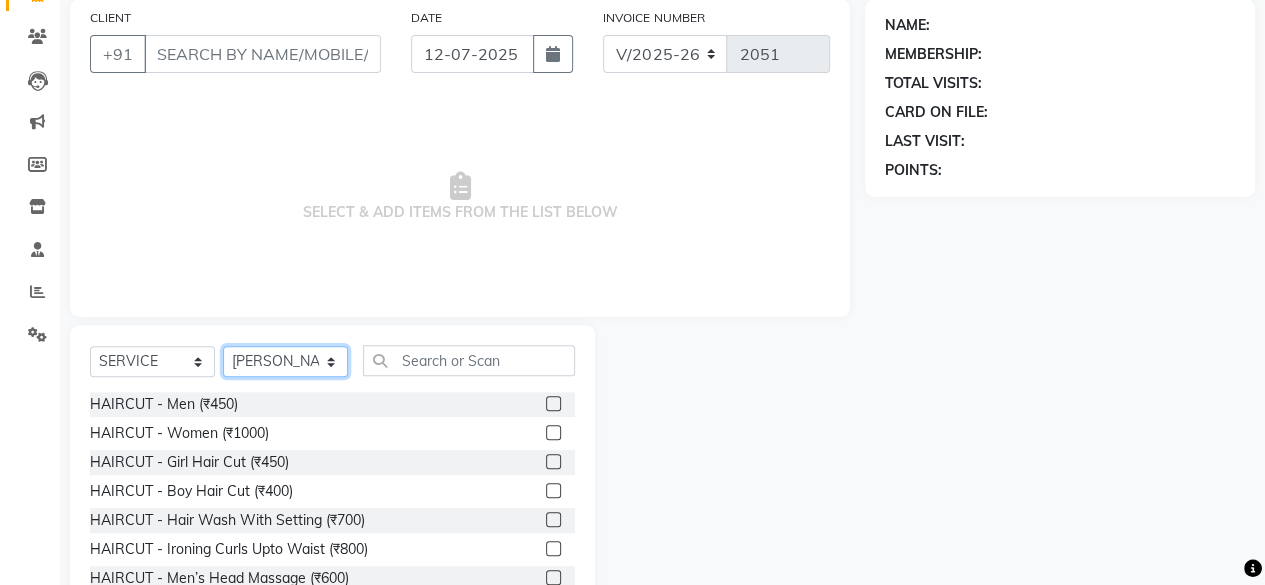 scroll, scrollTop: 215, scrollLeft: 0, axis: vertical 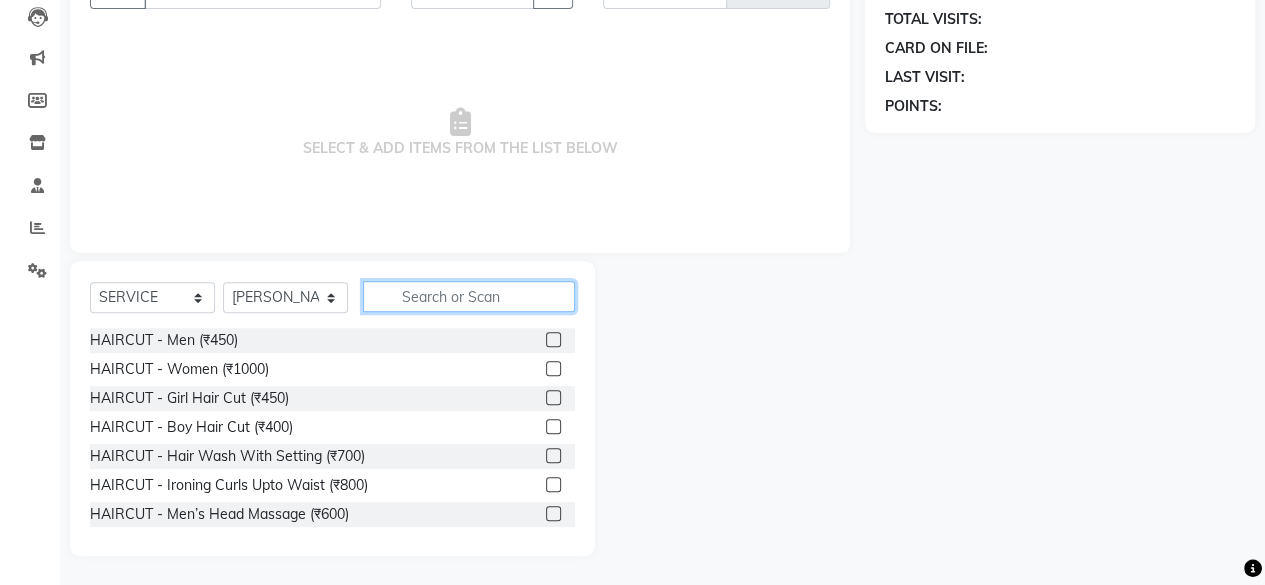click 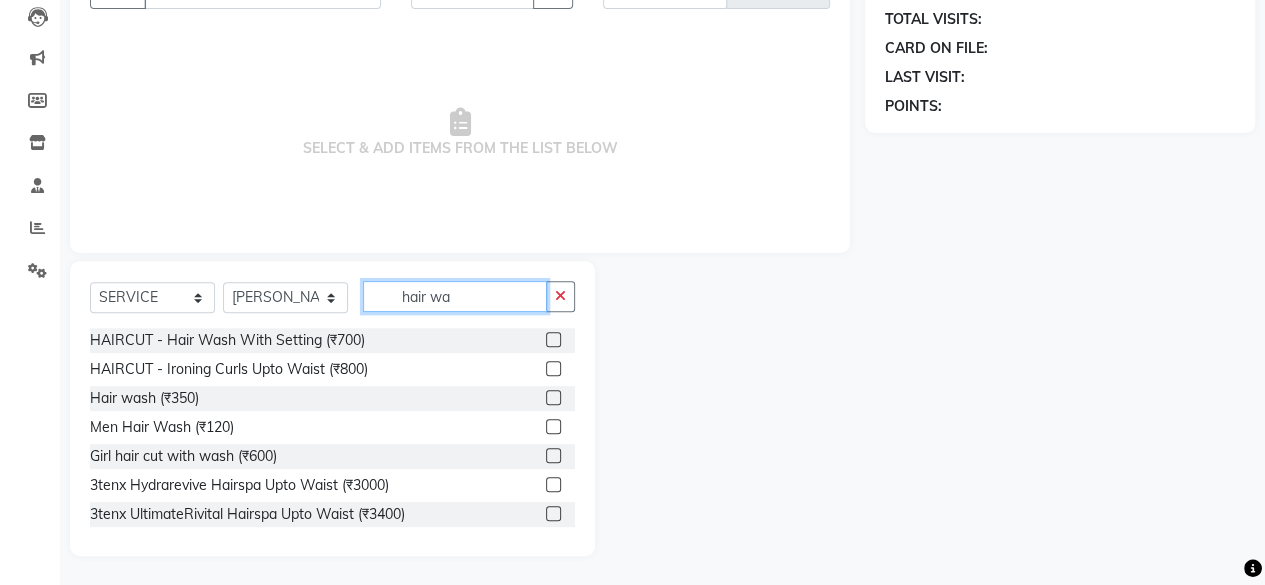 type on "hair wa" 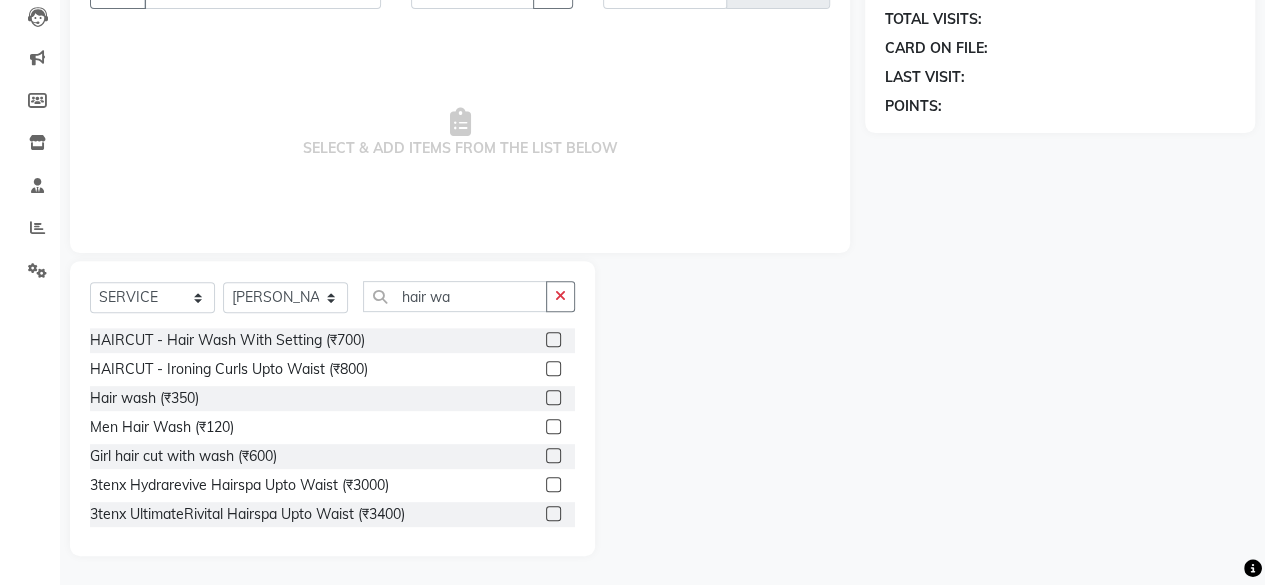 click 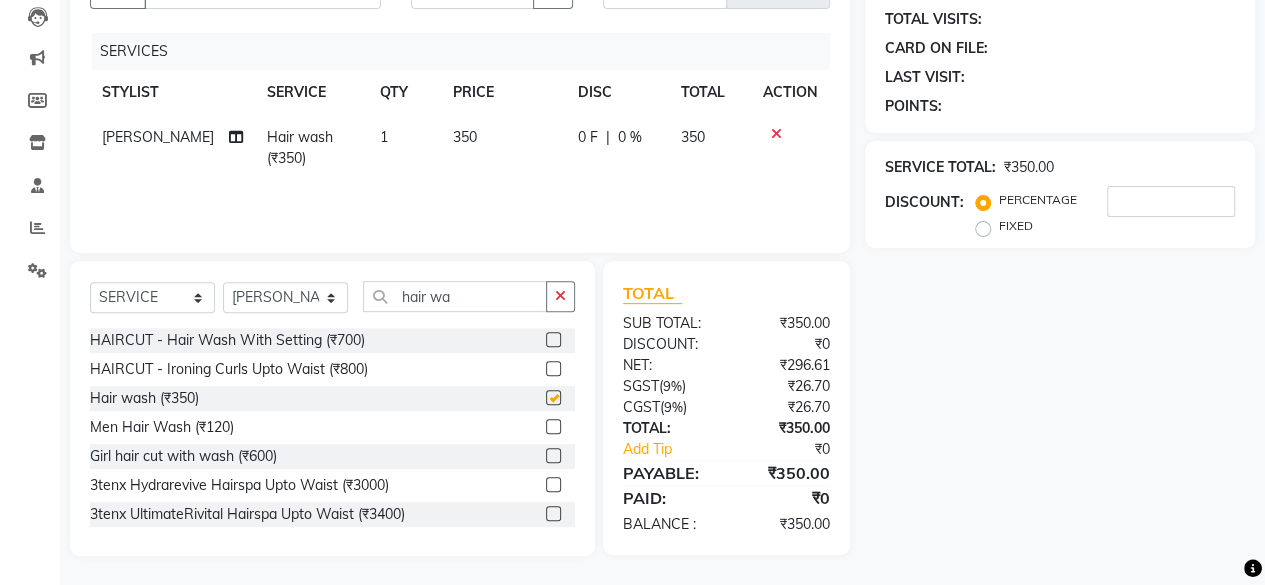 checkbox on "false" 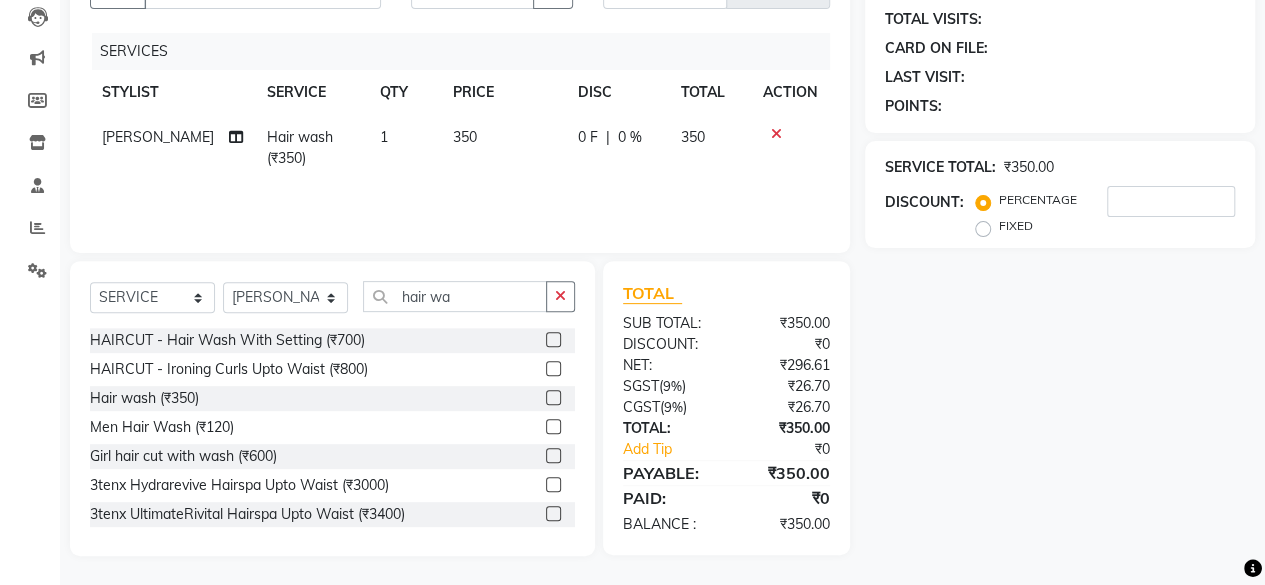 click 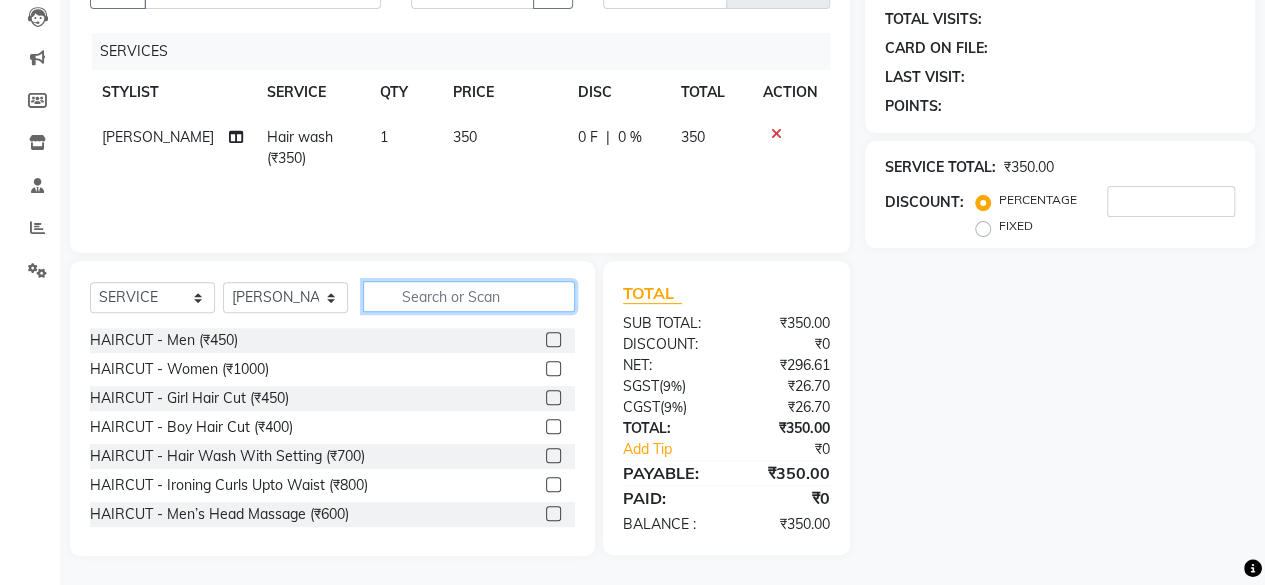 click 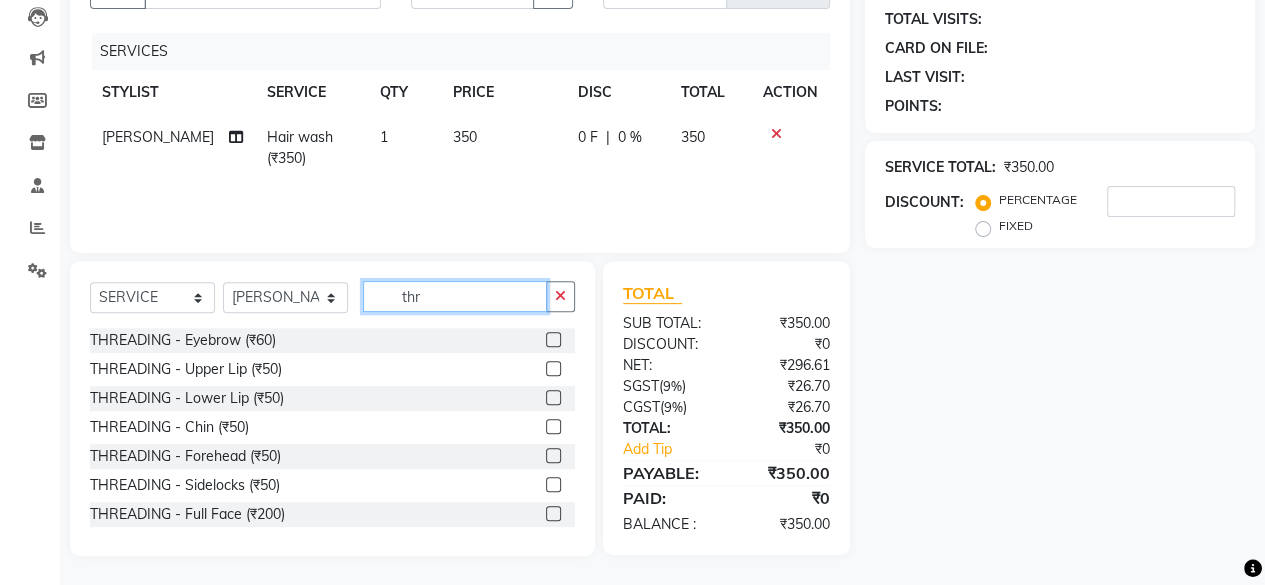 type on "thr" 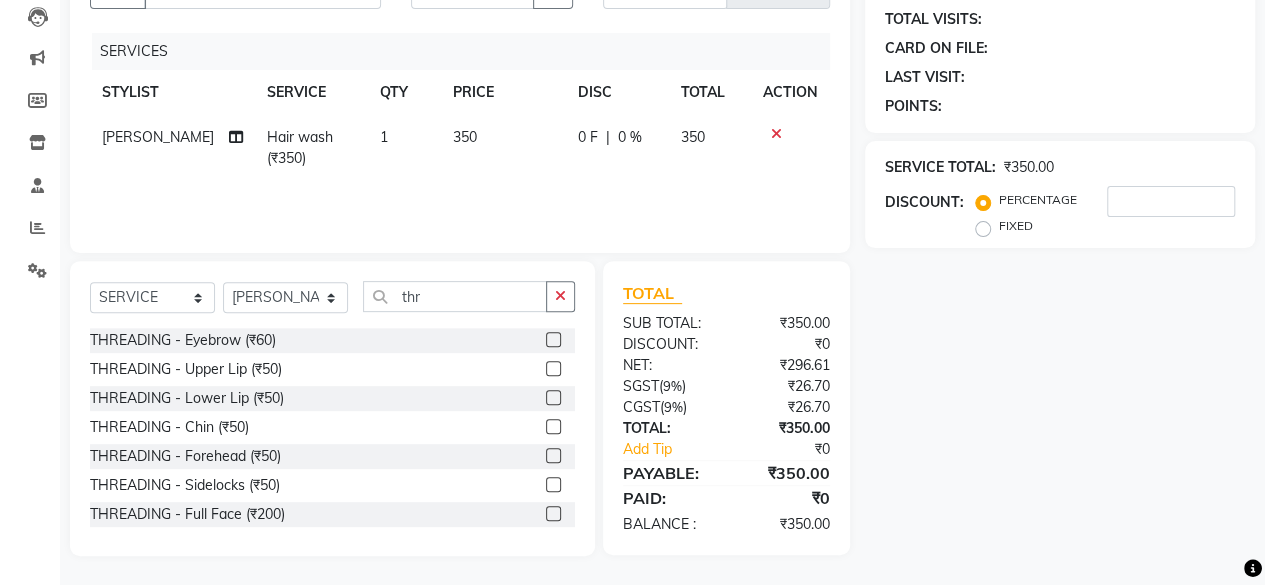 click 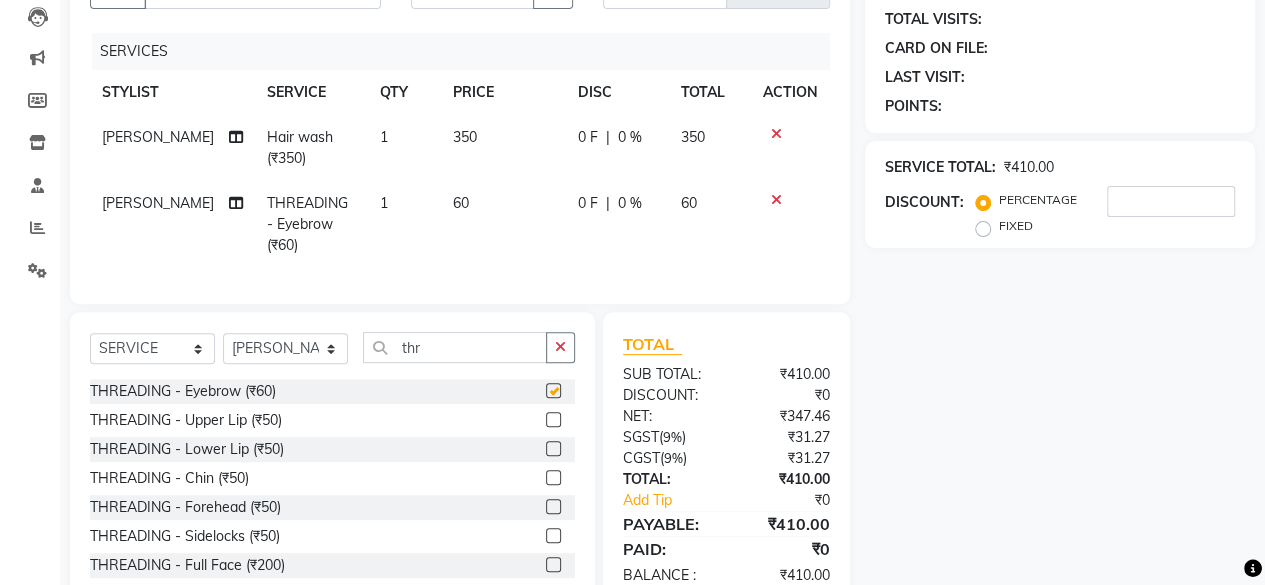 checkbox on "false" 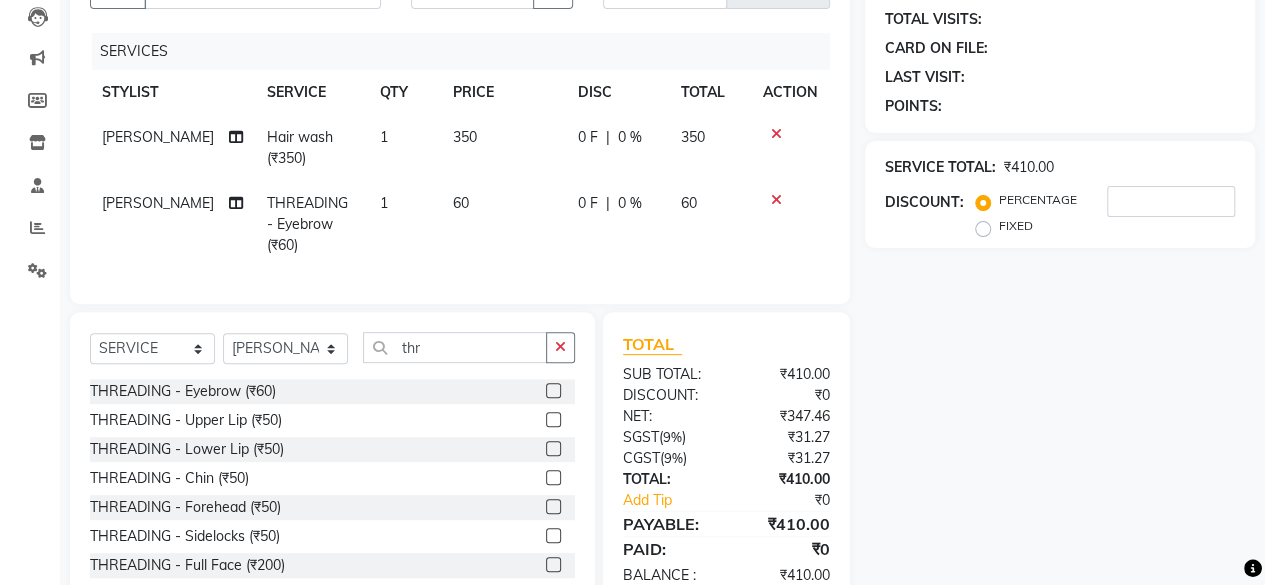 click 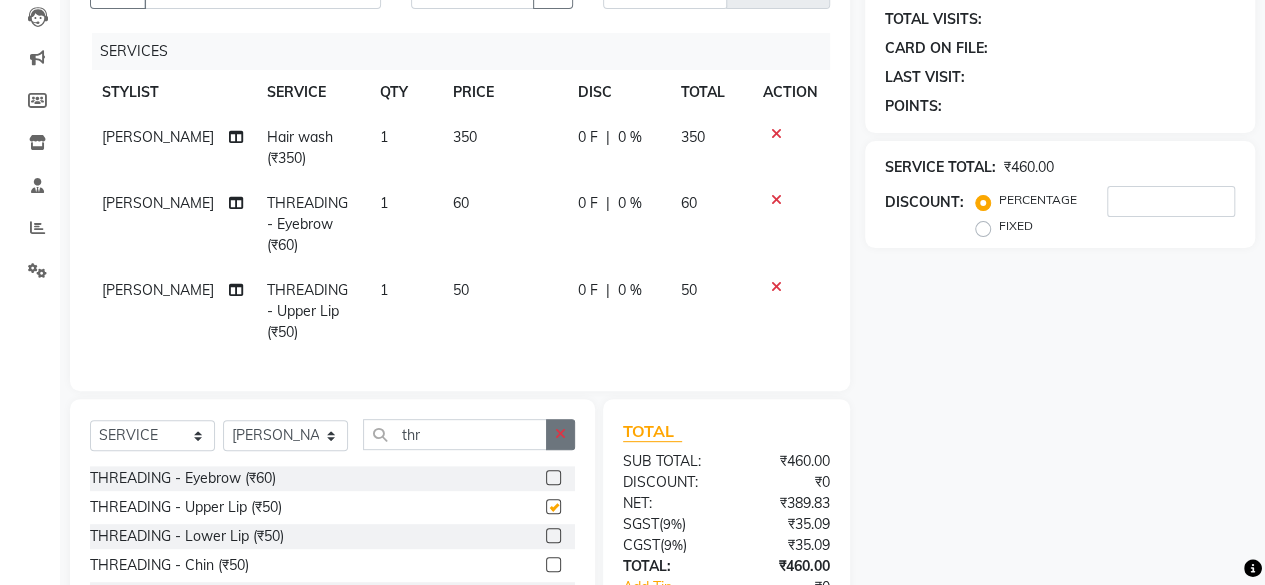 checkbox on "false" 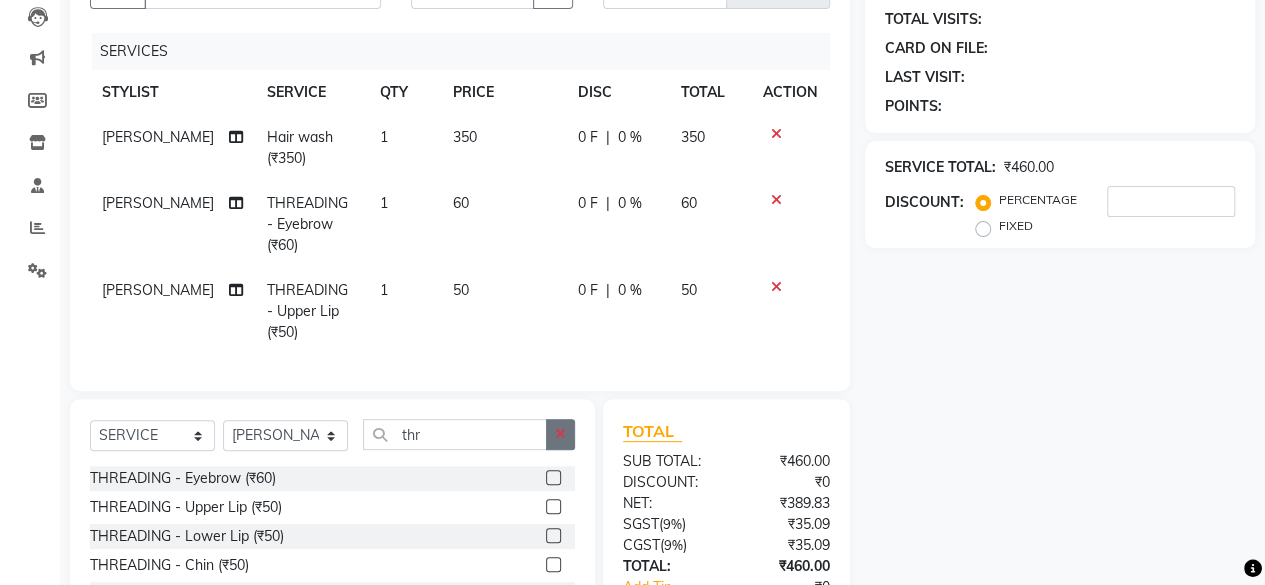 click 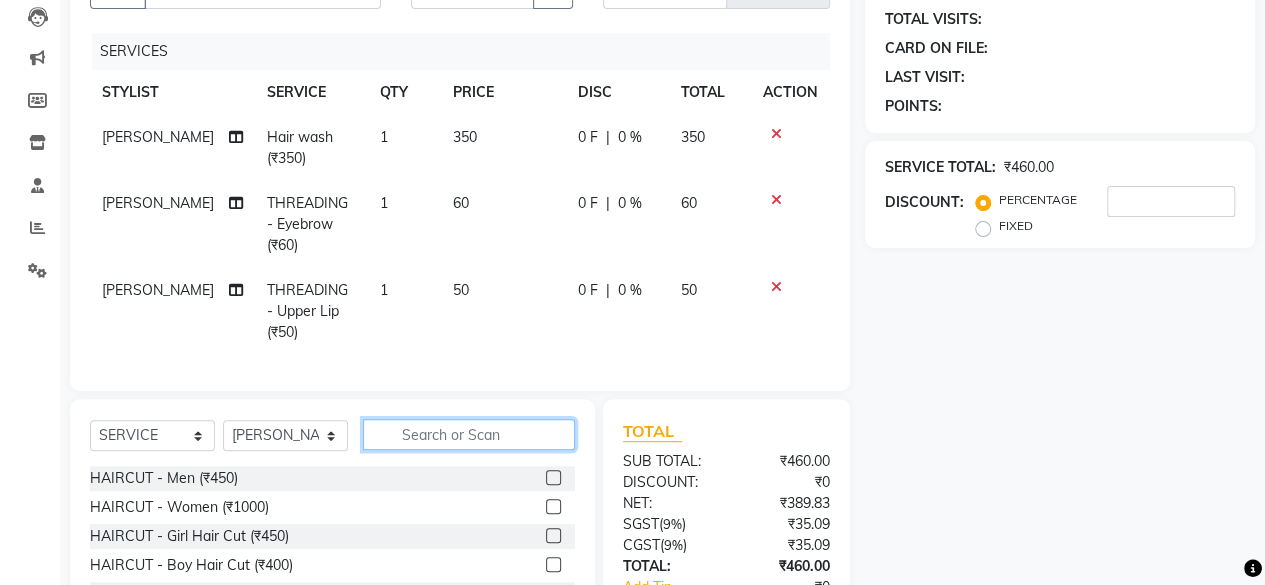 click 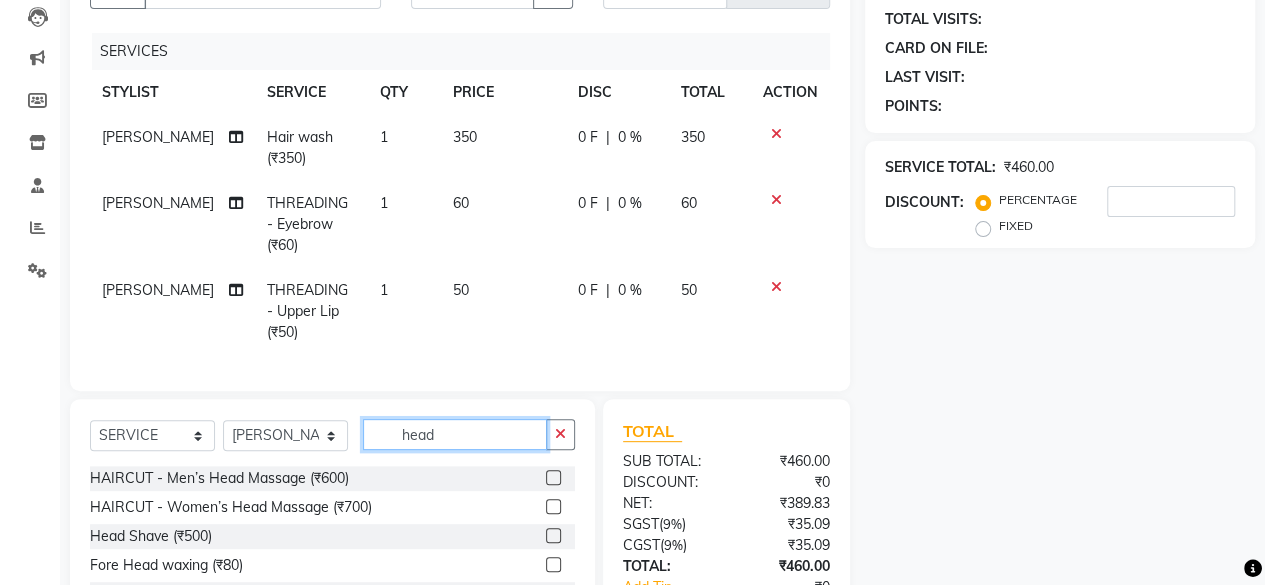 type on "head" 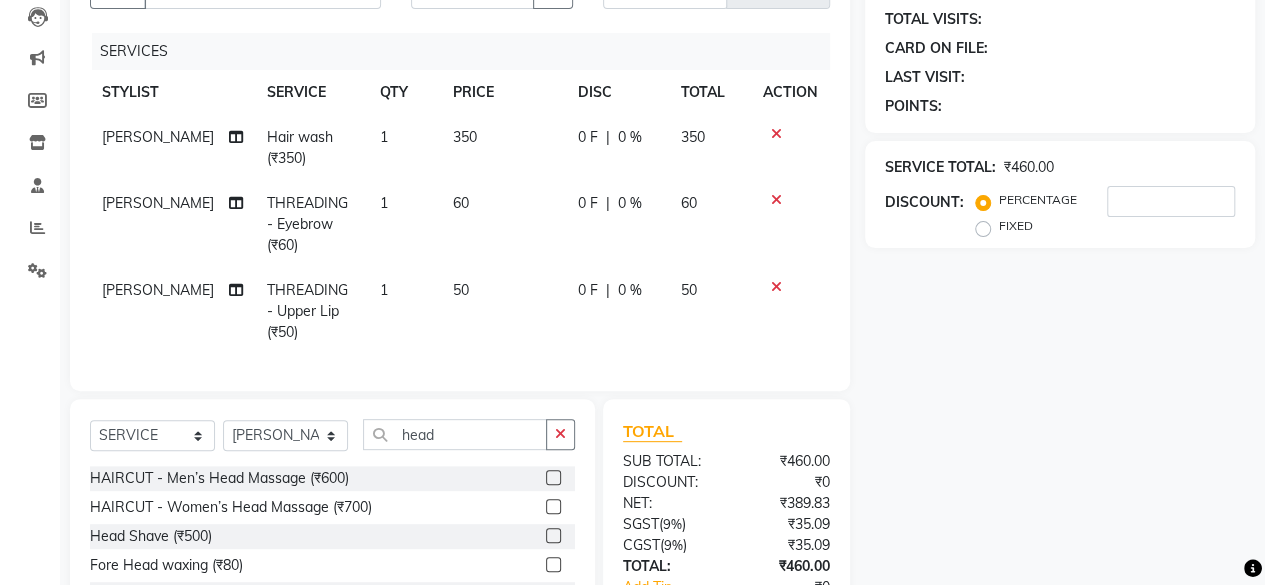 click 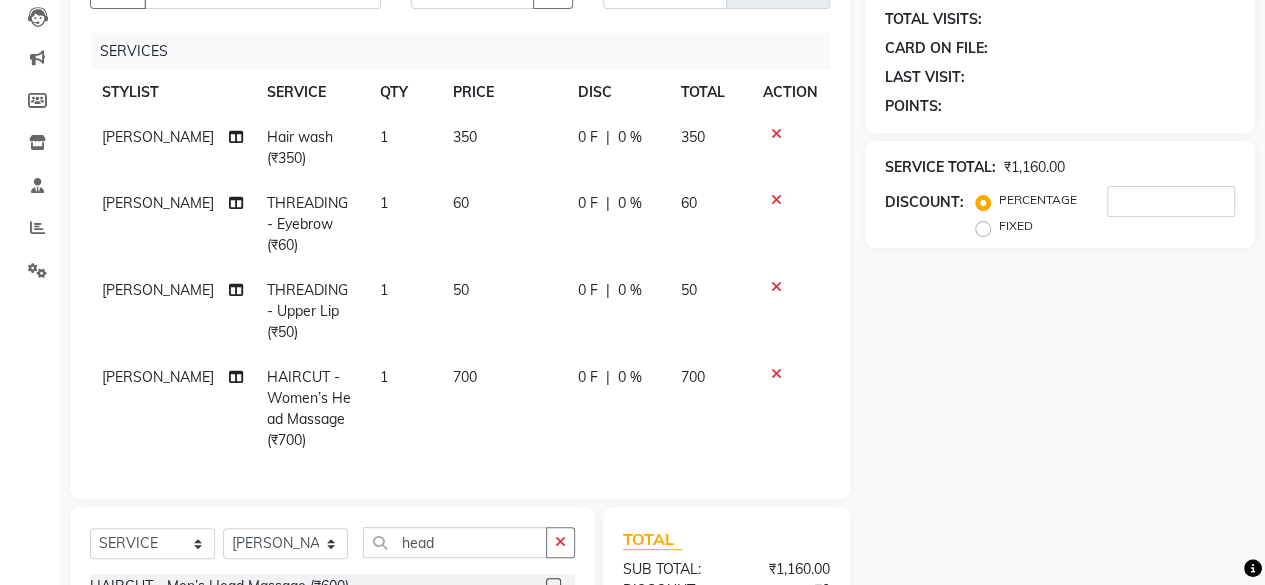 checkbox on "false" 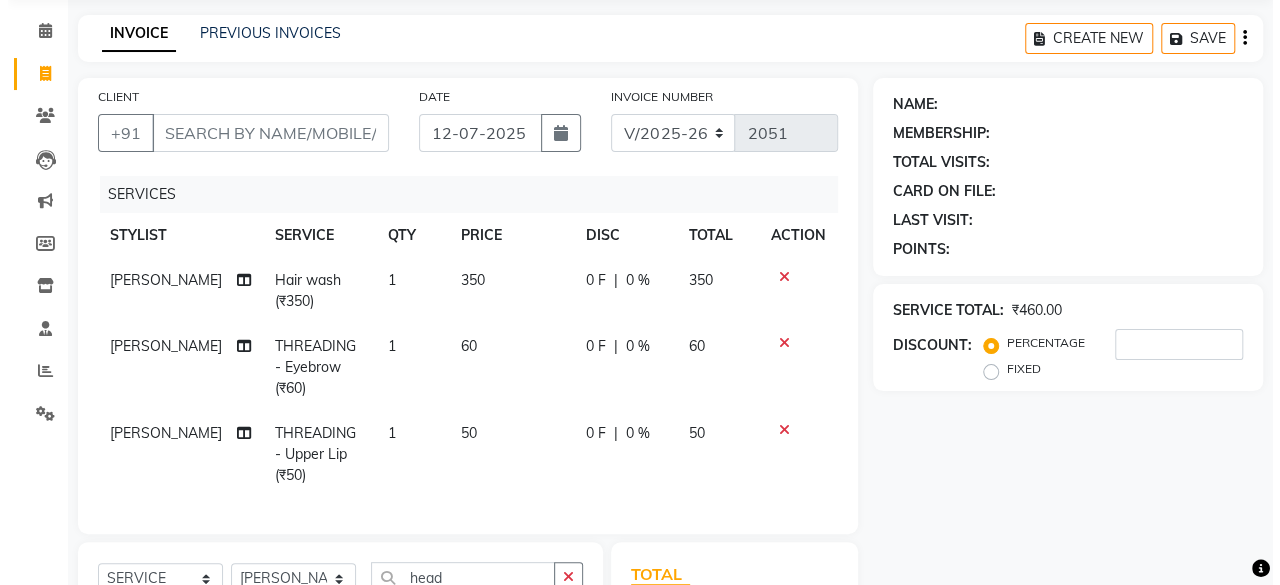 scroll, scrollTop: 15, scrollLeft: 0, axis: vertical 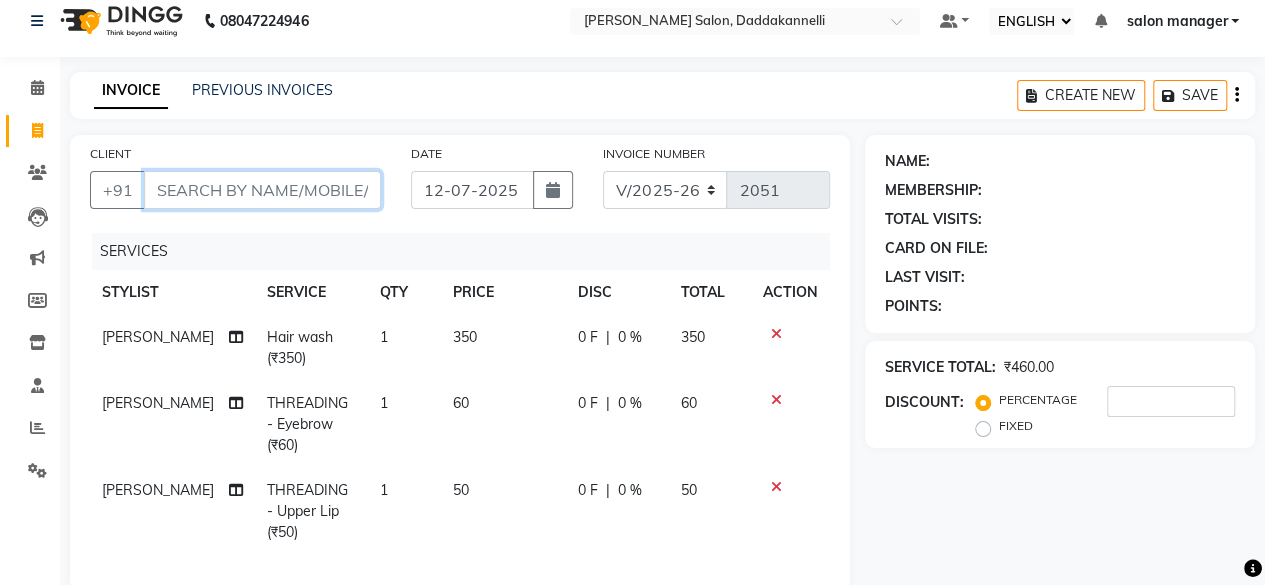 click on "CLIENT" at bounding box center [262, 190] 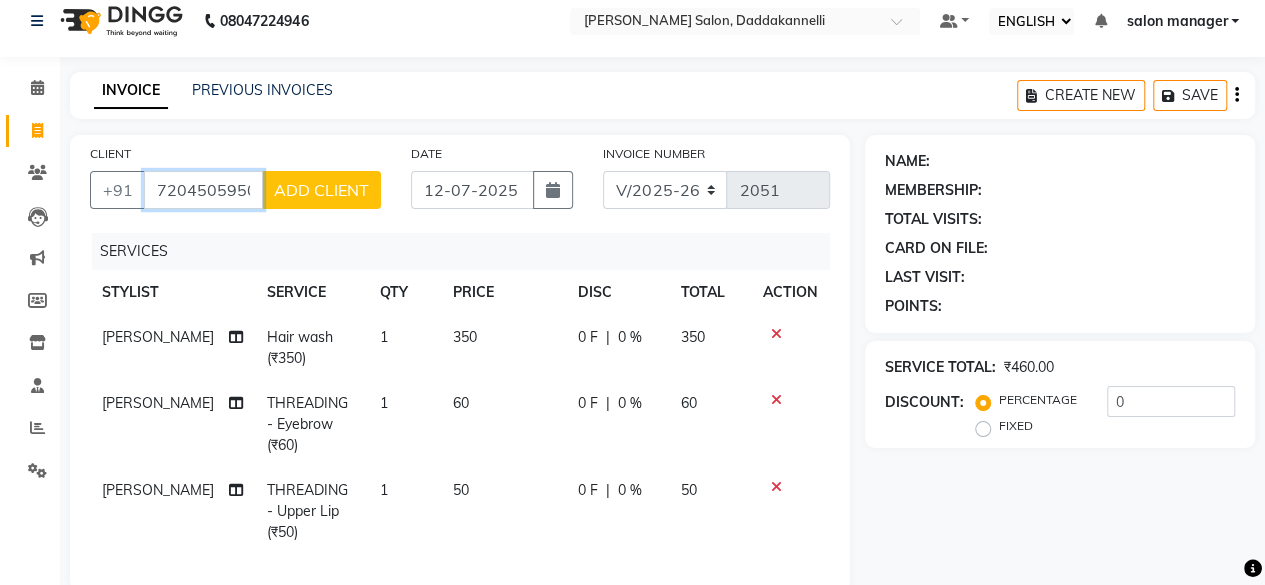 type on "7204505950" 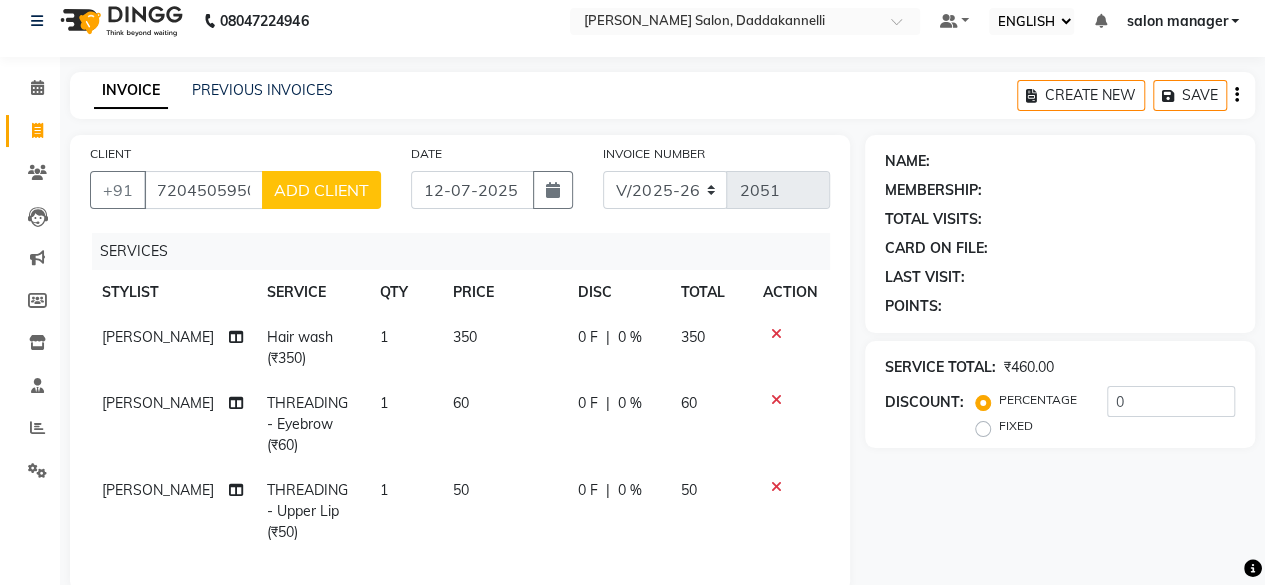 click on "ADD CLIENT" 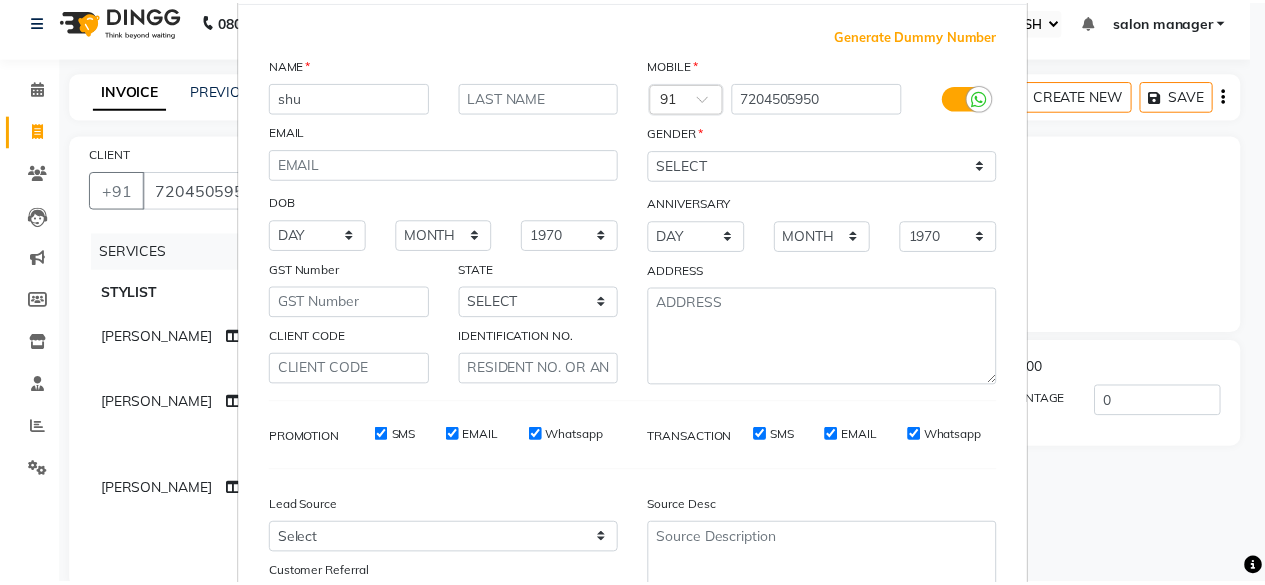 scroll, scrollTop: 260, scrollLeft: 0, axis: vertical 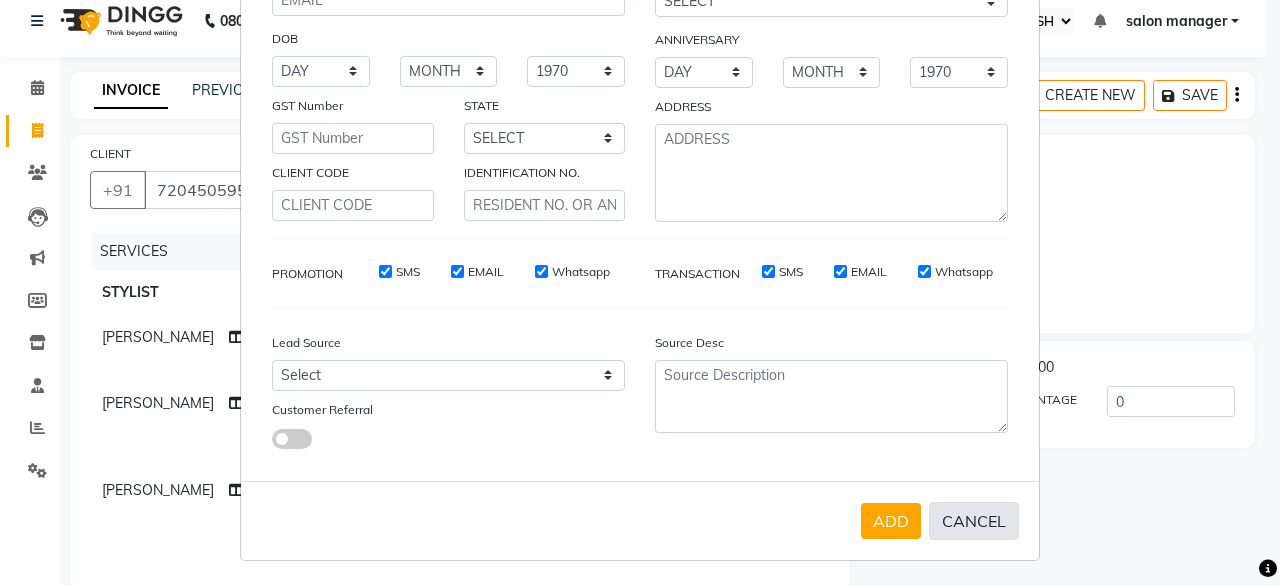 type on "shu" 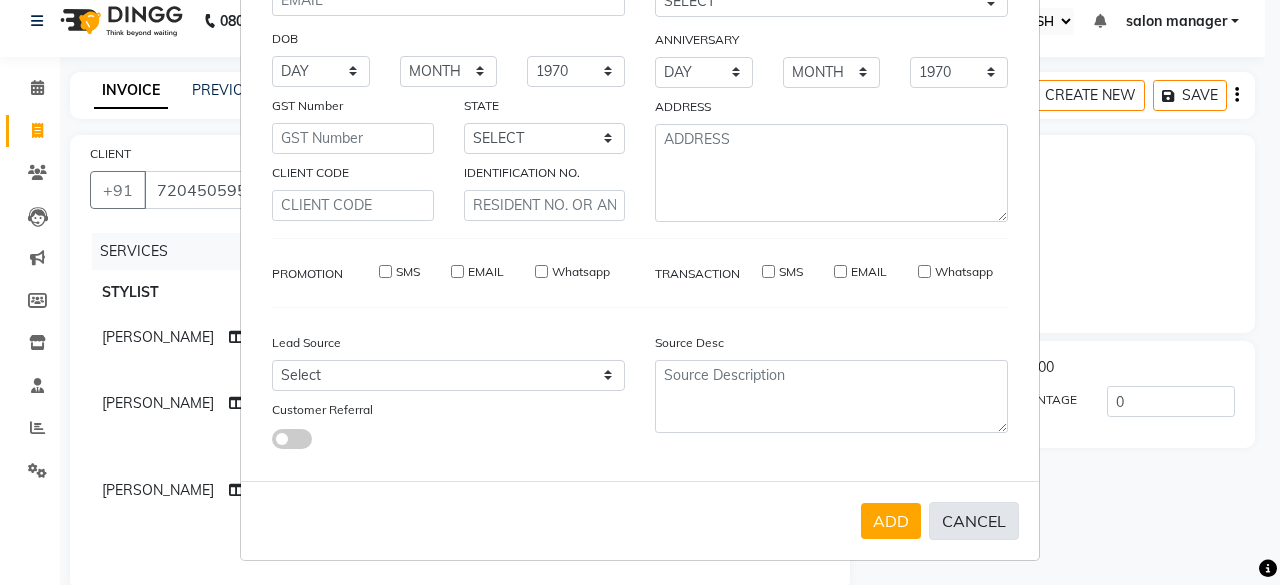 type 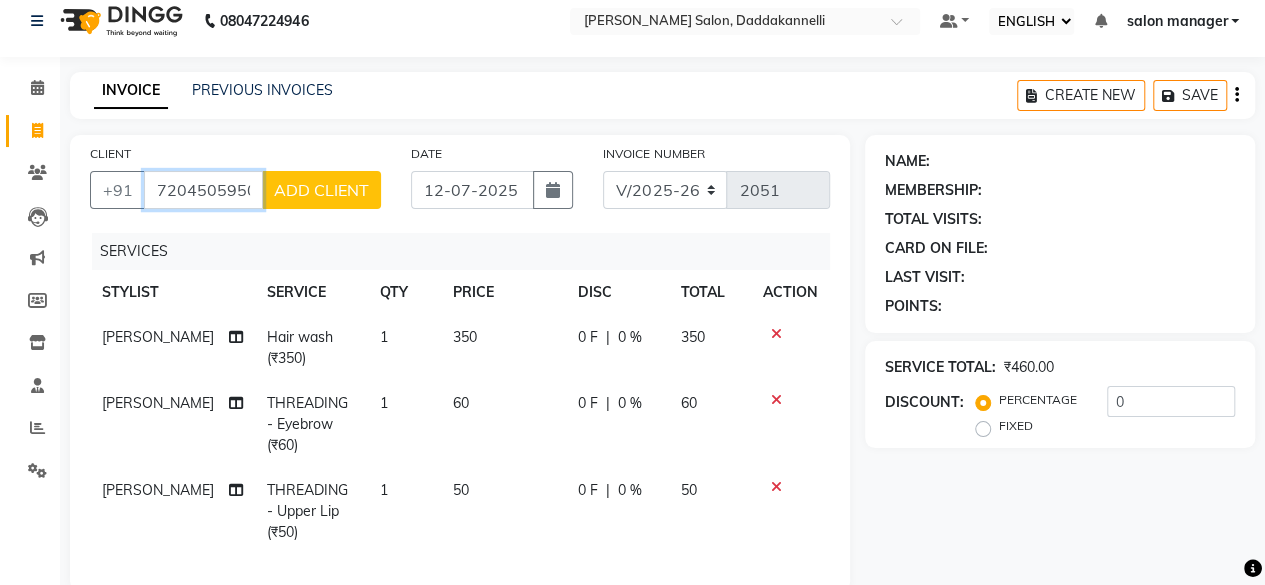 click on "7204505950" at bounding box center (203, 190) 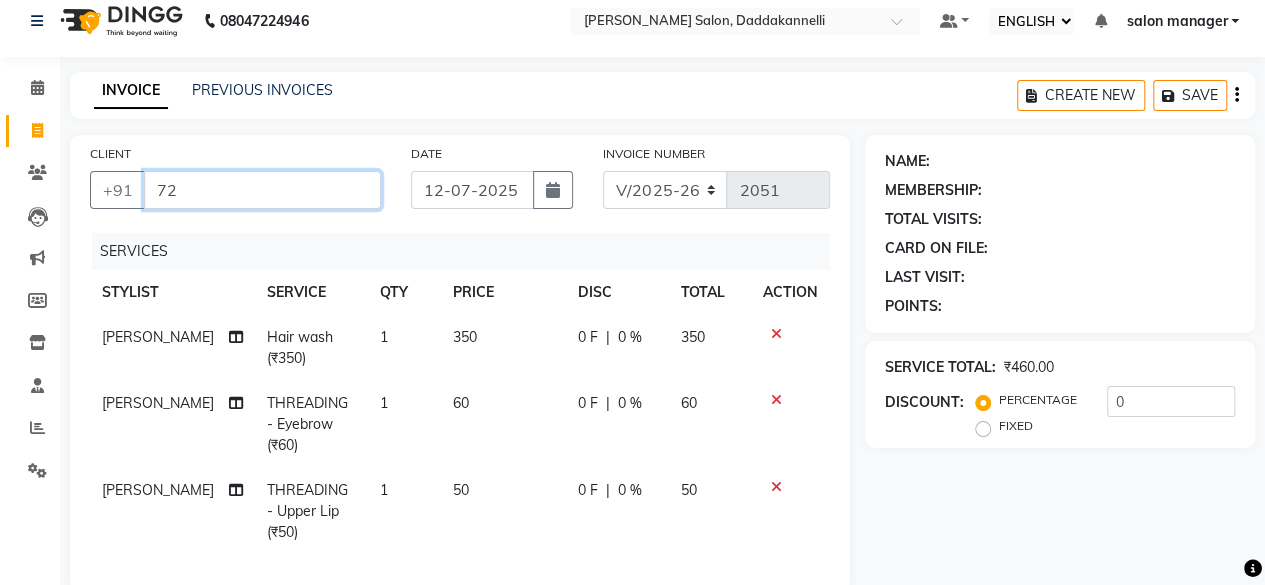 type on "7" 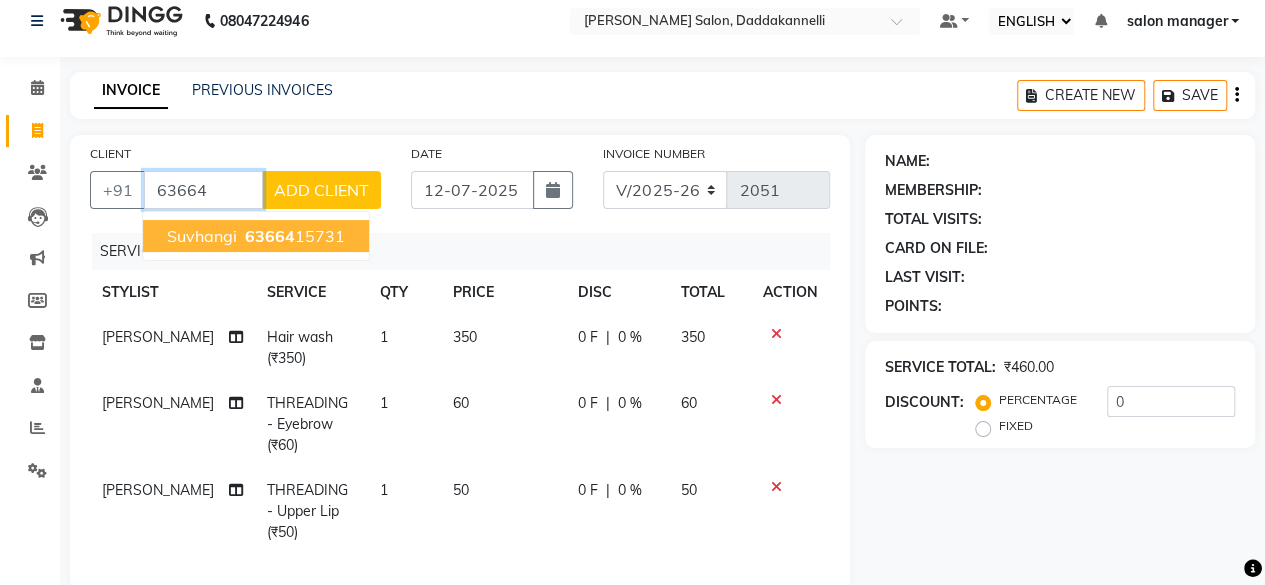 drag, startPoint x: 210, startPoint y: 237, endPoint x: 220, endPoint y: 233, distance: 10.770329 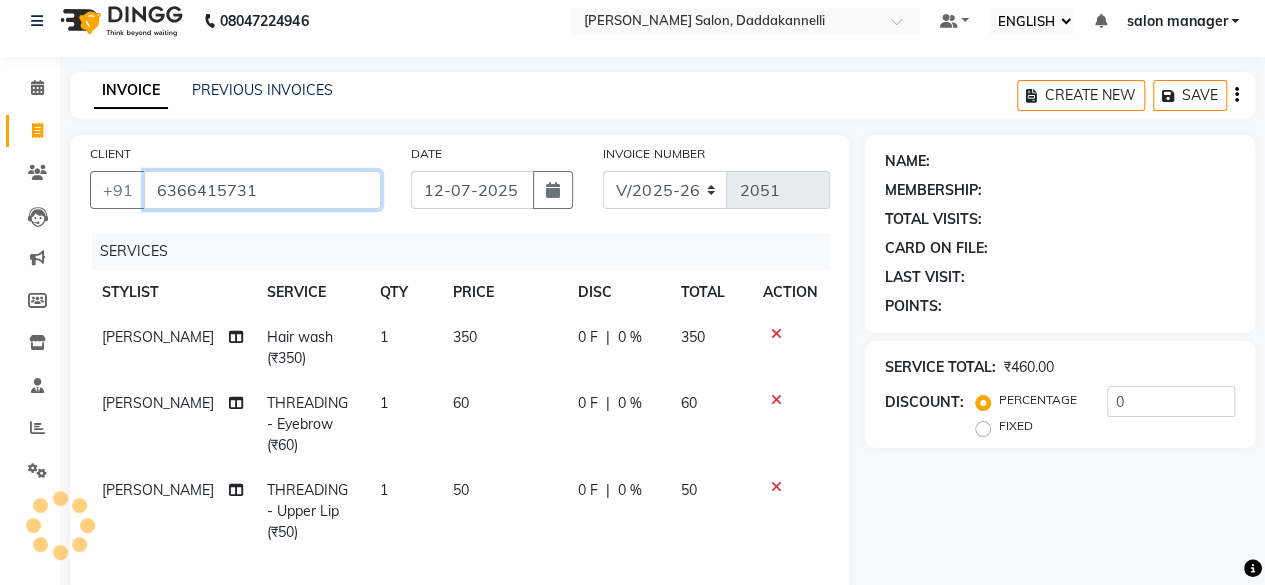 type on "6366415731" 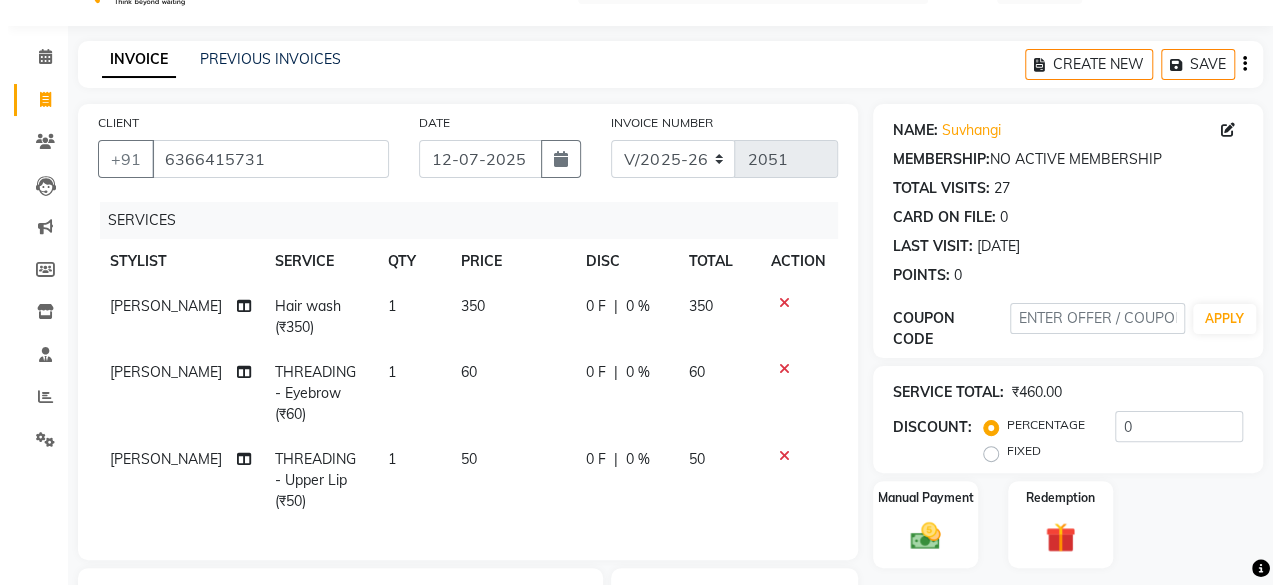 scroll, scrollTop: 15, scrollLeft: 0, axis: vertical 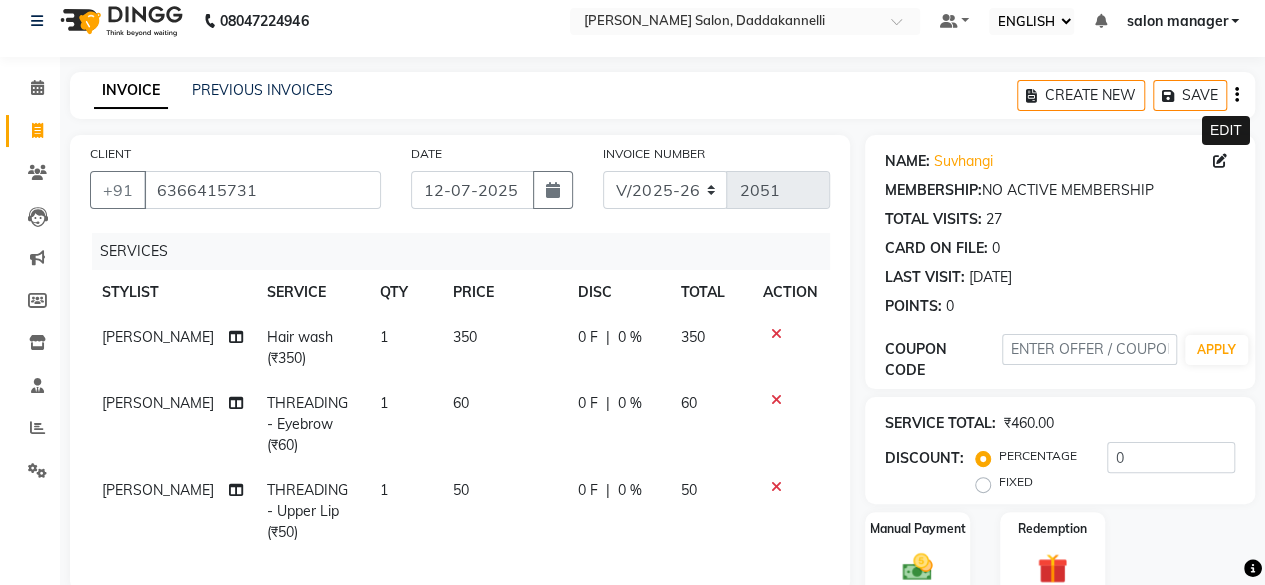 click 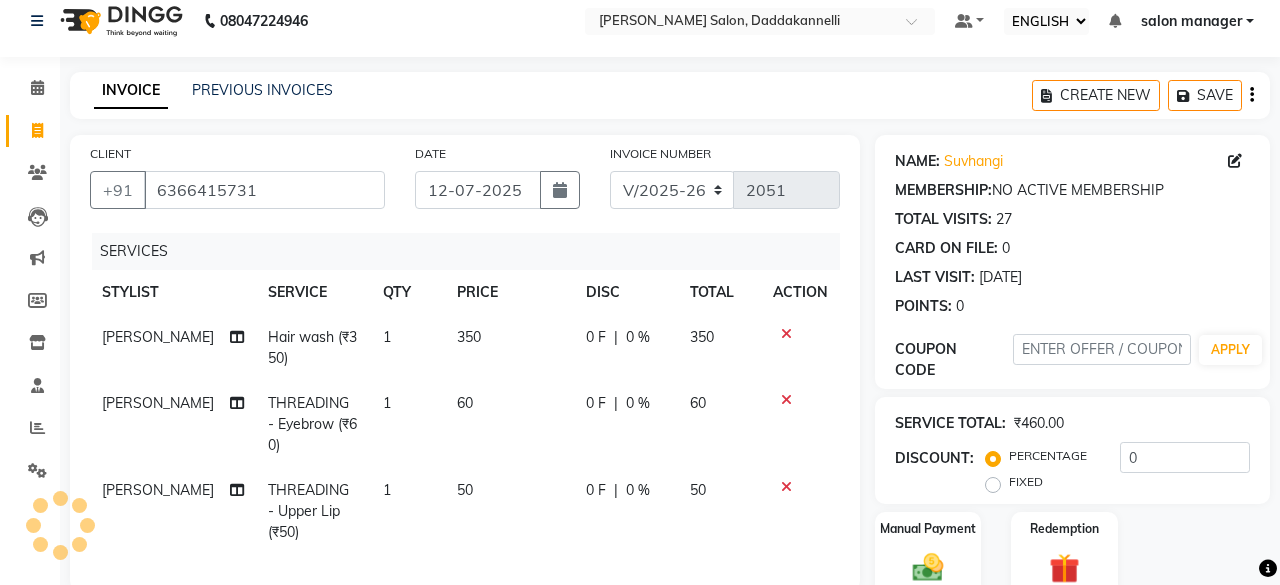 select on "[DEMOGRAPHIC_DATA]" 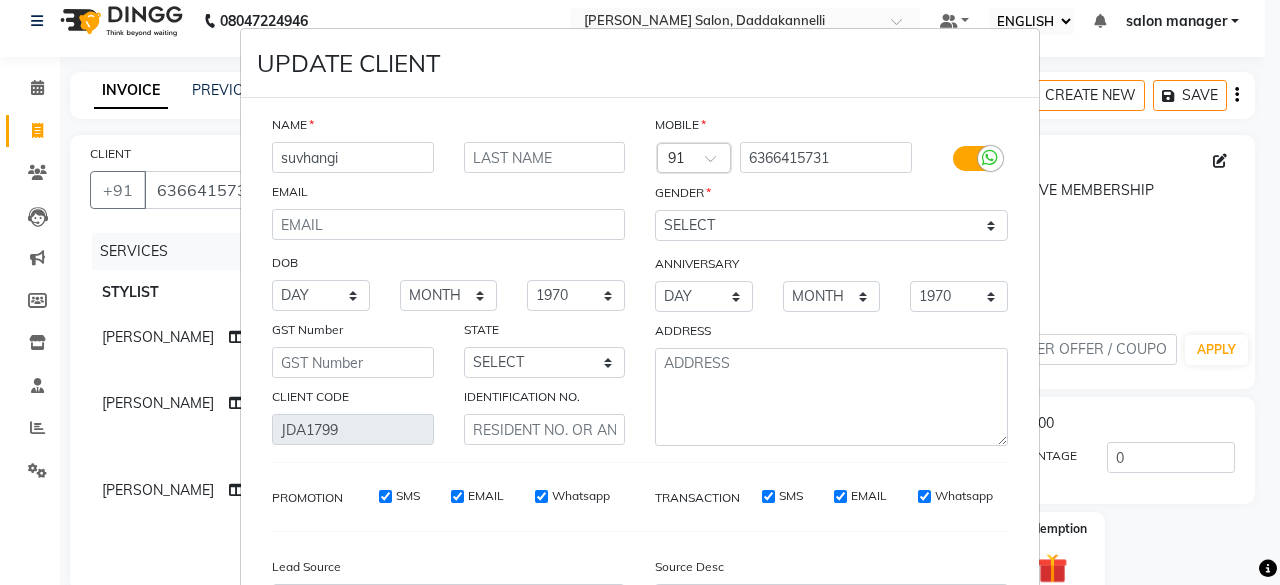 click on "suvhangi" at bounding box center [353, 157] 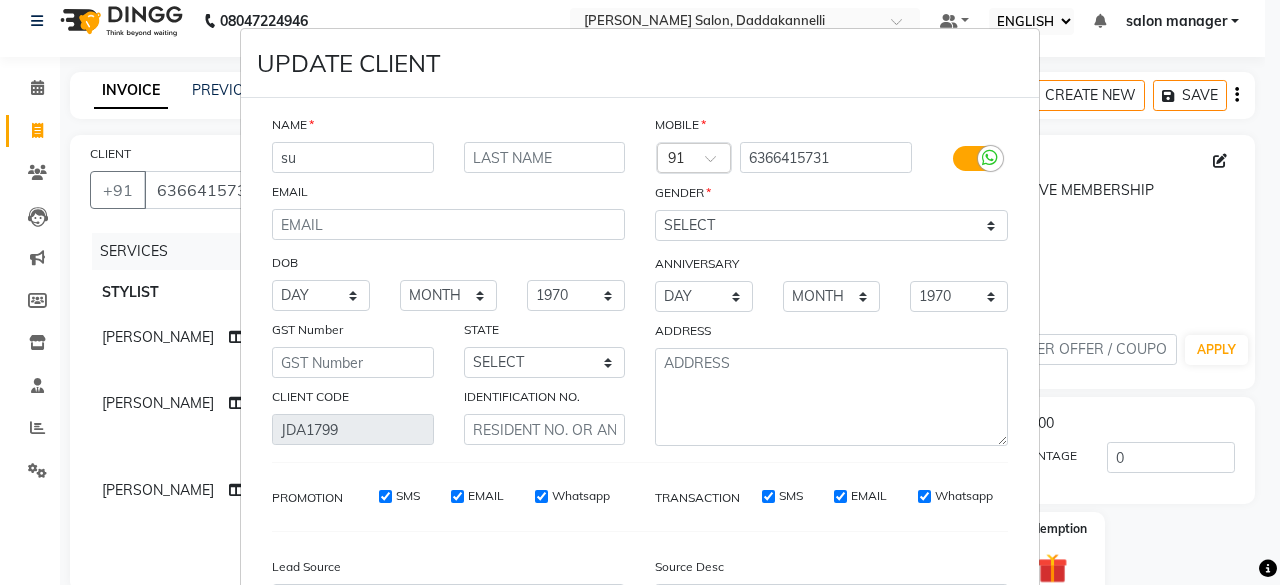 type on "s" 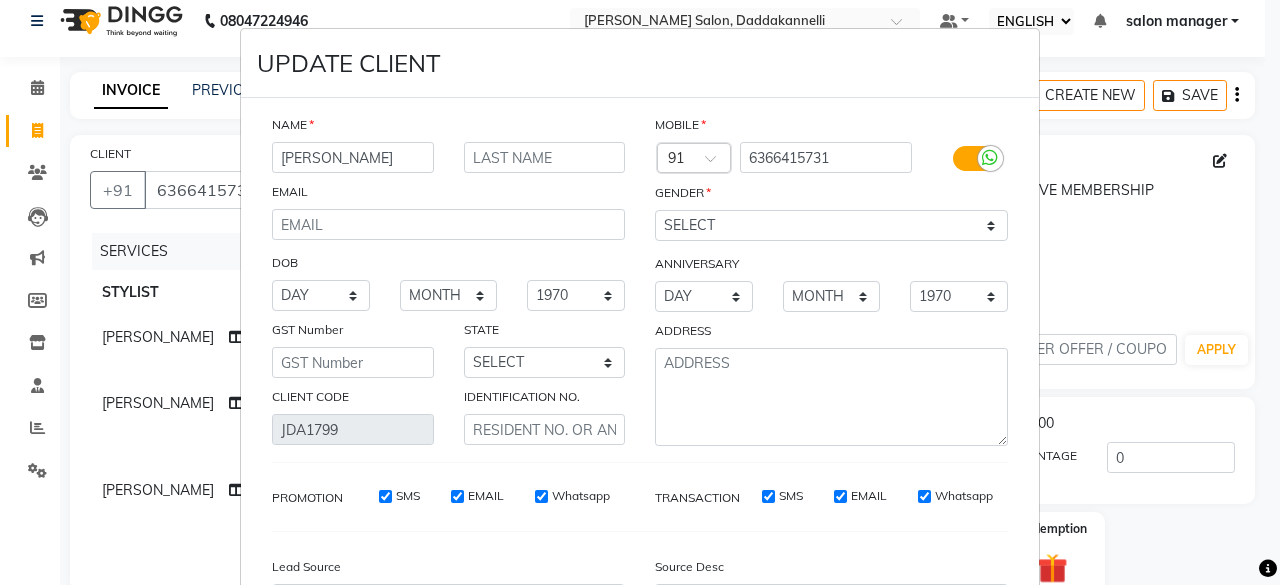 type on "[PERSON_NAME]" 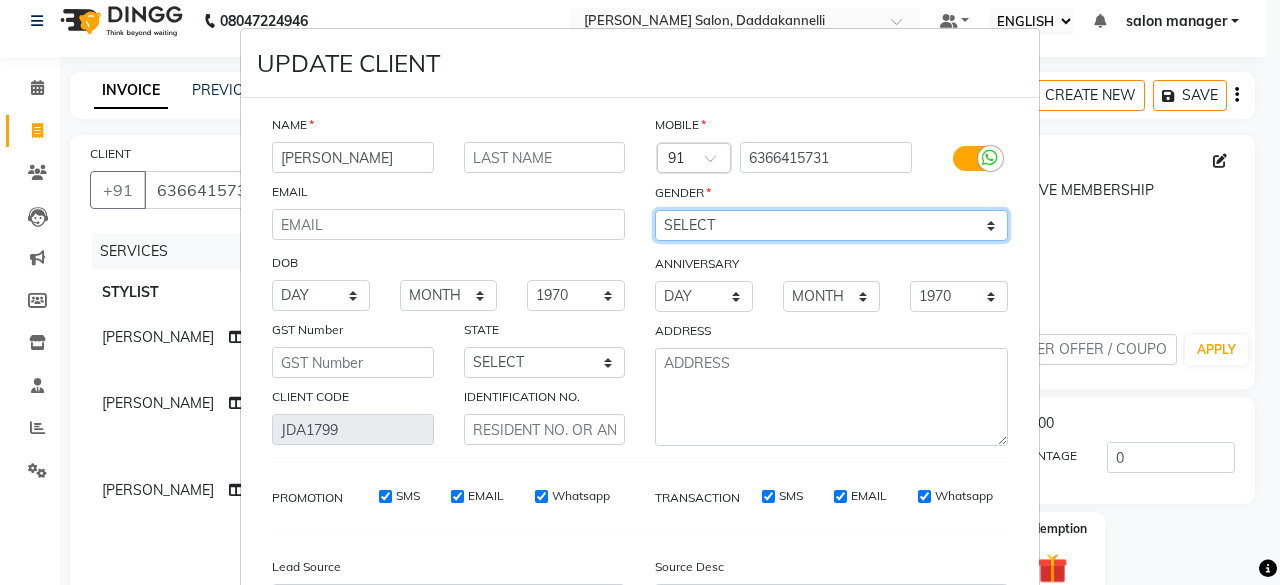 click on "SELECT [DEMOGRAPHIC_DATA] [DEMOGRAPHIC_DATA] OTHER PREFER NOT TO SAY" at bounding box center (831, 225) 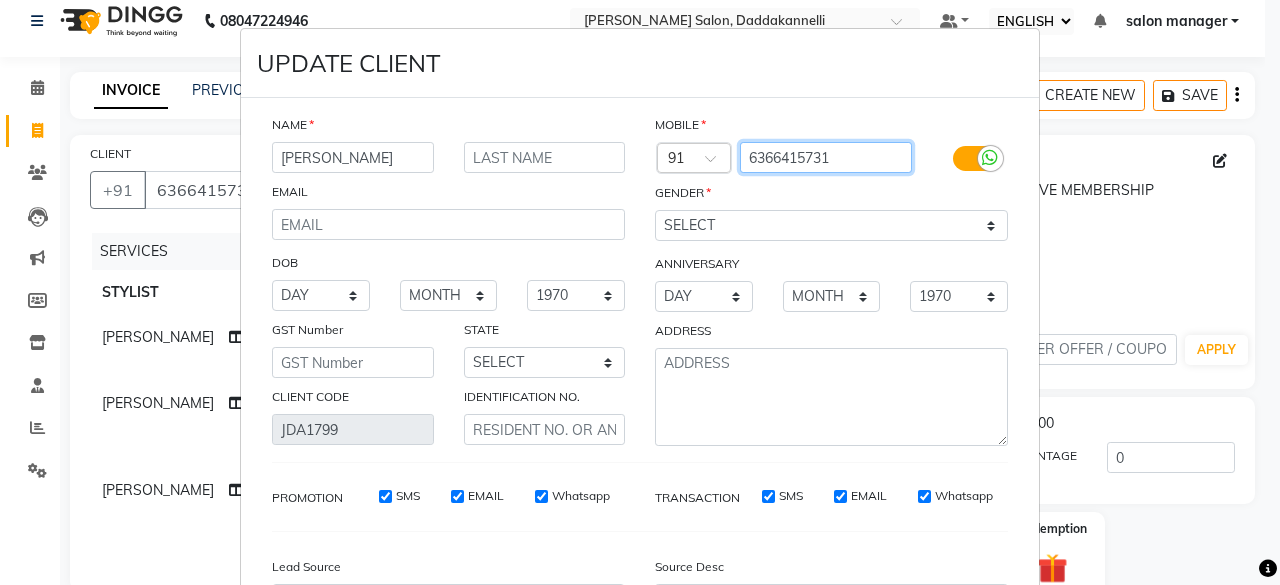 click on "6366415731" at bounding box center (826, 157) 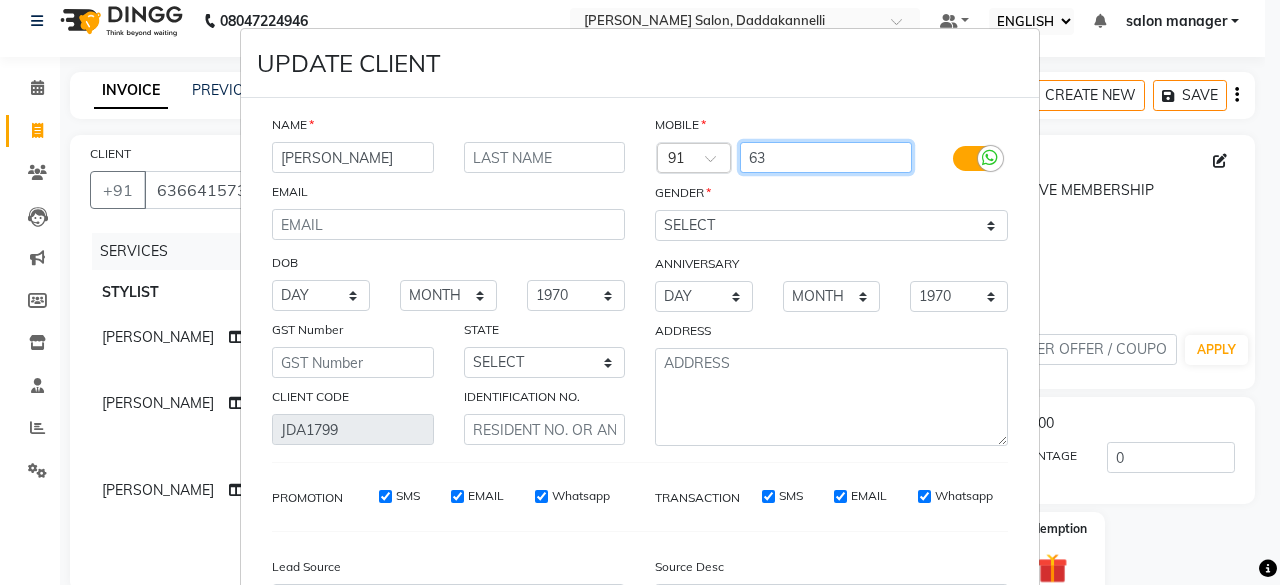 type on "6" 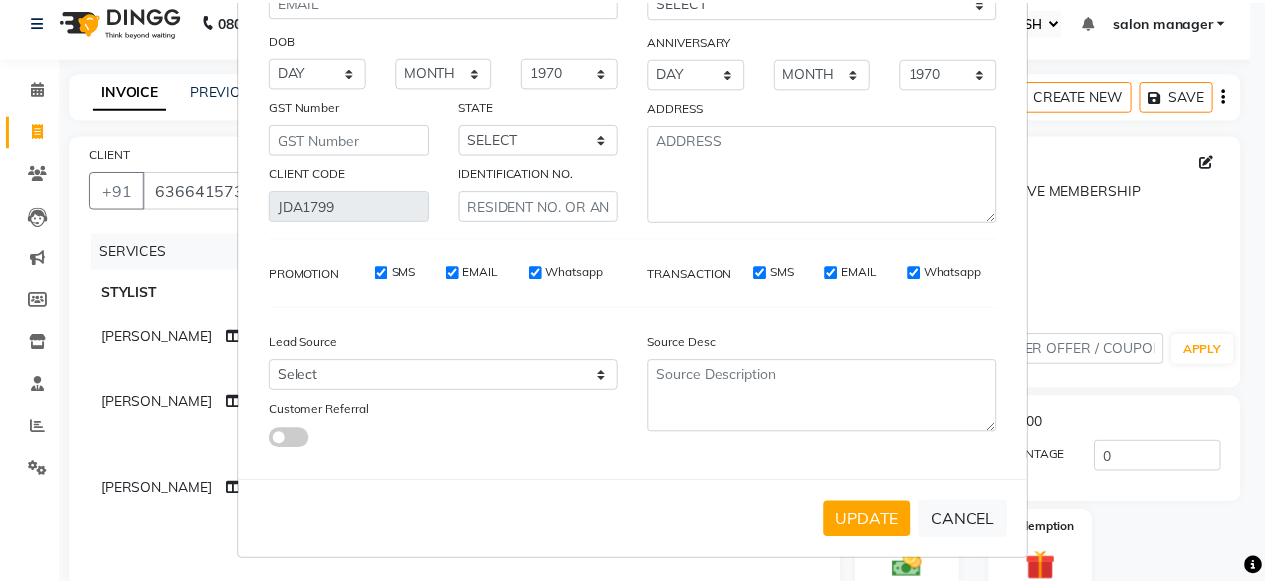 scroll, scrollTop: 224, scrollLeft: 0, axis: vertical 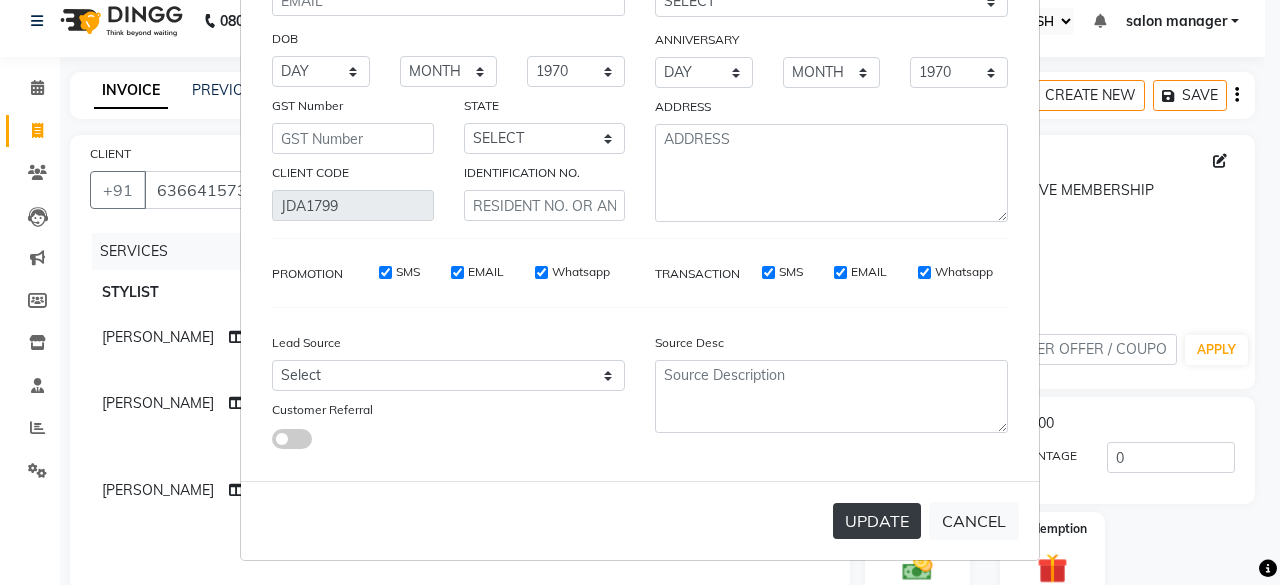 type on "7204505950" 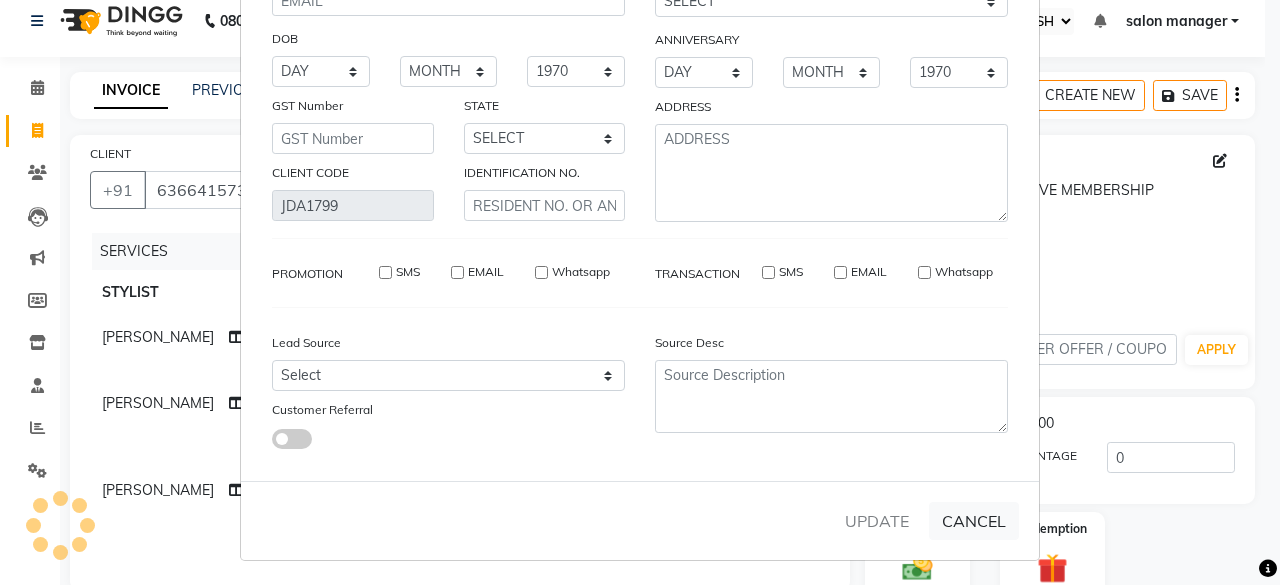 type on "7204505950" 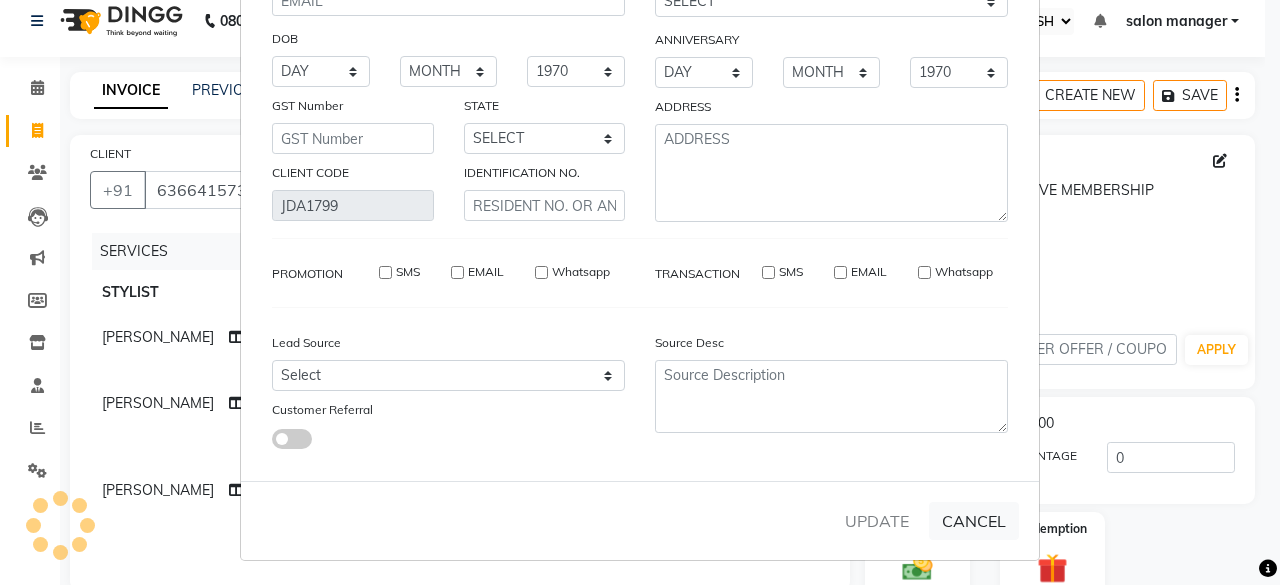 type 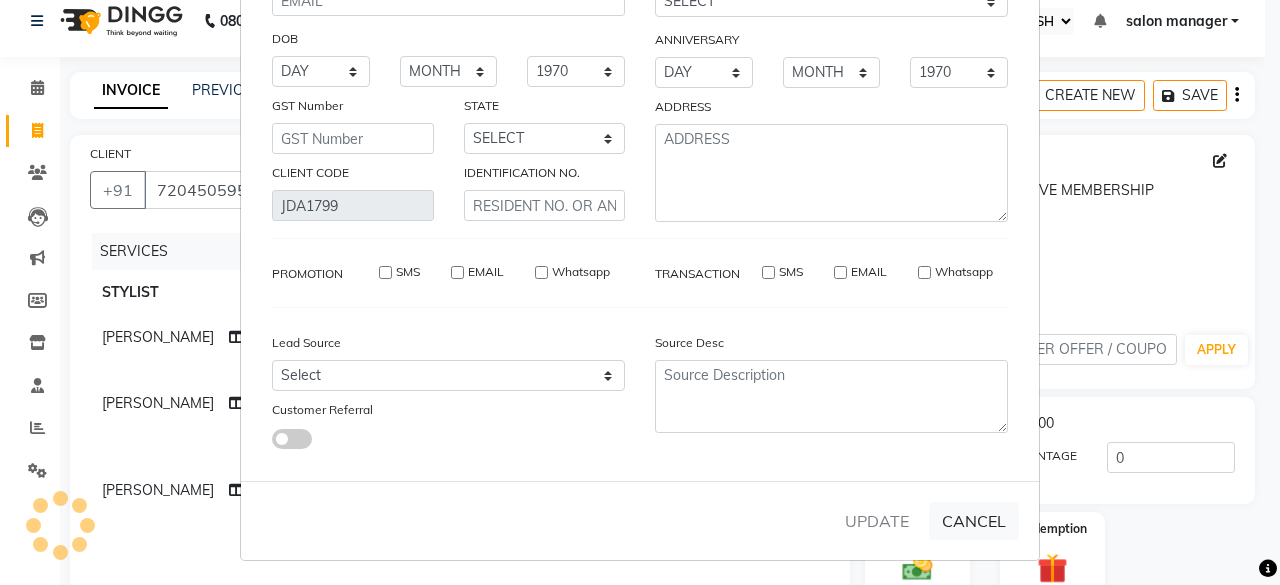 select 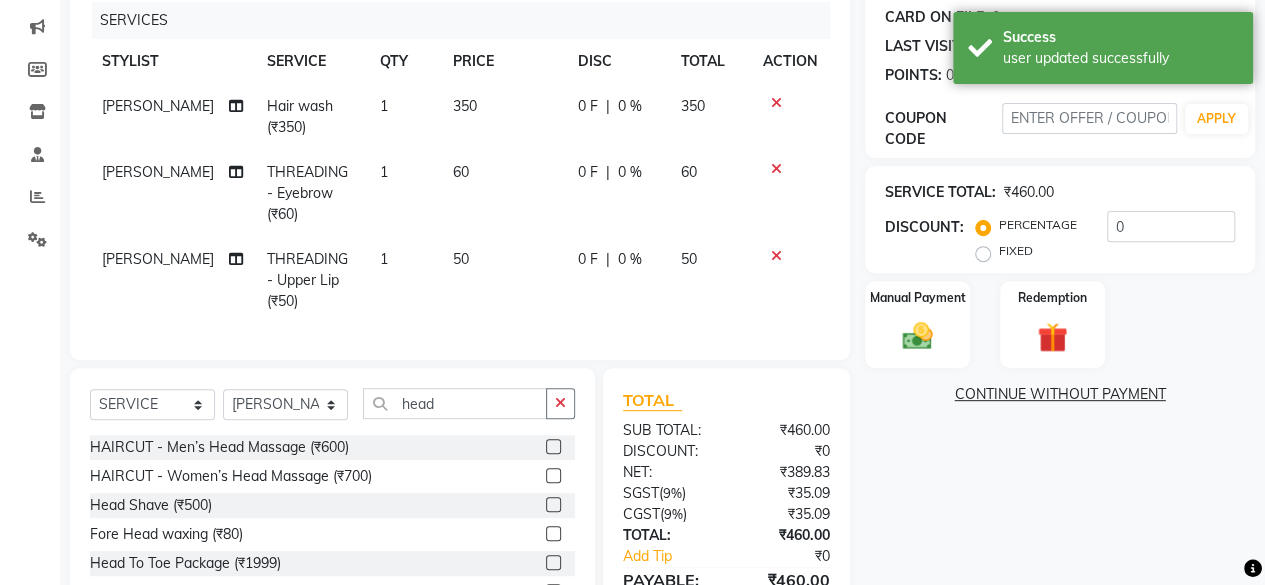 scroll, scrollTop: 215, scrollLeft: 0, axis: vertical 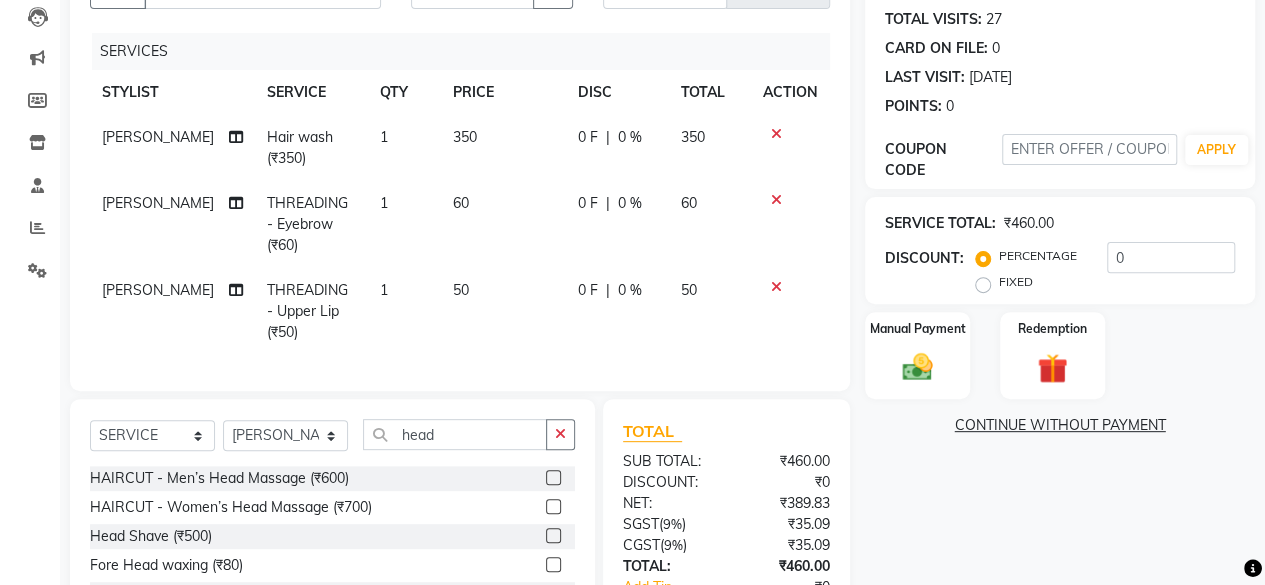 click 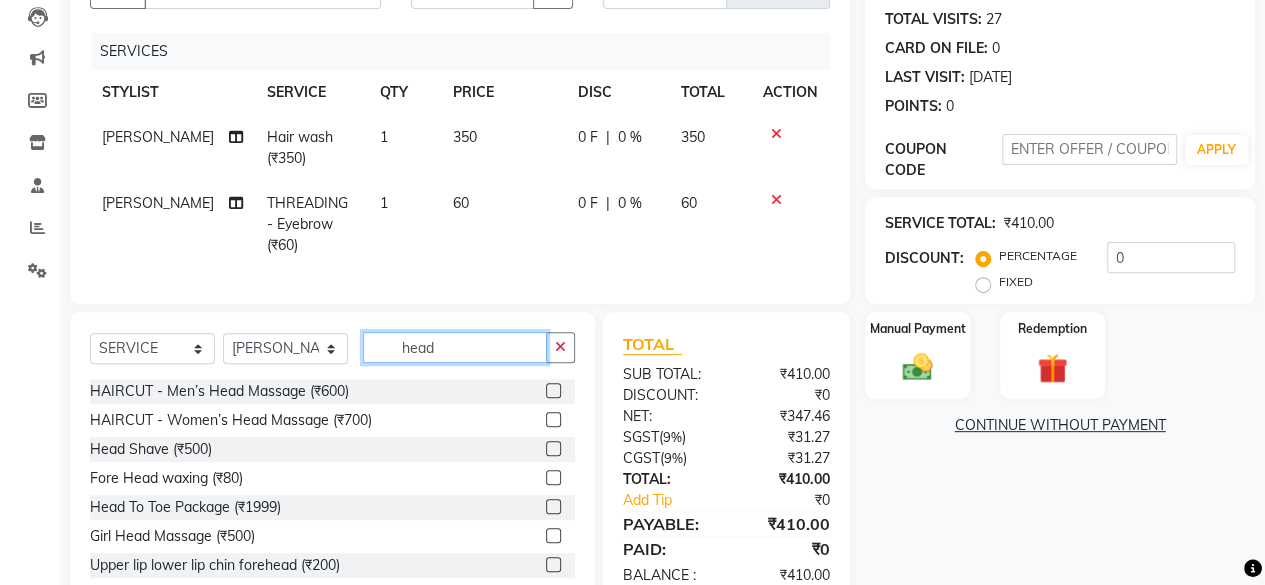 click on "head" 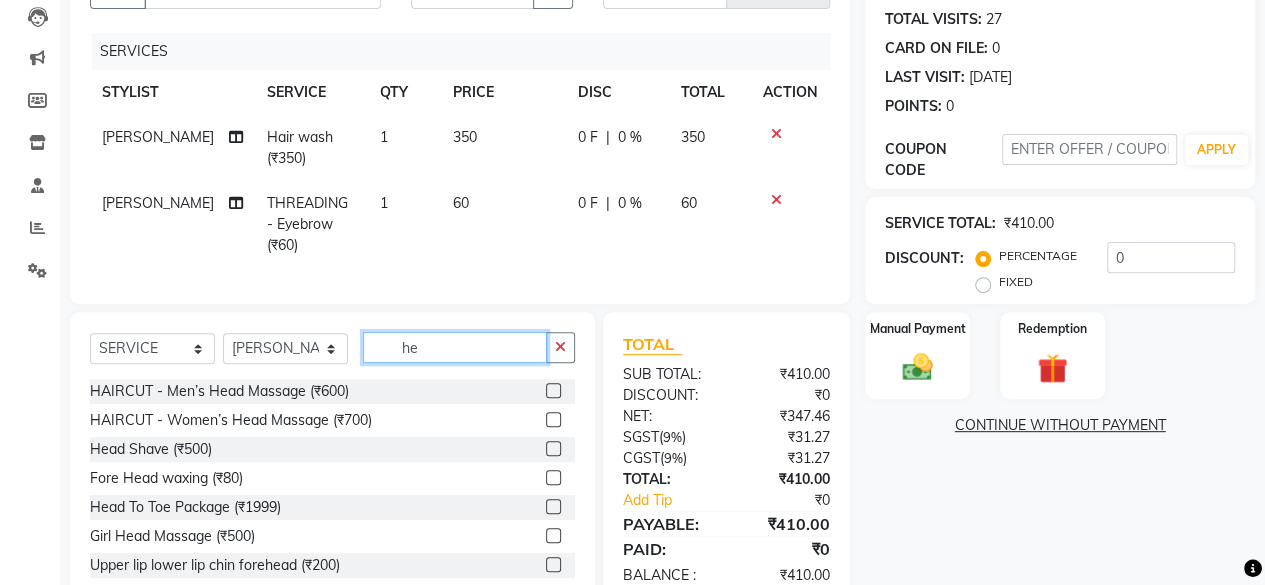 type on "h" 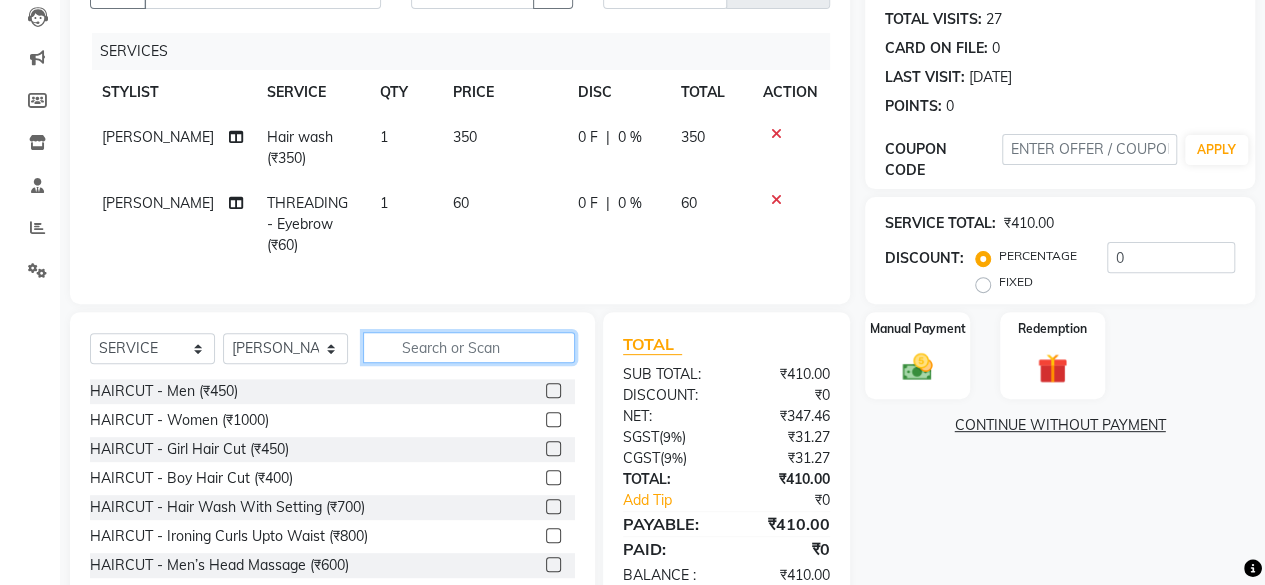 type on "y" 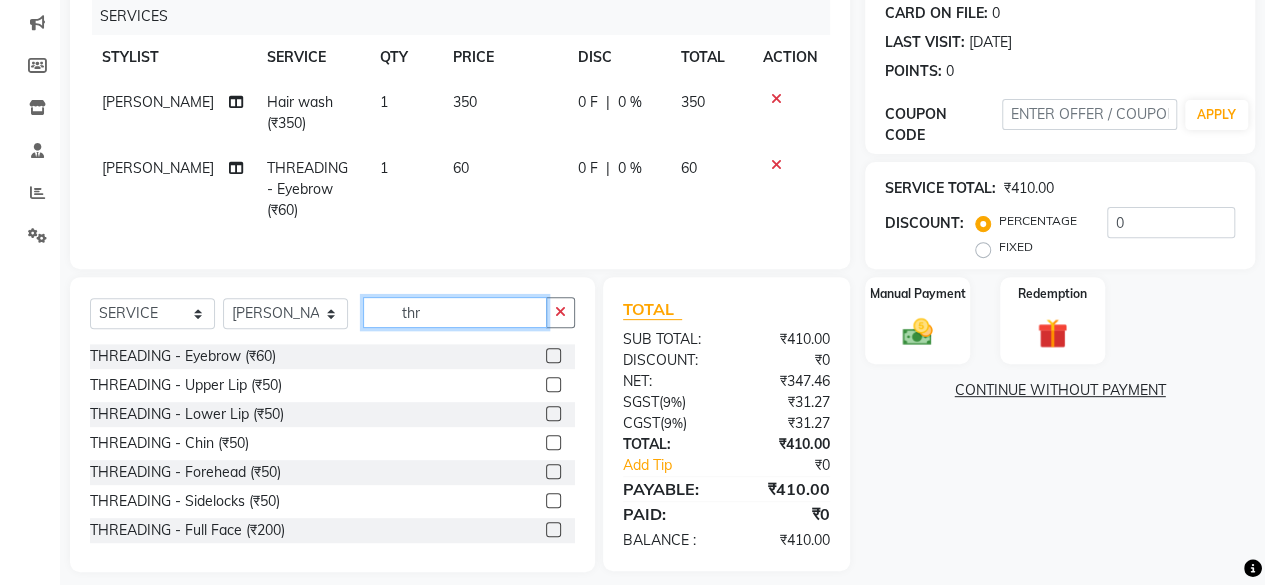 scroll, scrollTop: 281, scrollLeft: 0, axis: vertical 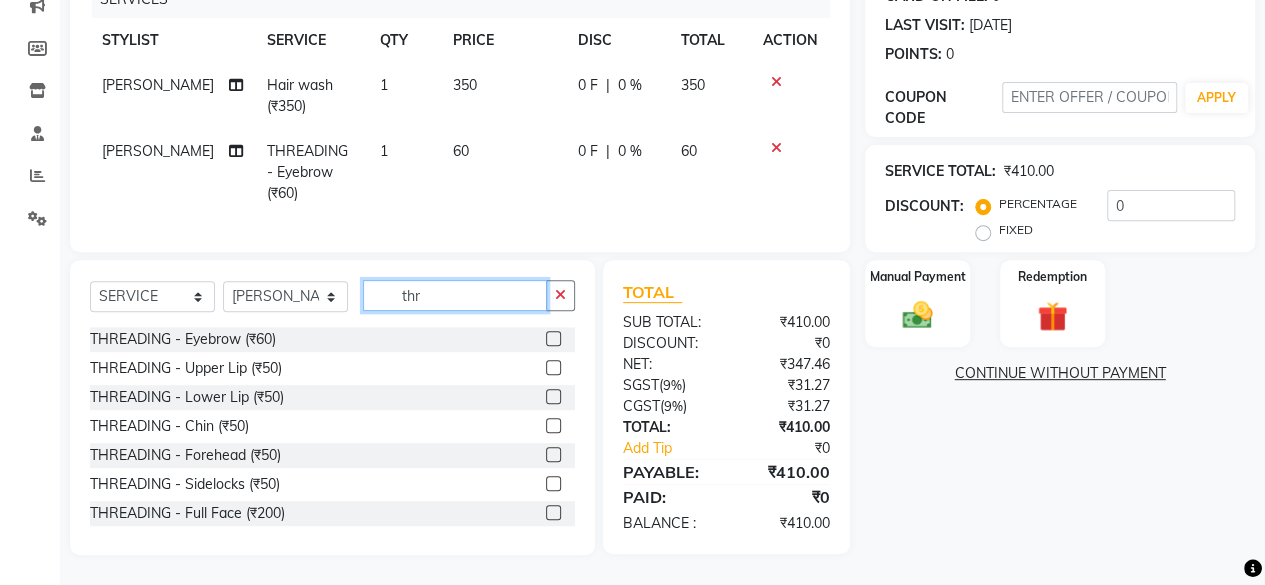 type on "thr" 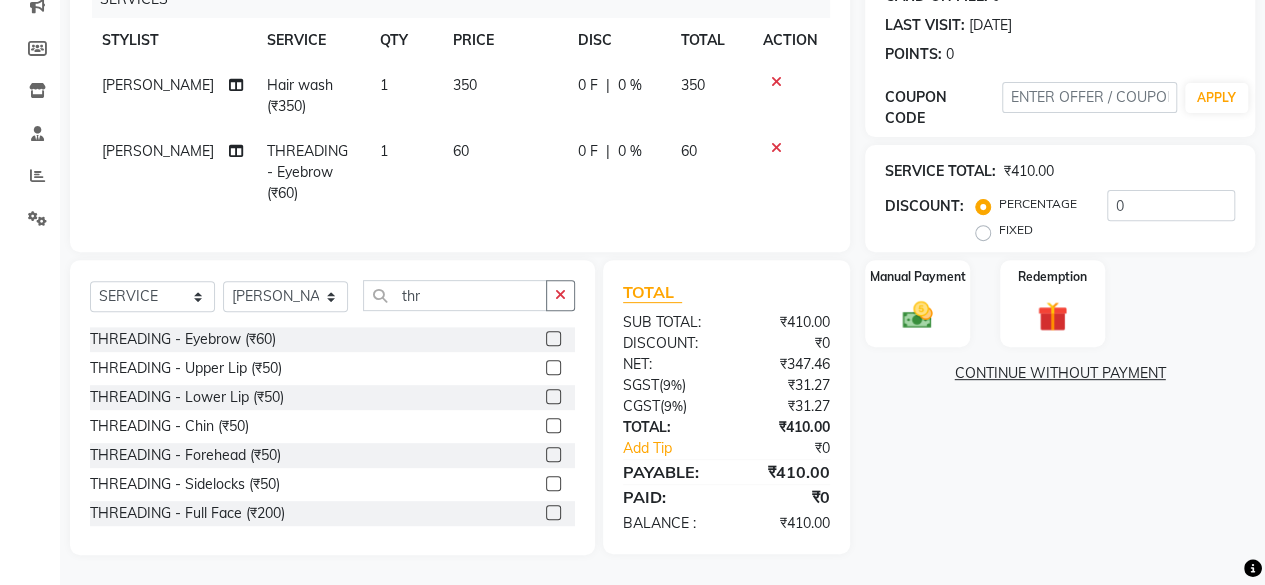 click 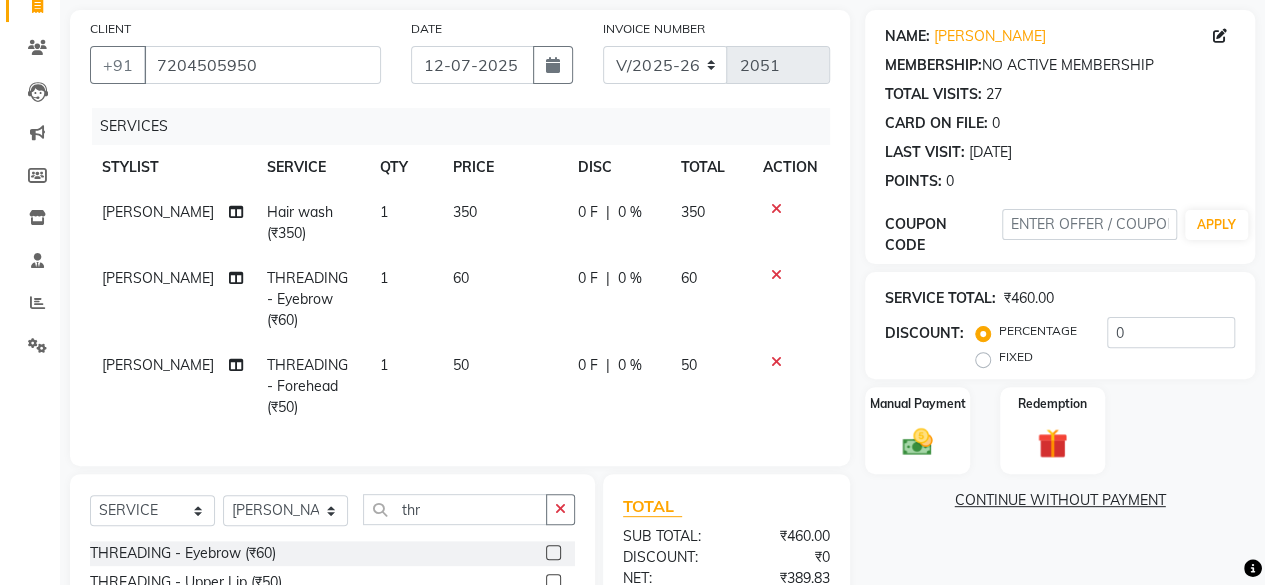 checkbox on "false" 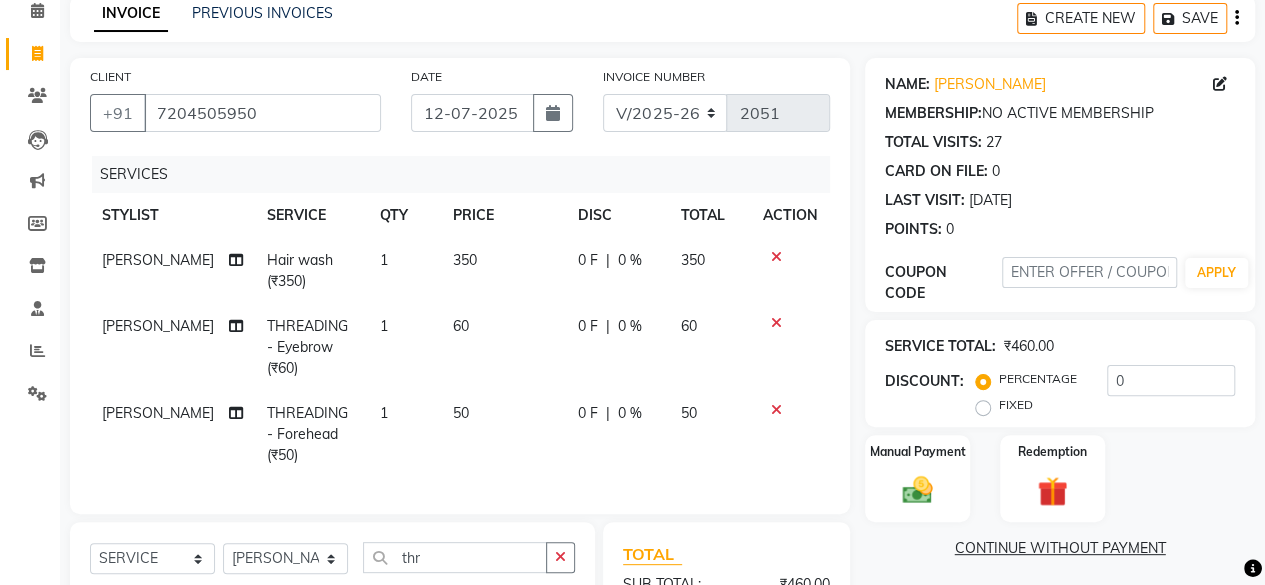 scroll, scrollTop: 200, scrollLeft: 0, axis: vertical 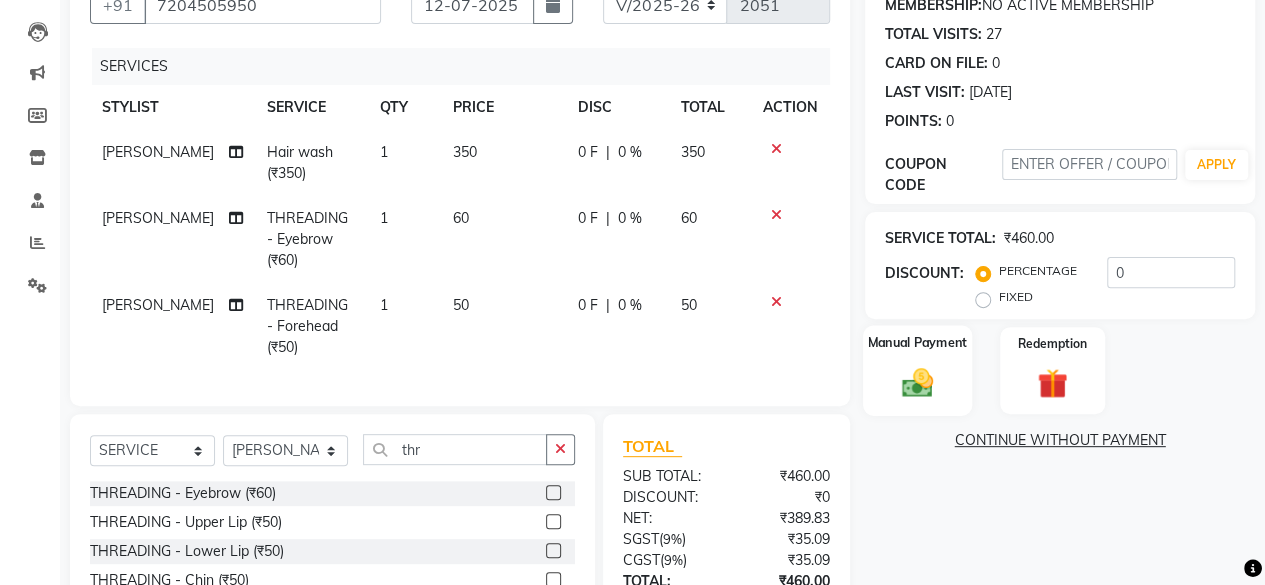click 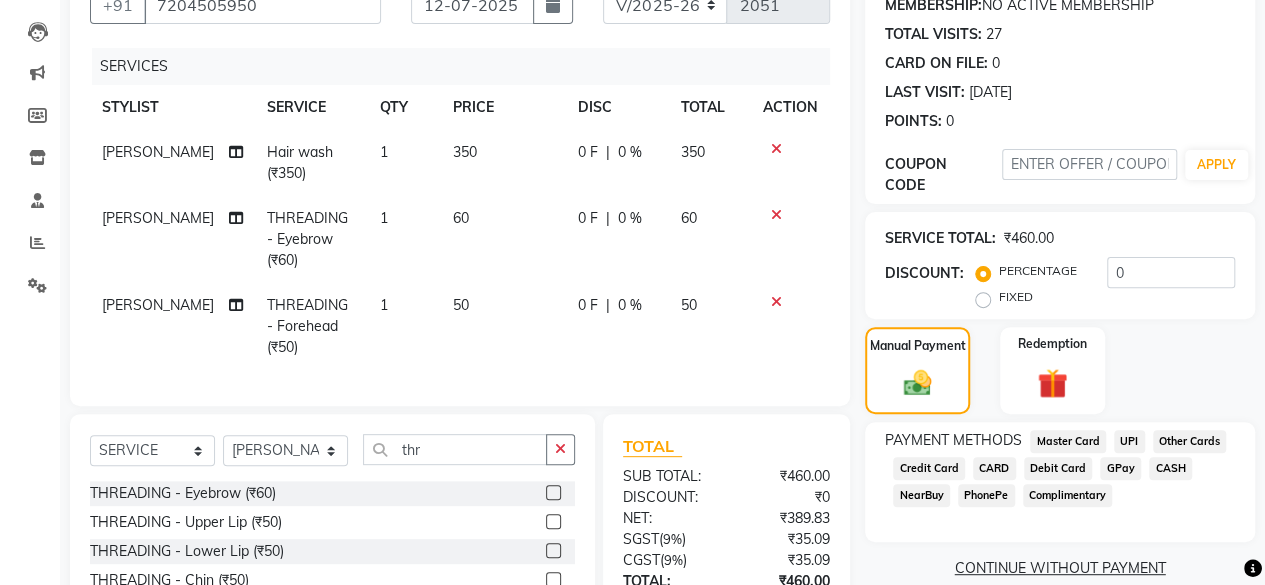 click on "UPI" 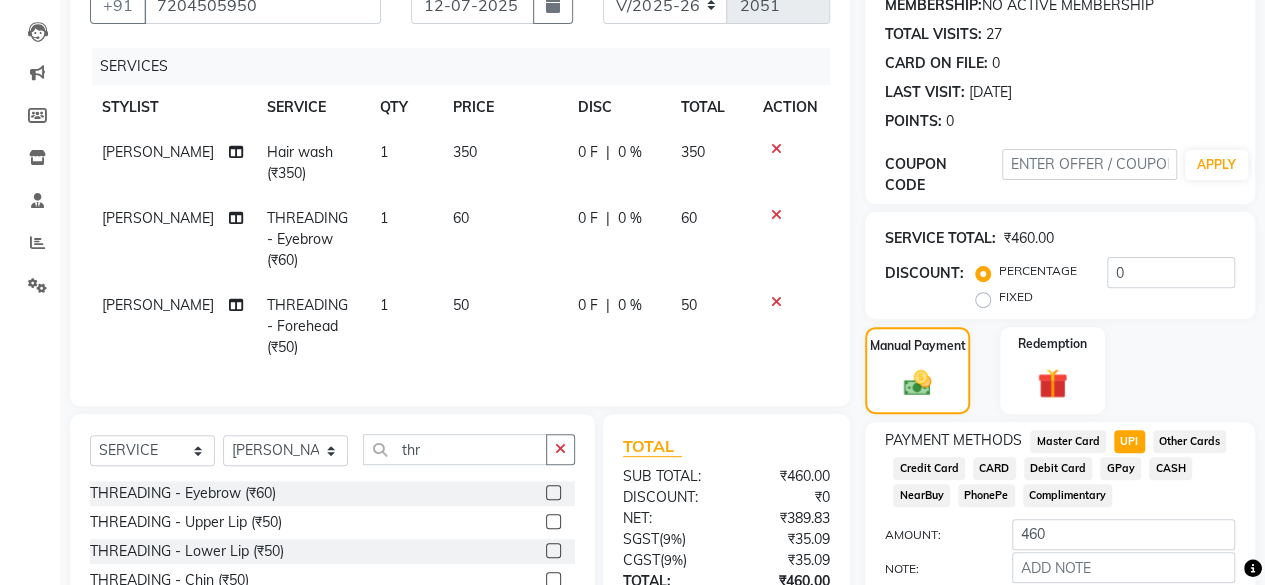 scroll, scrollTop: 368, scrollLeft: 0, axis: vertical 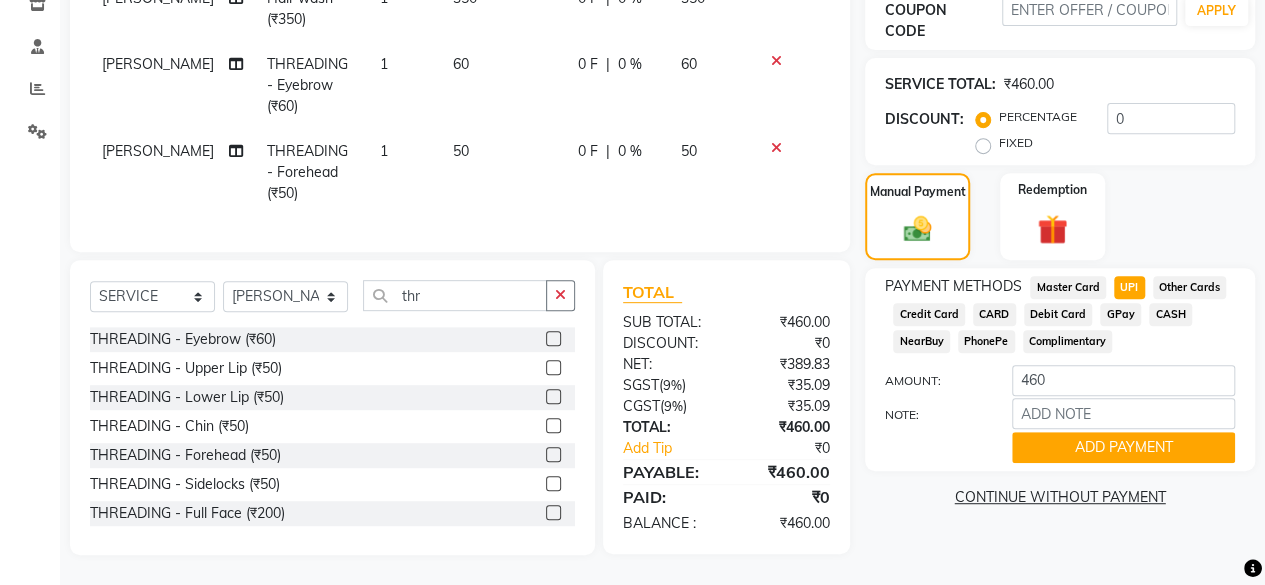 click 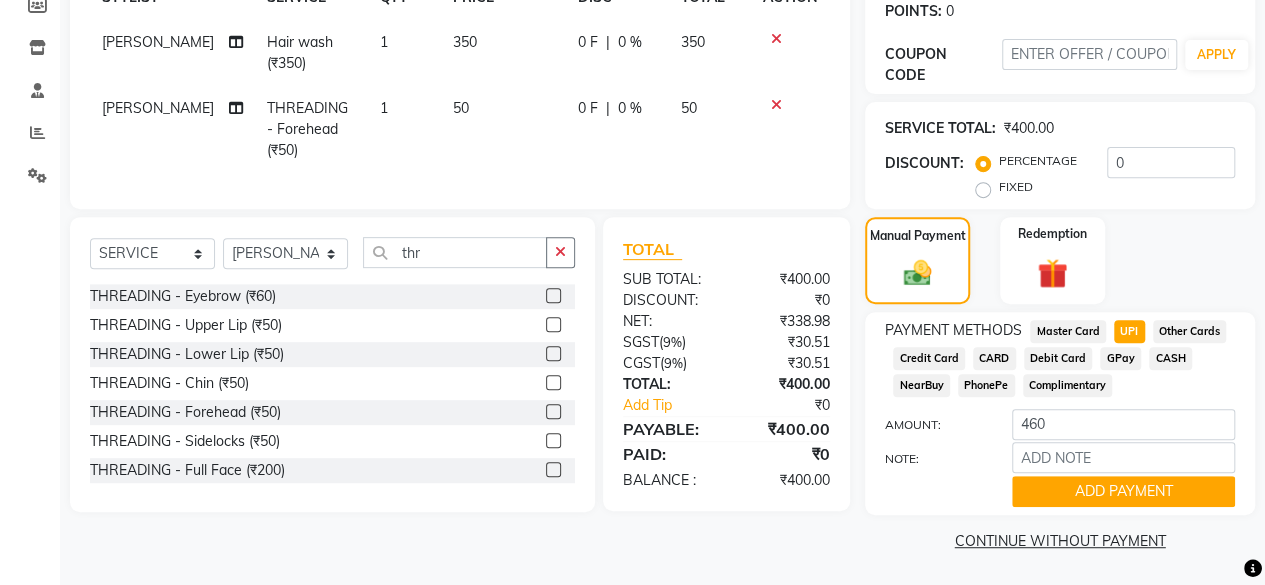 click 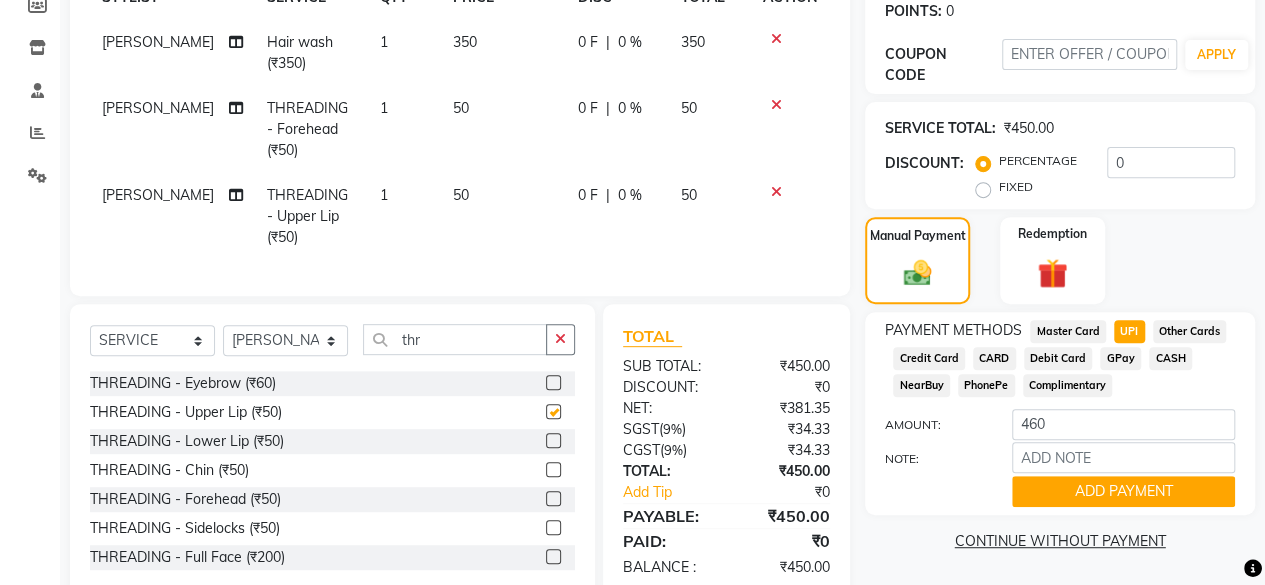 scroll, scrollTop: 368, scrollLeft: 0, axis: vertical 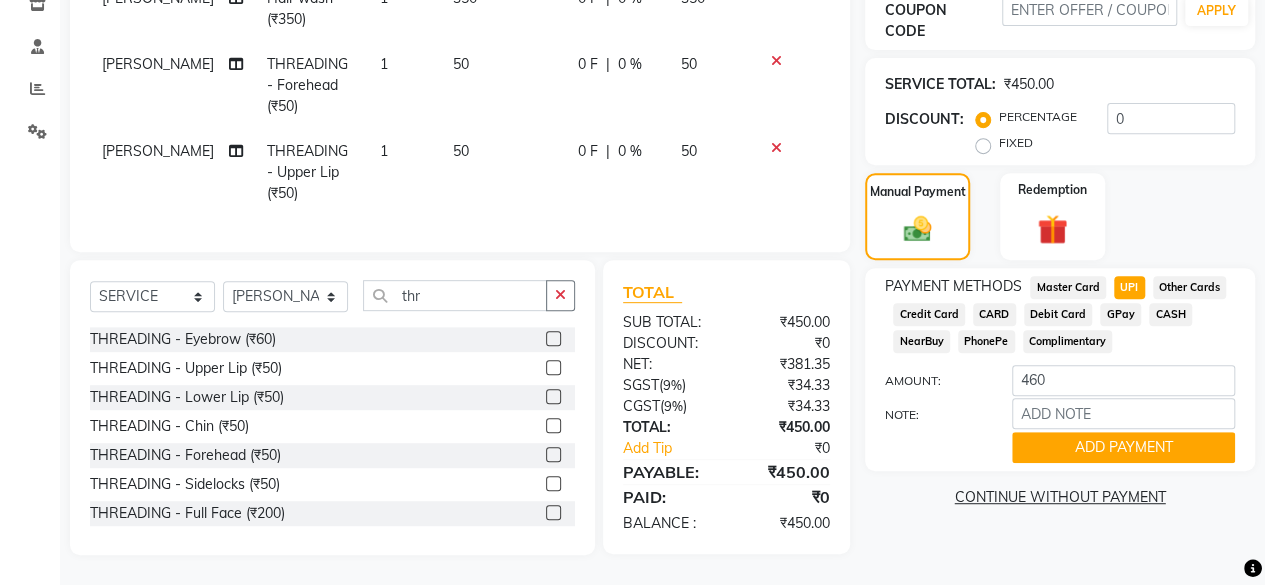 checkbox on "false" 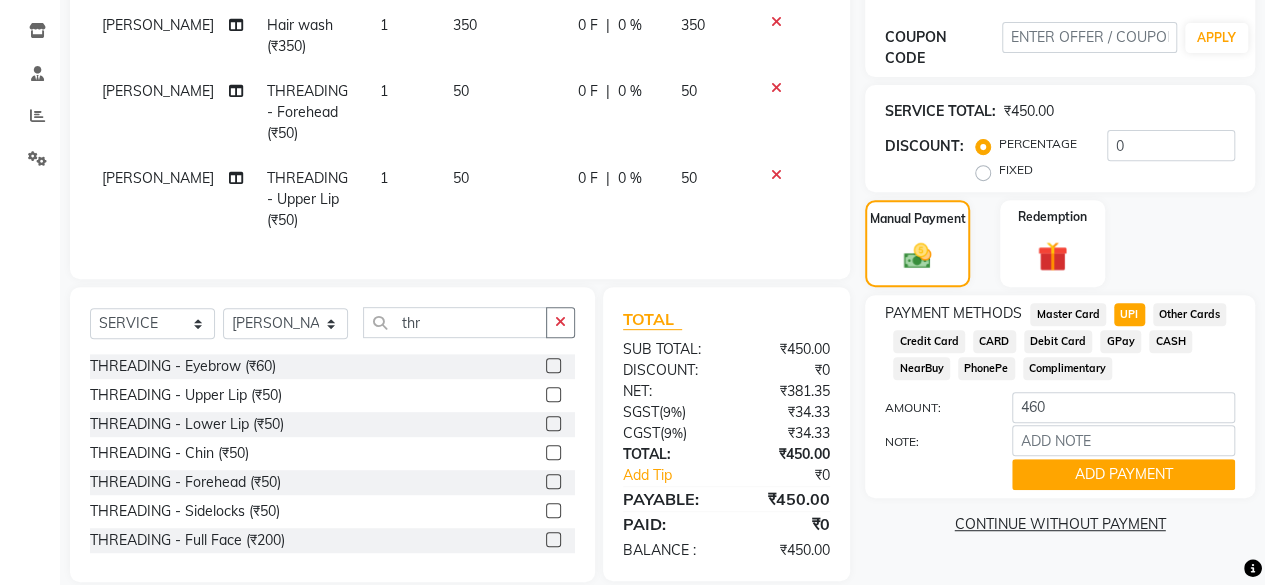scroll, scrollTop: 368, scrollLeft: 0, axis: vertical 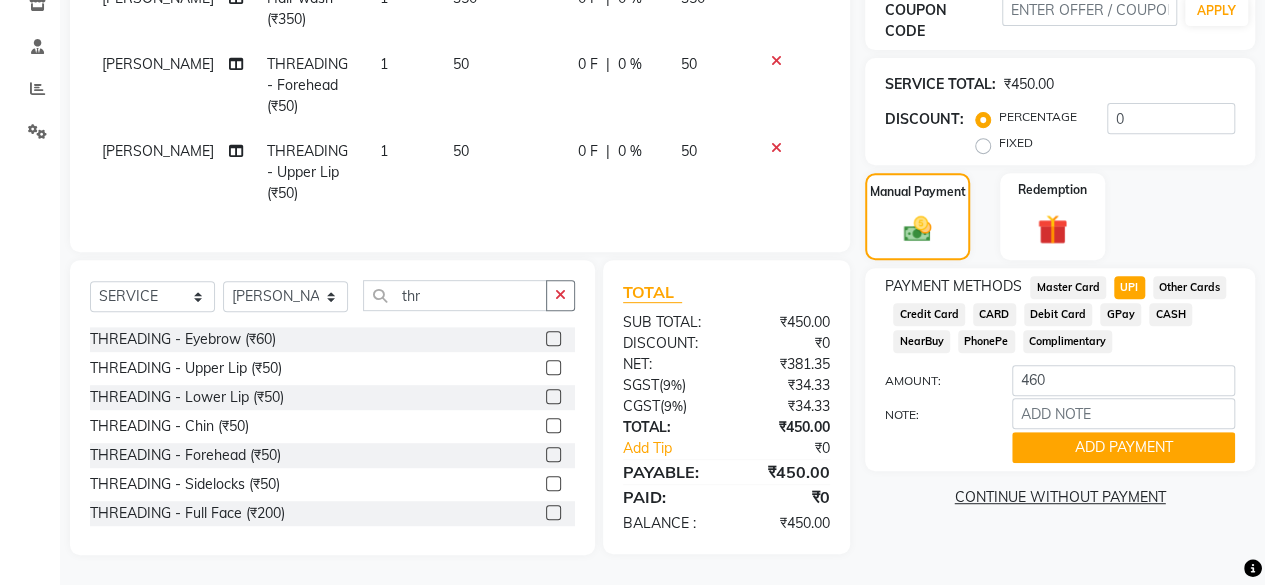 click on "UPI" 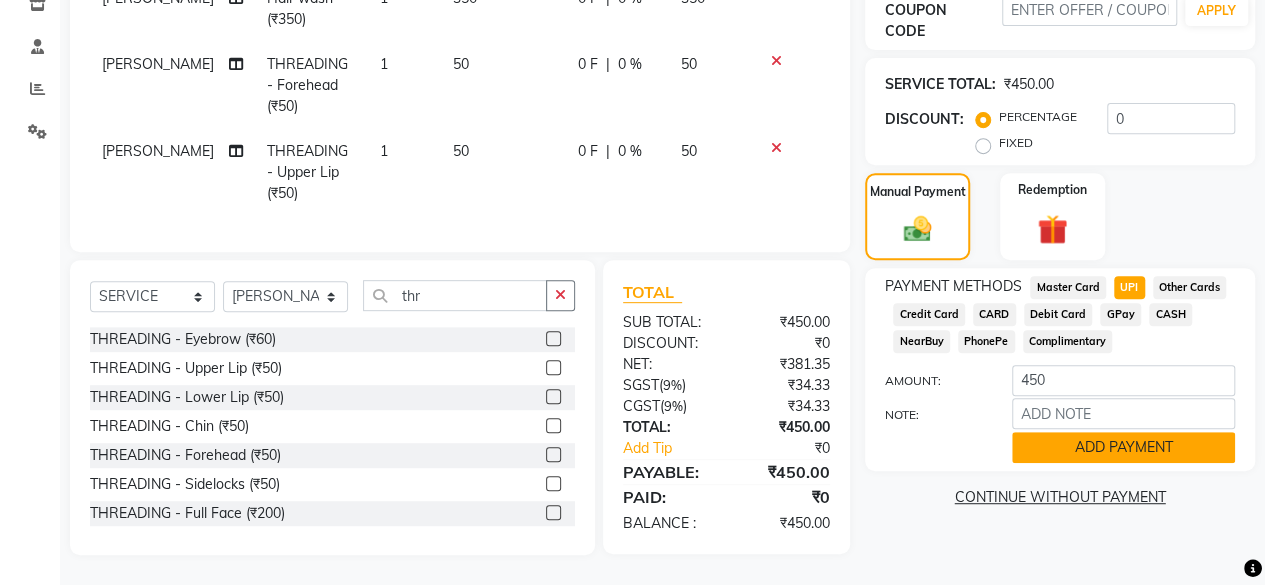 click on "ADD PAYMENT" 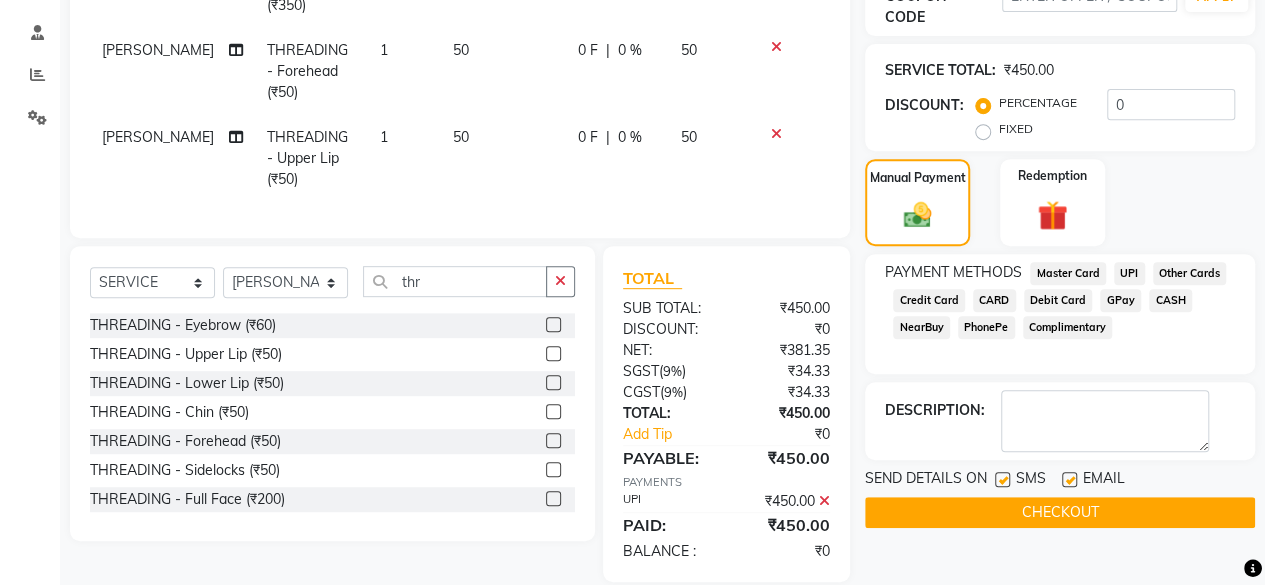 click on "CHECKOUT" 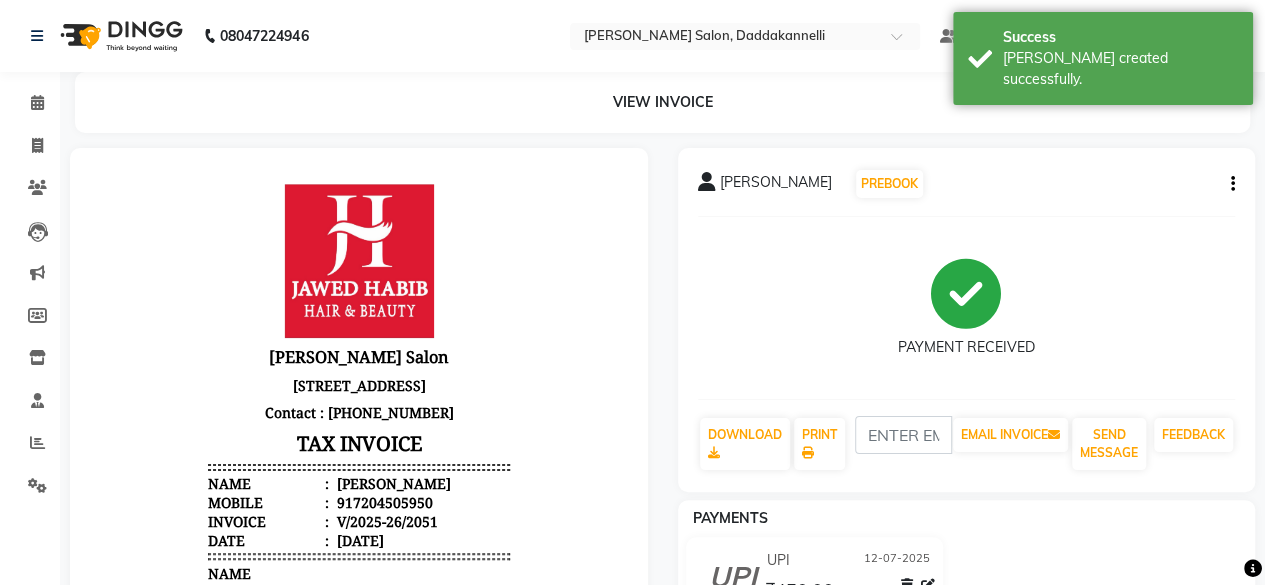 scroll, scrollTop: 0, scrollLeft: 0, axis: both 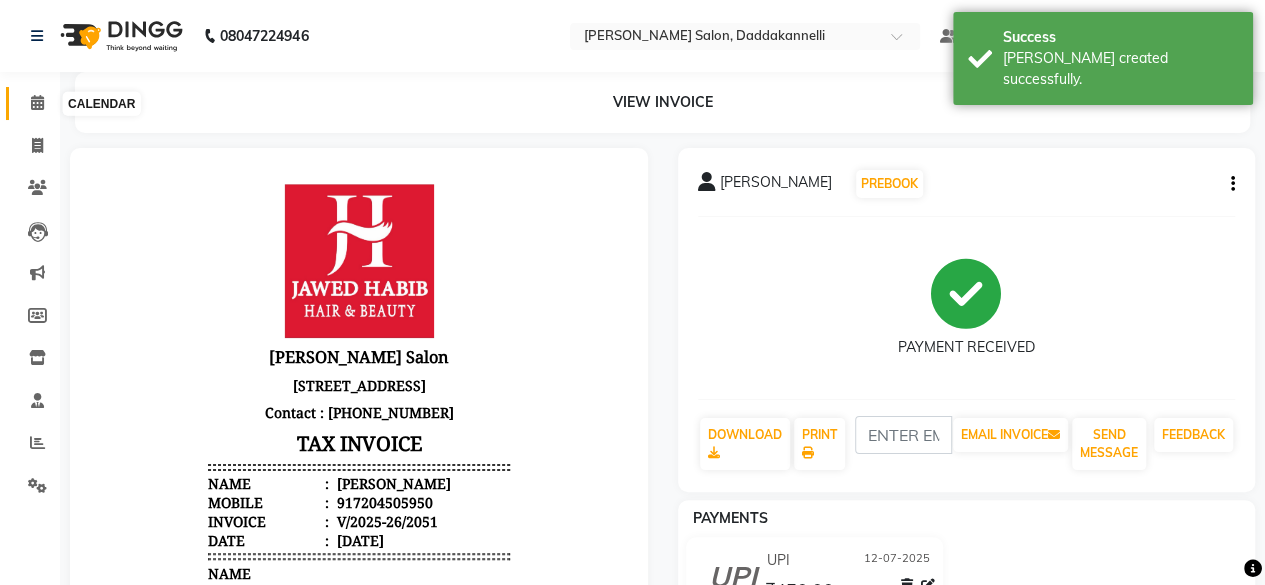 click 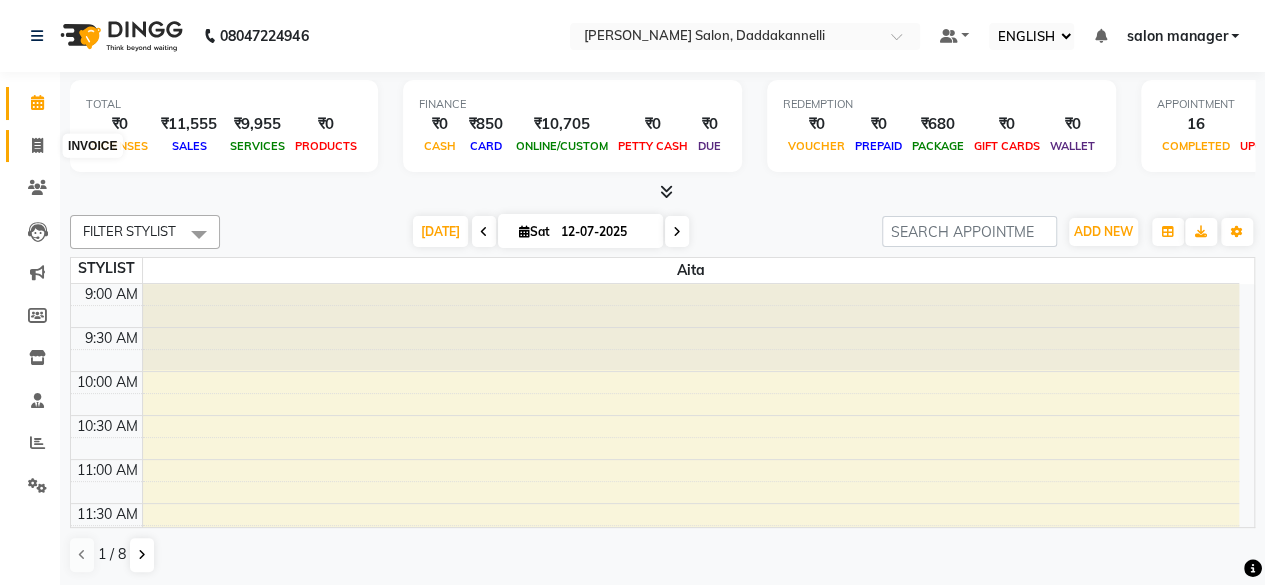 click 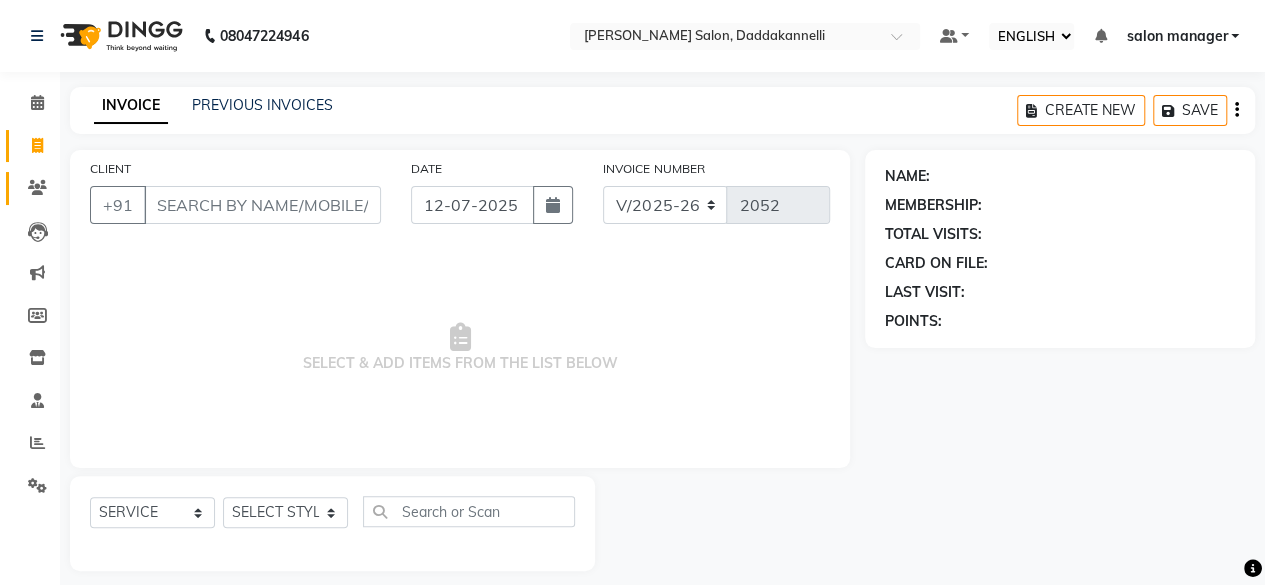 click on "CLIENTS" 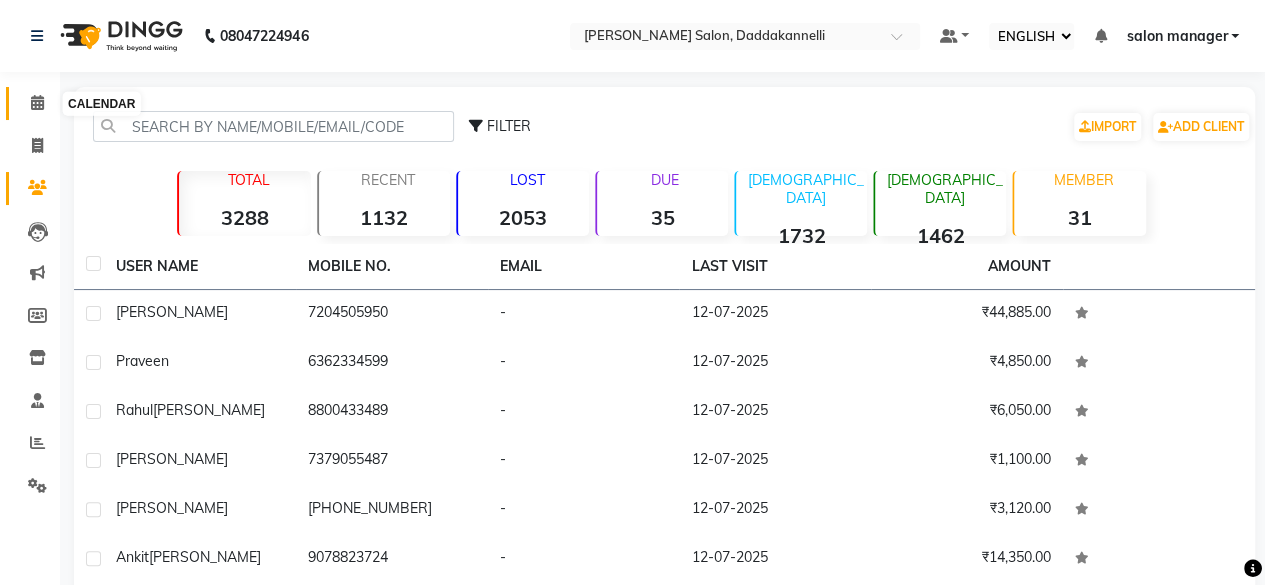 click 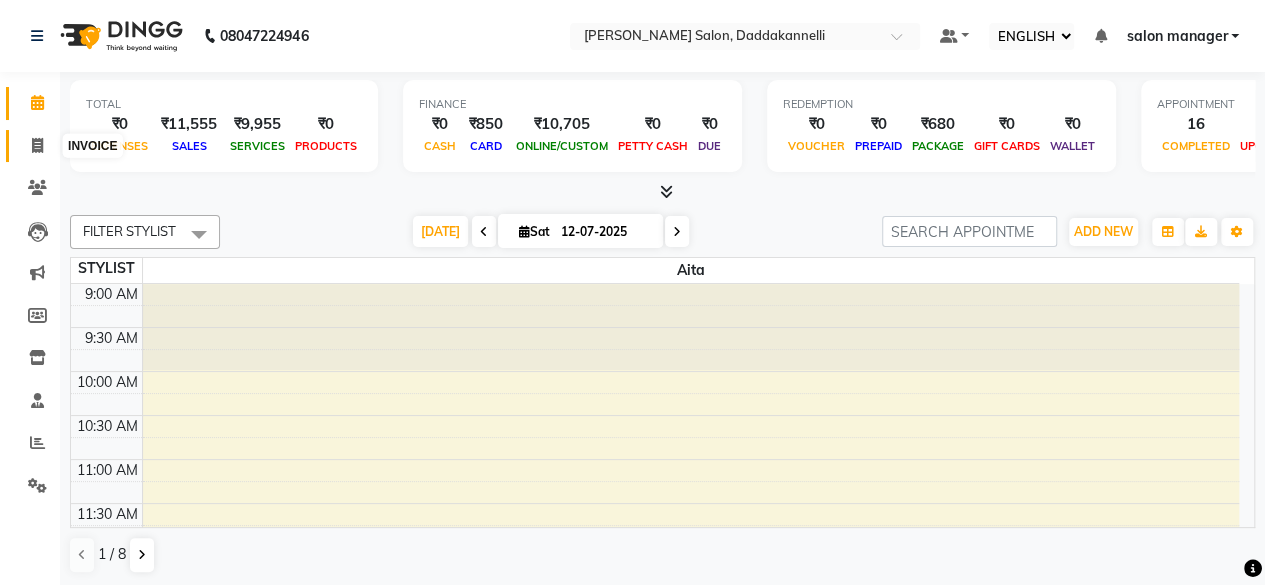 click 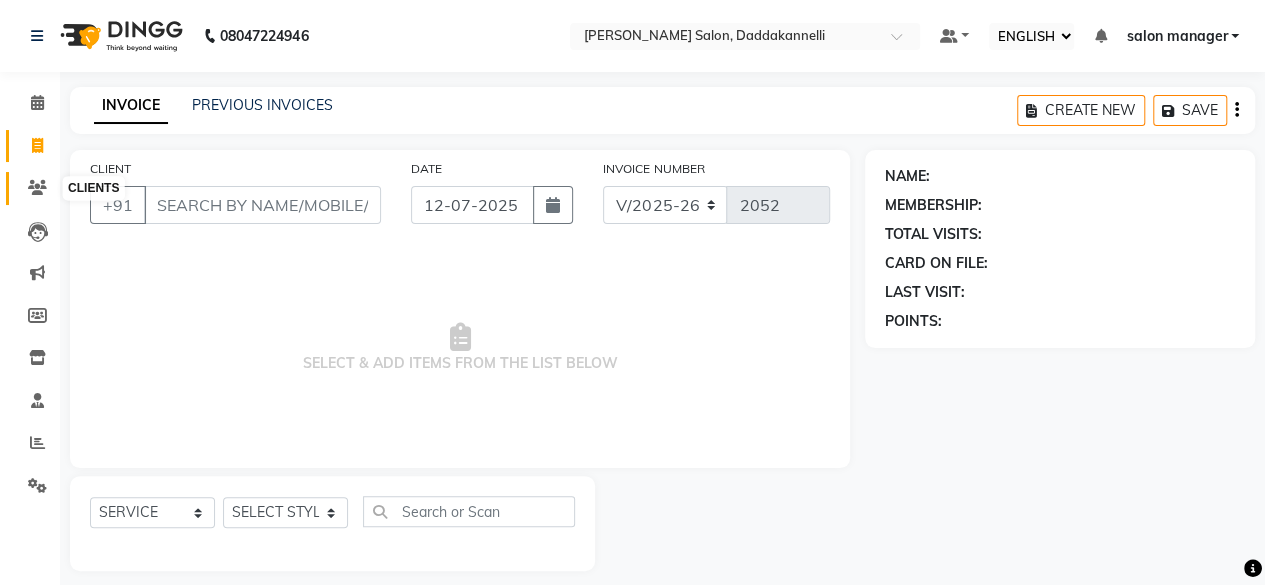 click 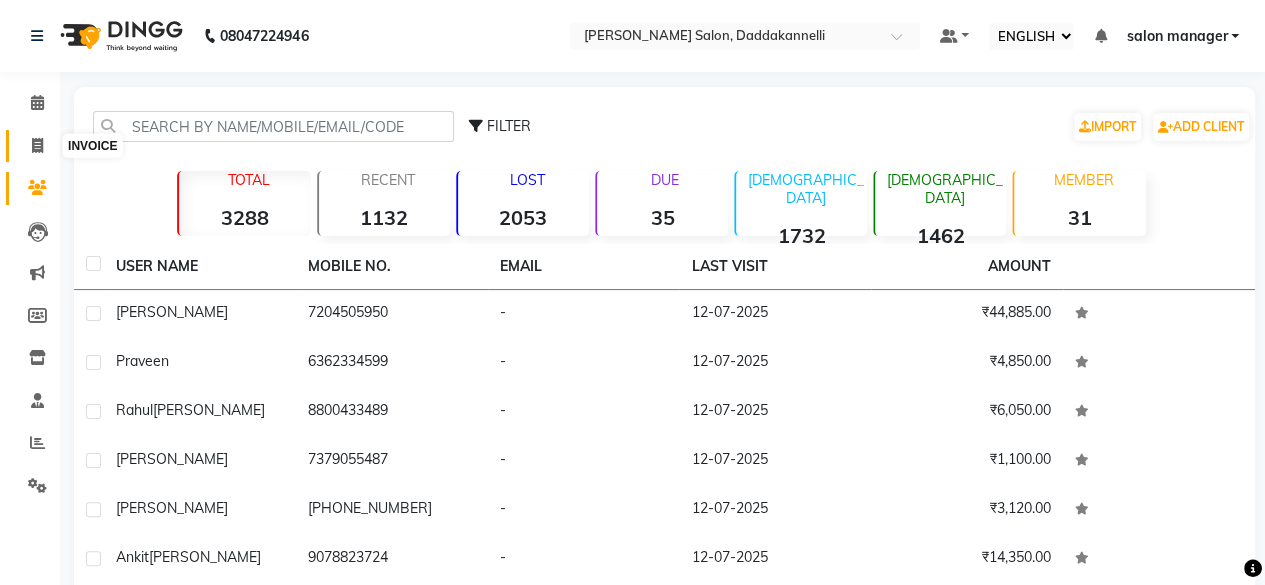 click 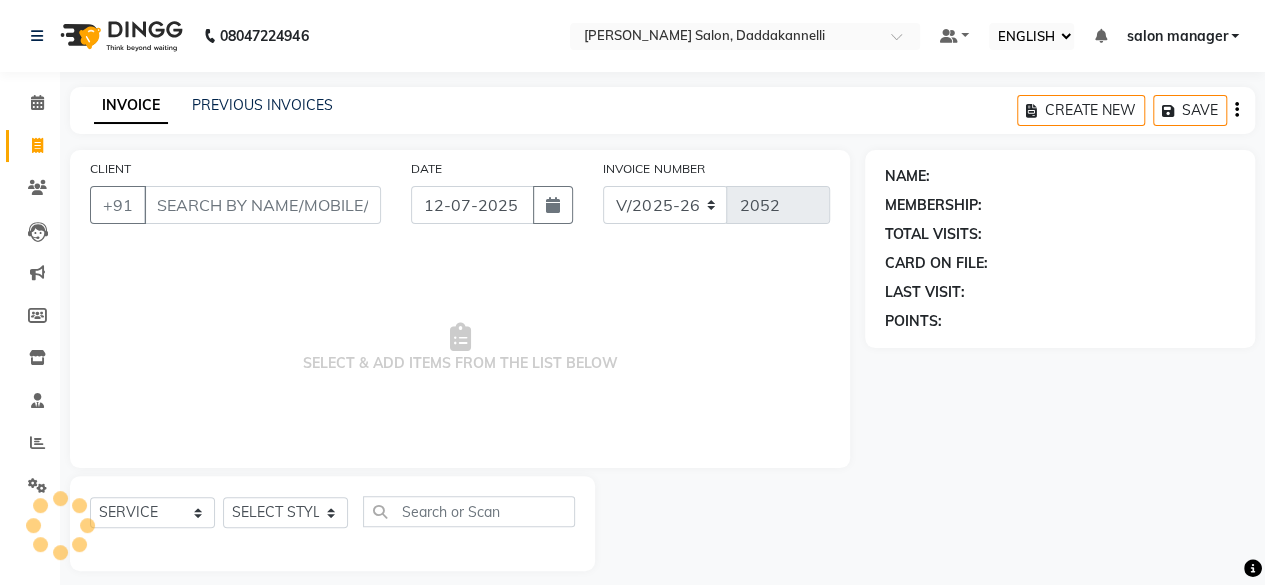 scroll, scrollTop: 15, scrollLeft: 0, axis: vertical 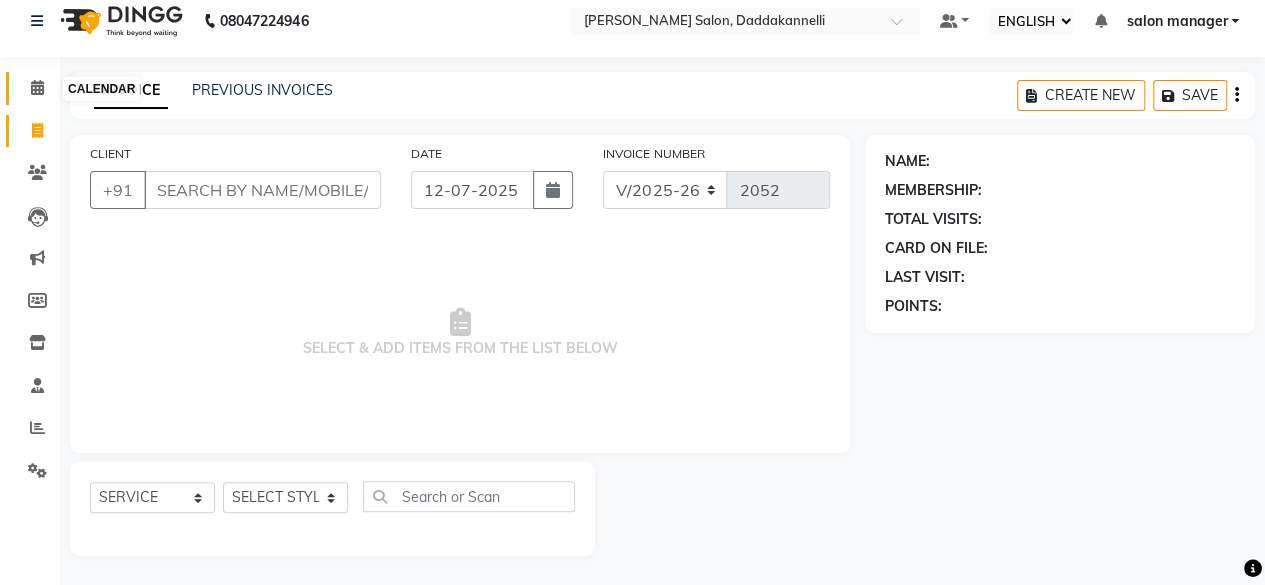 click 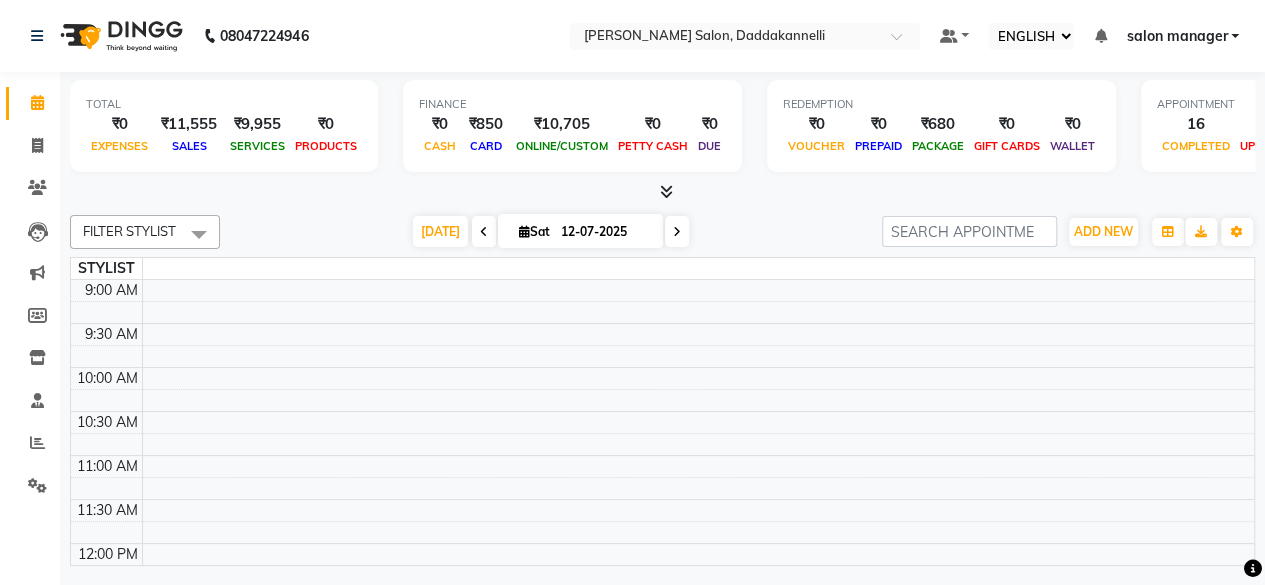 scroll, scrollTop: 0, scrollLeft: 0, axis: both 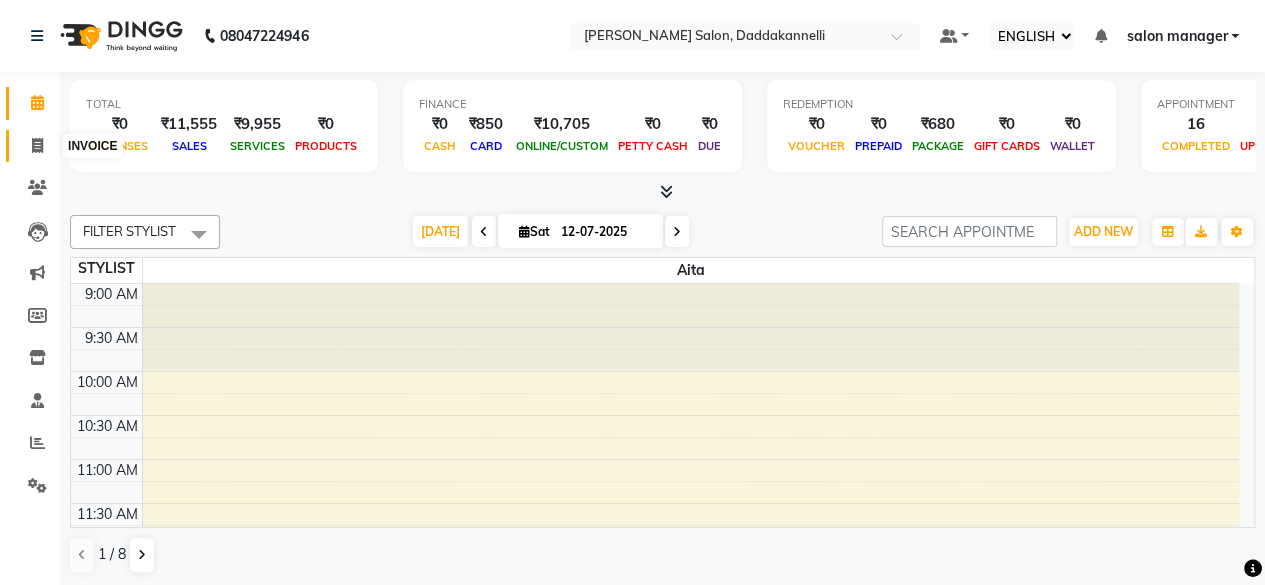 click 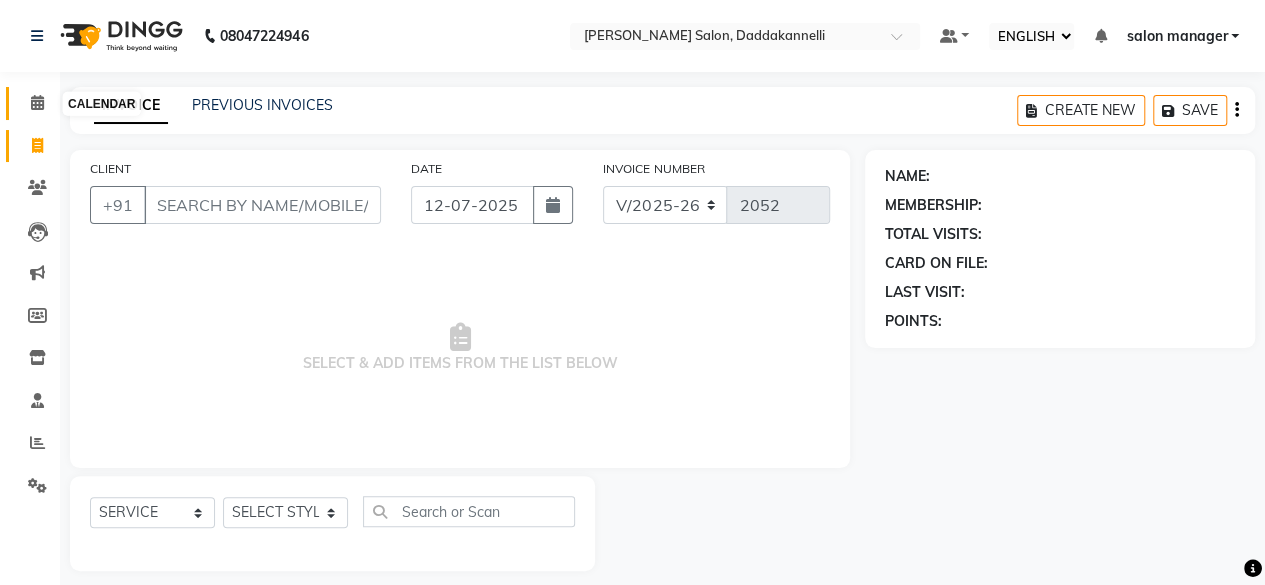 click 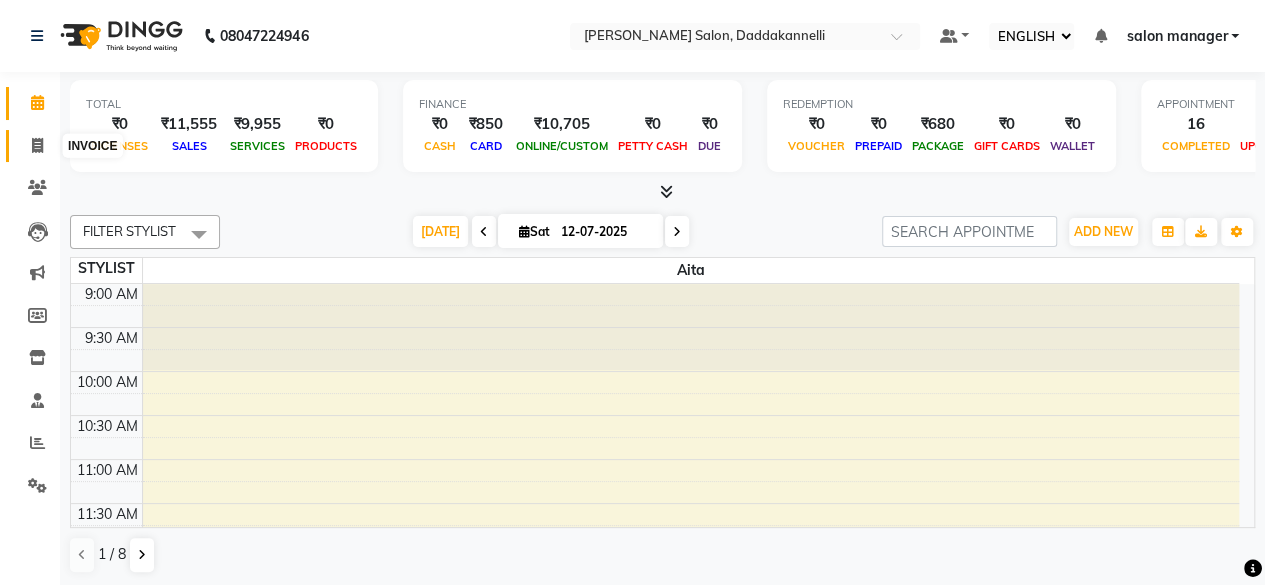 click 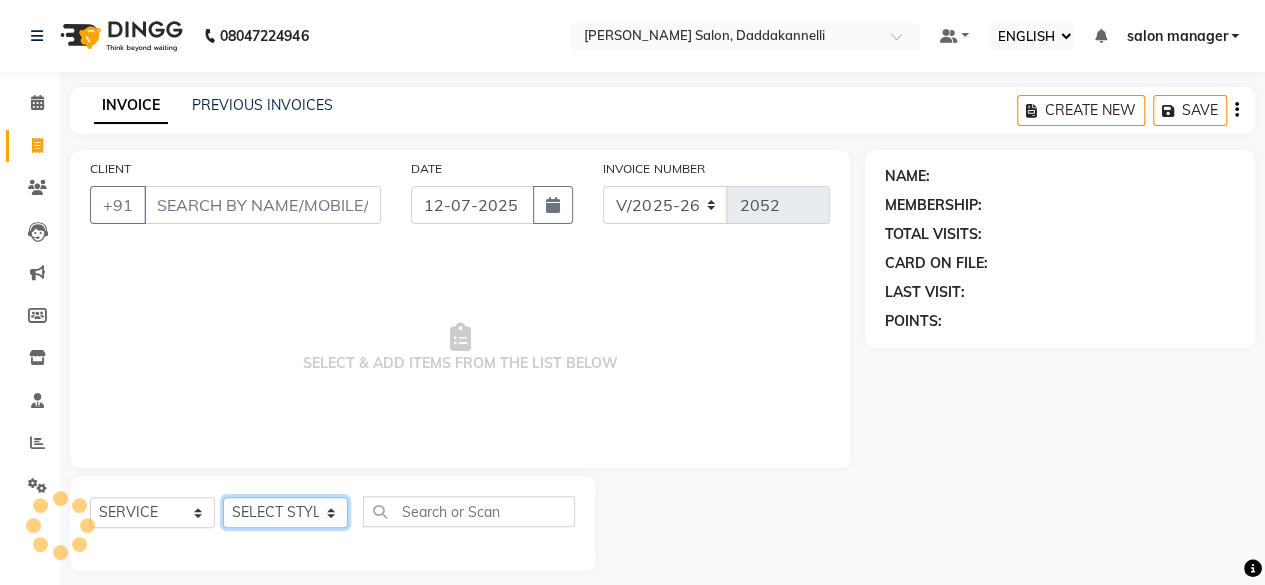 click on "SELECT STYLIST aita DINGG SUPPORT [PERSON_NAME] Rahul [PERSON_NAME] [PERSON_NAME] salon manager [PERSON_NAME]" 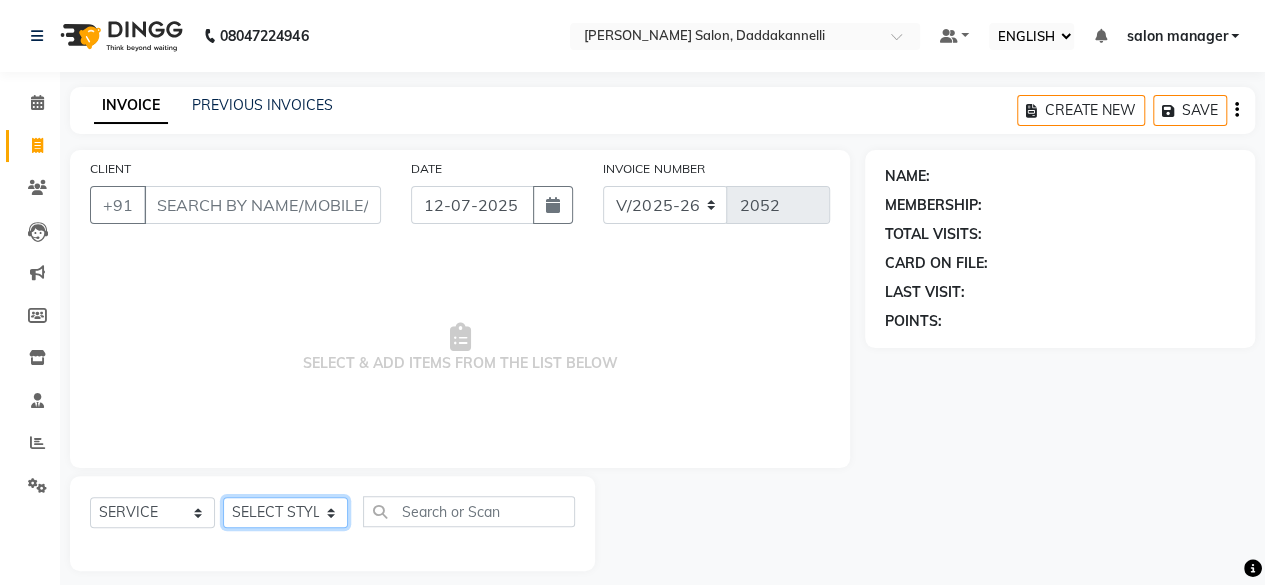 select on "79334" 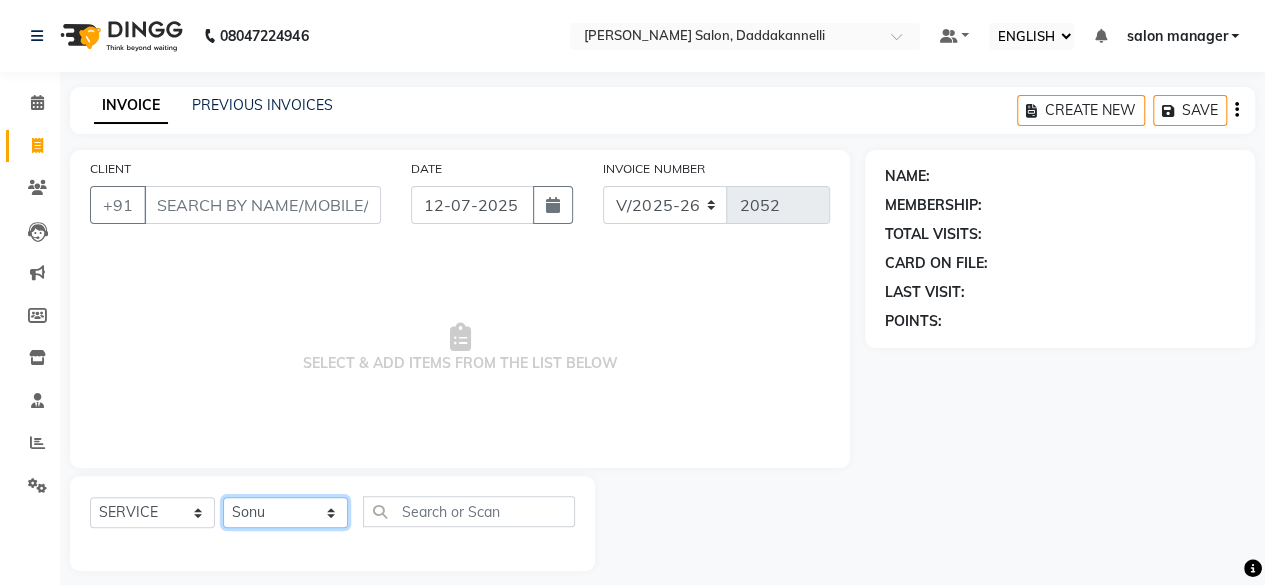 click on "SELECT STYLIST aita DINGG SUPPORT [PERSON_NAME] Rahul [PERSON_NAME] [PERSON_NAME] salon manager [PERSON_NAME]" 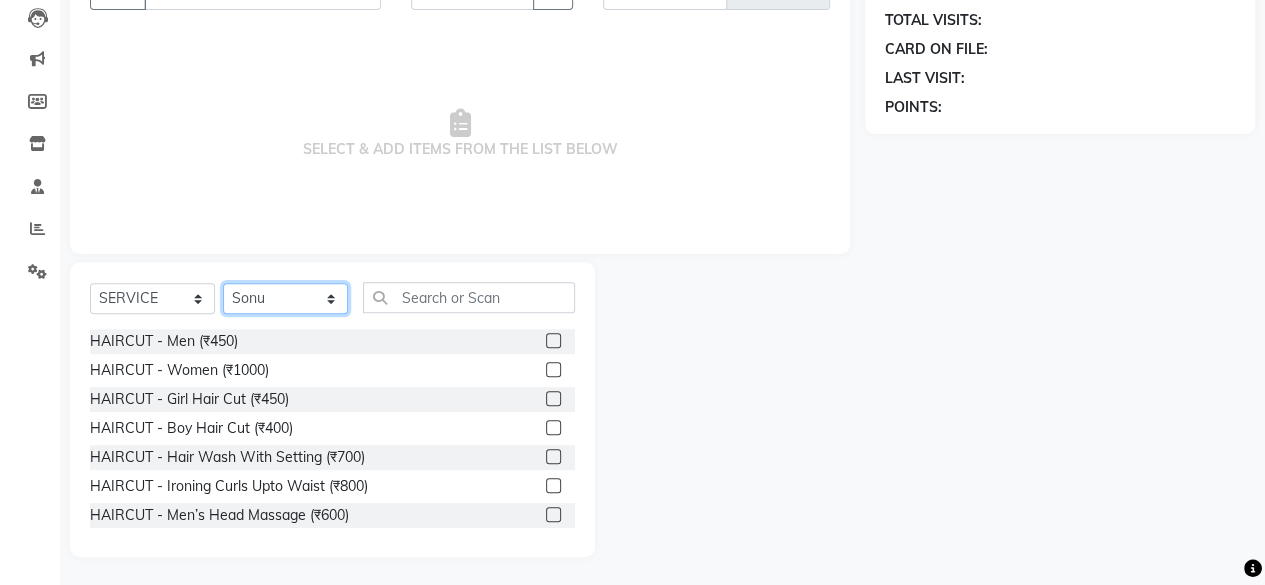 scroll, scrollTop: 215, scrollLeft: 0, axis: vertical 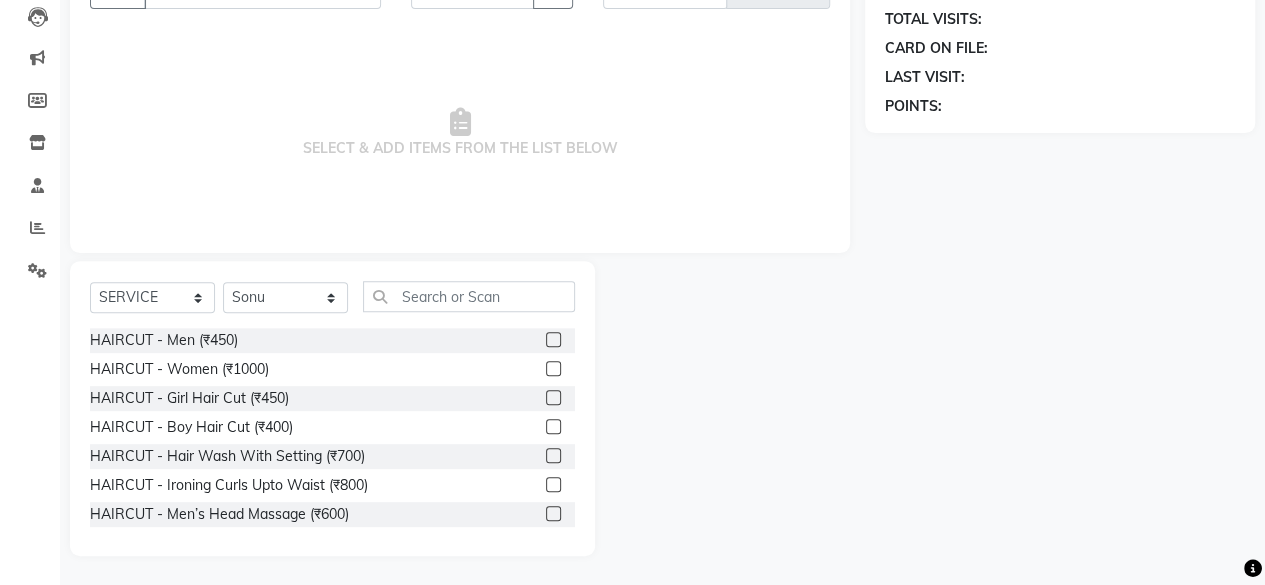 click 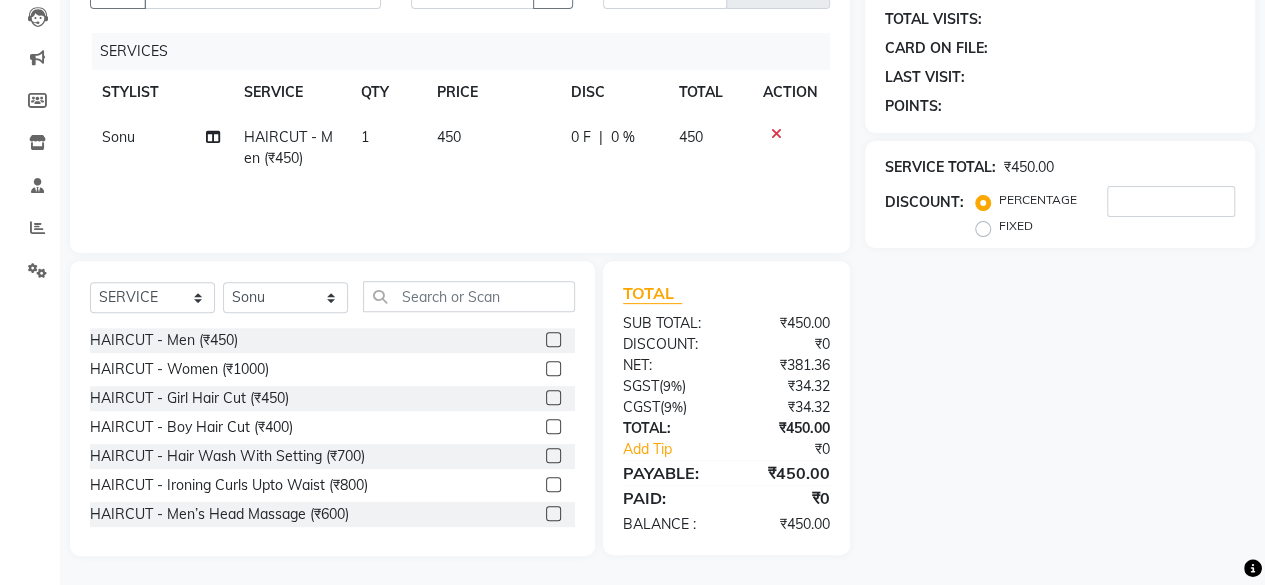click 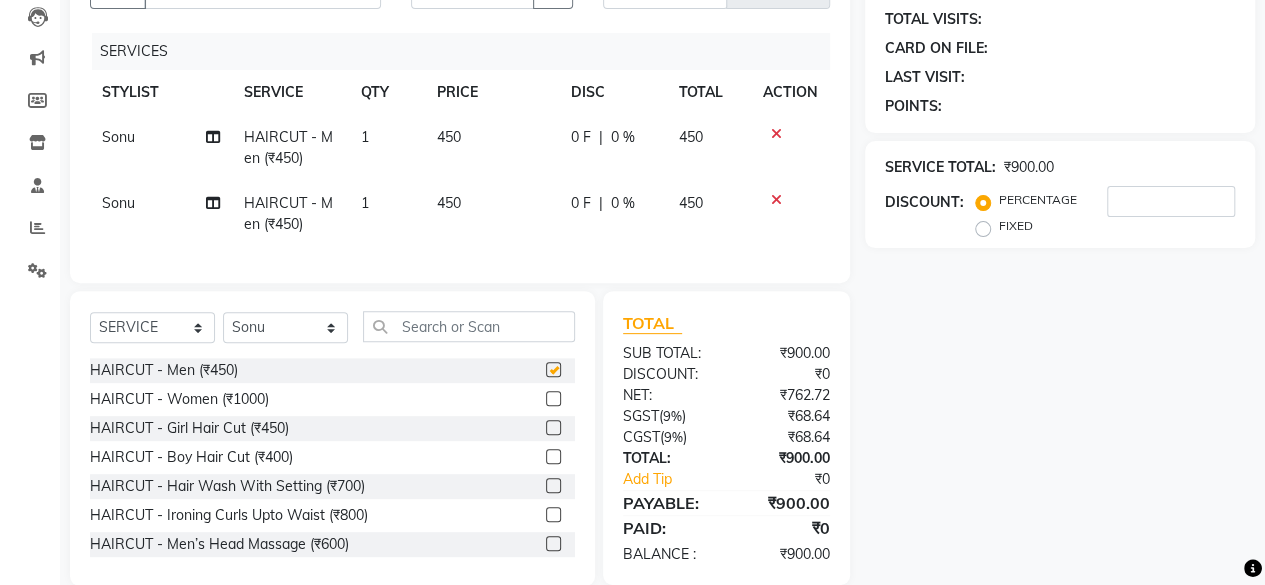 checkbox on "false" 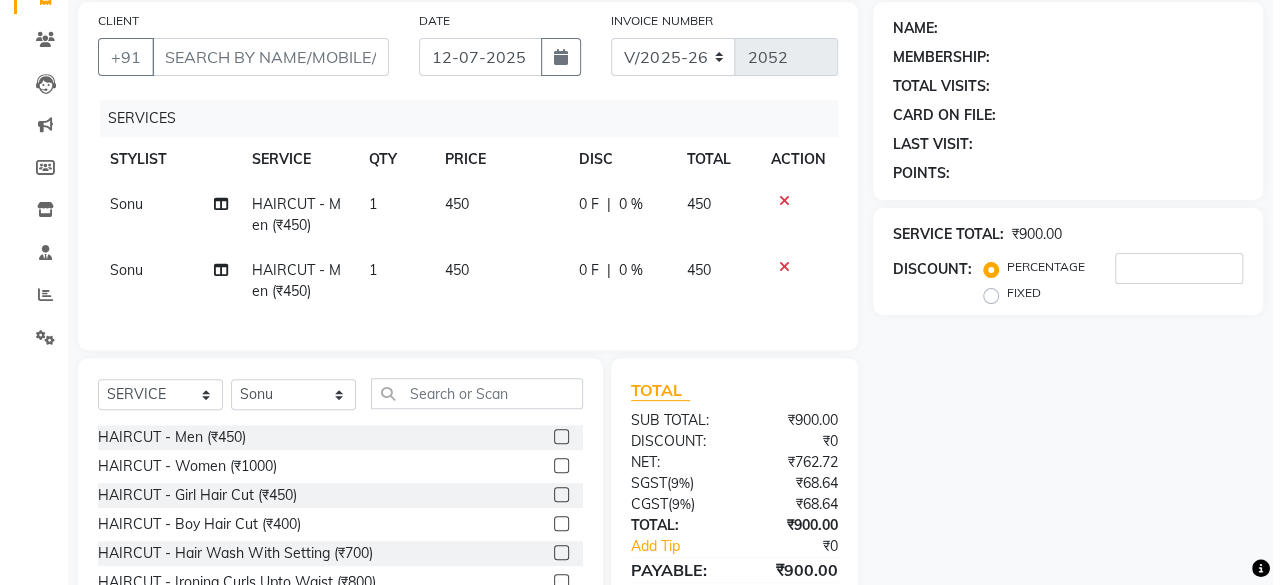 scroll, scrollTop: 15, scrollLeft: 0, axis: vertical 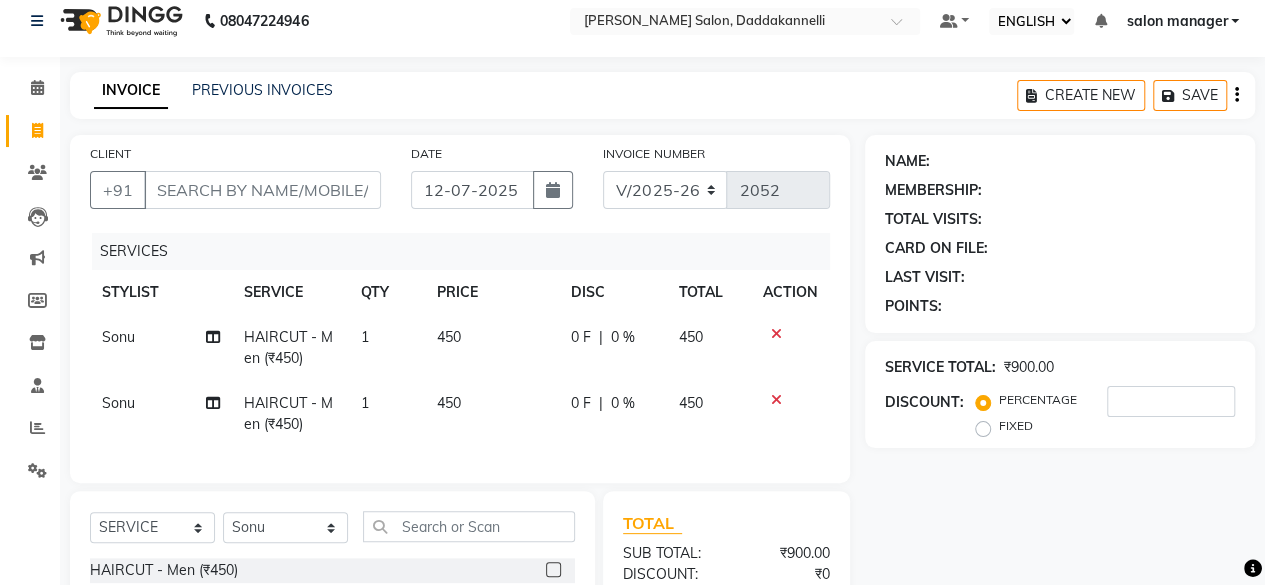 click 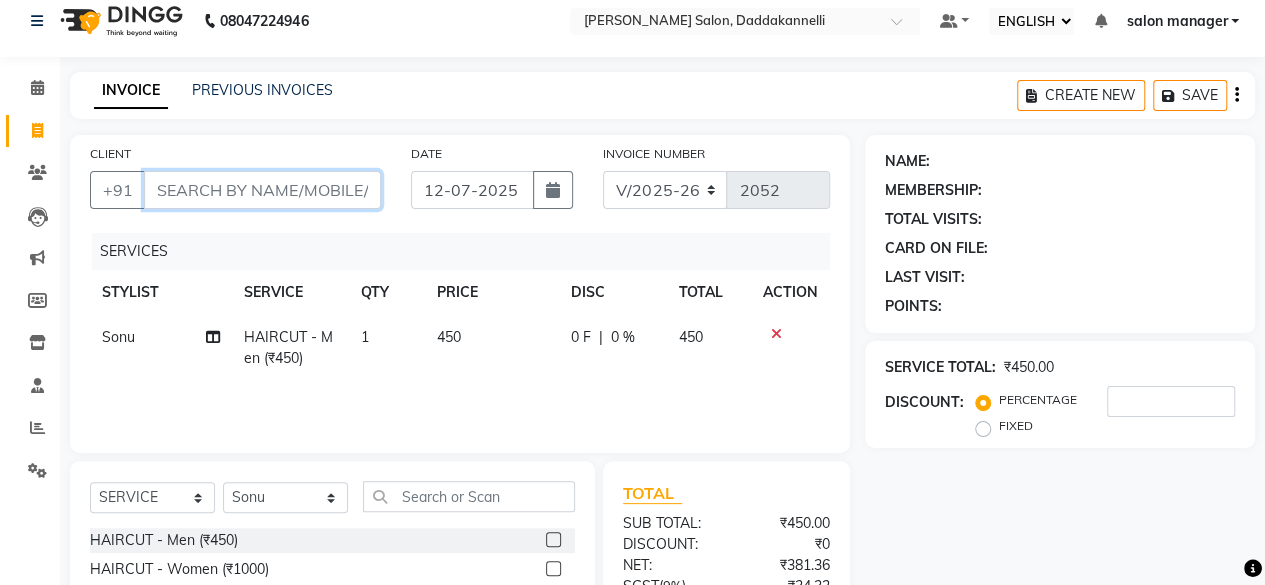 click on "CLIENT" at bounding box center [262, 190] 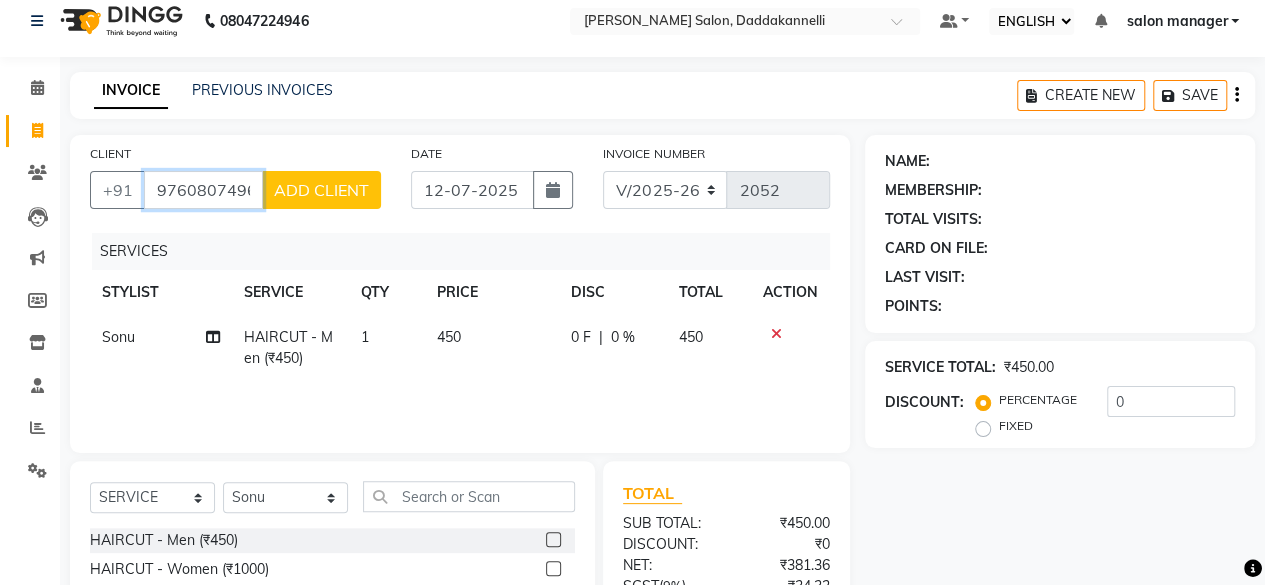 type on "9760807496" 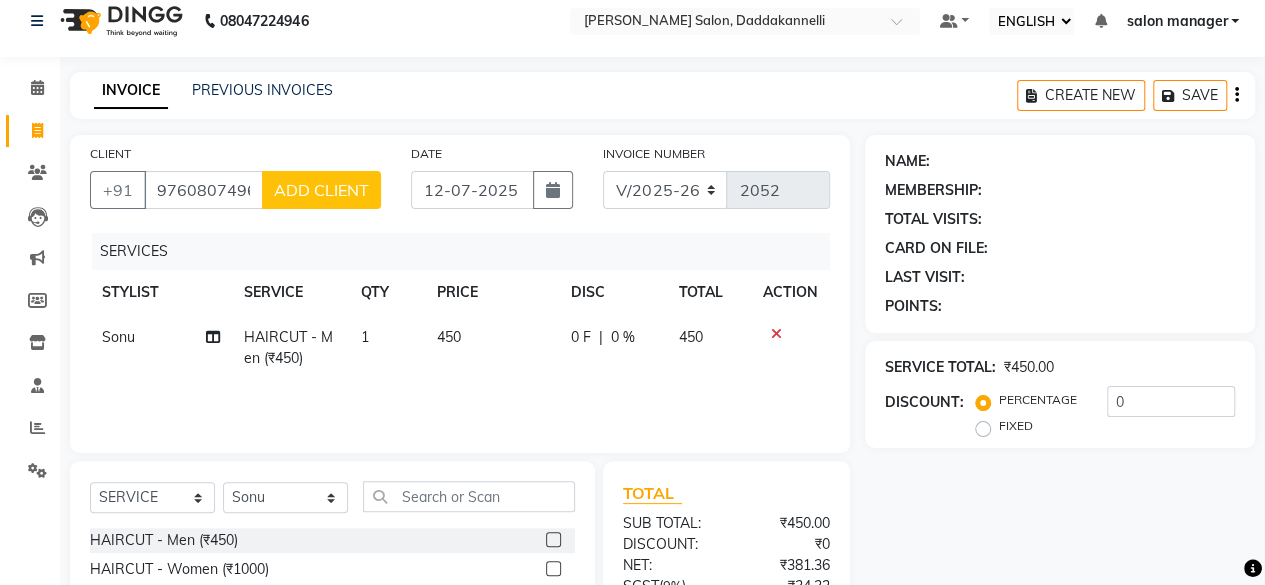 click on "ADD CLIENT" 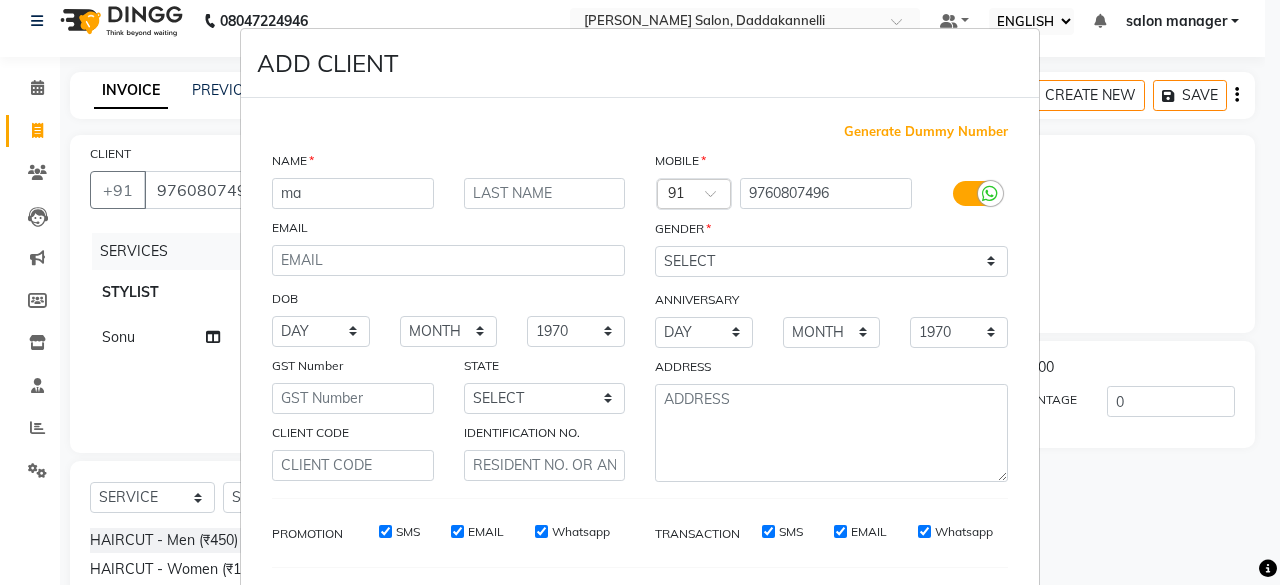 type on "m" 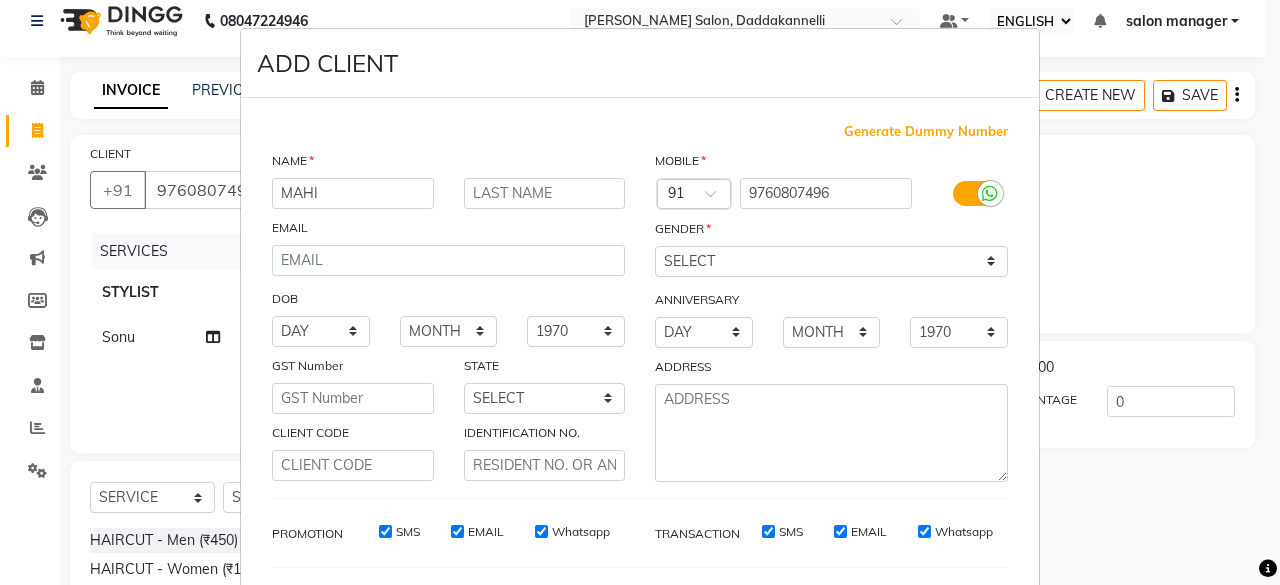 type on "MAHI" 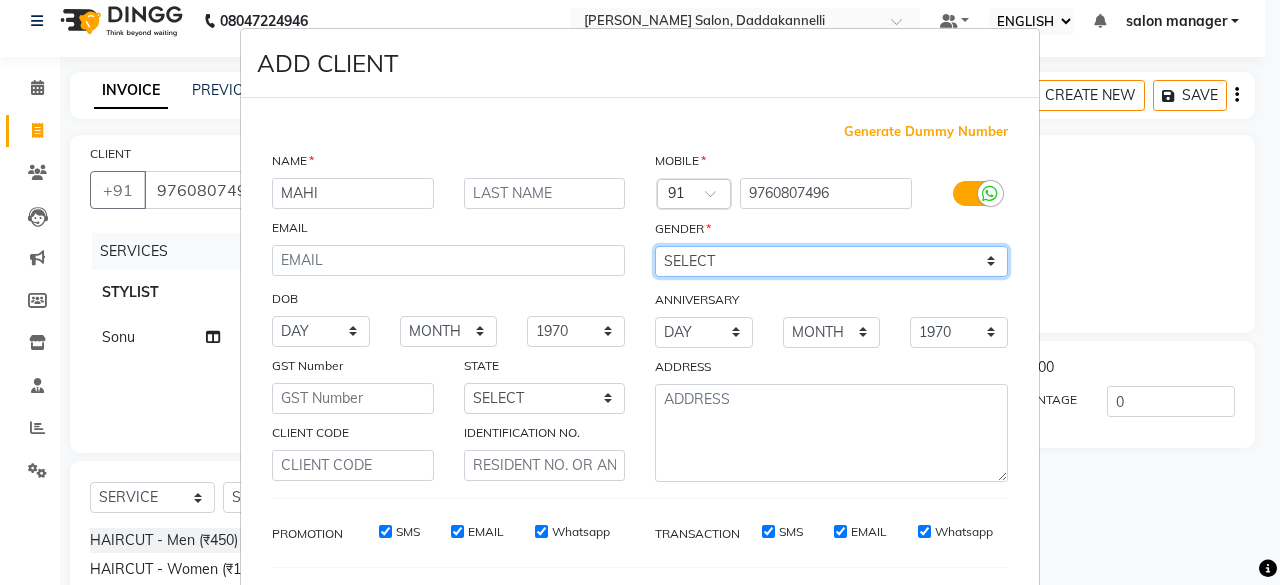 click on "SELECT [DEMOGRAPHIC_DATA] [DEMOGRAPHIC_DATA] OTHER PREFER NOT TO SAY" at bounding box center (831, 261) 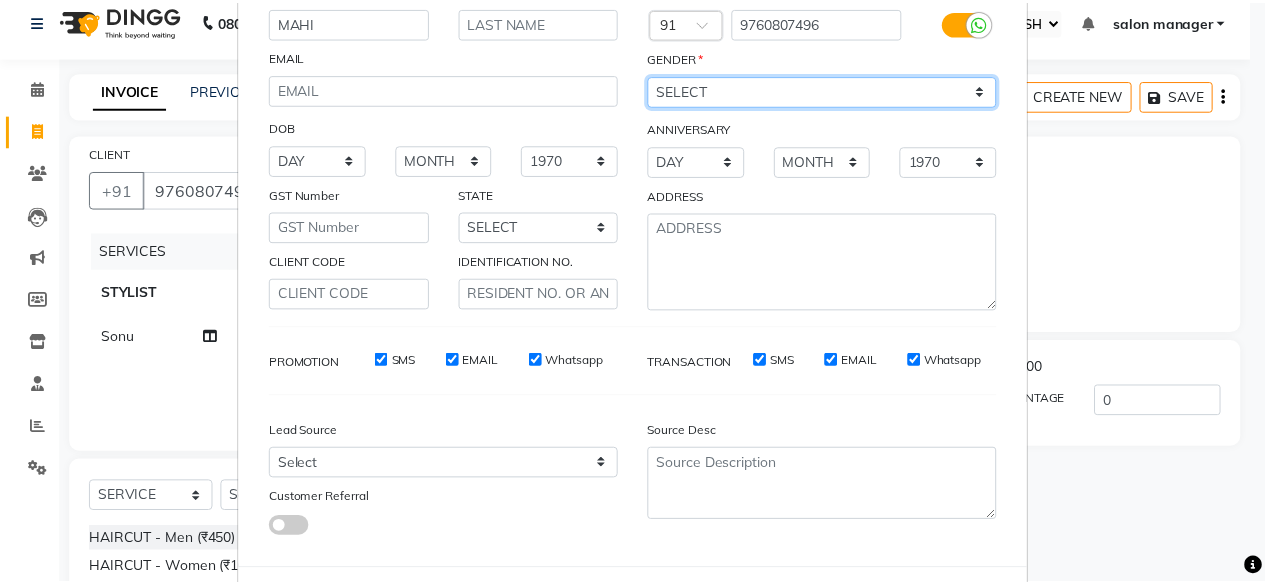 scroll, scrollTop: 260, scrollLeft: 0, axis: vertical 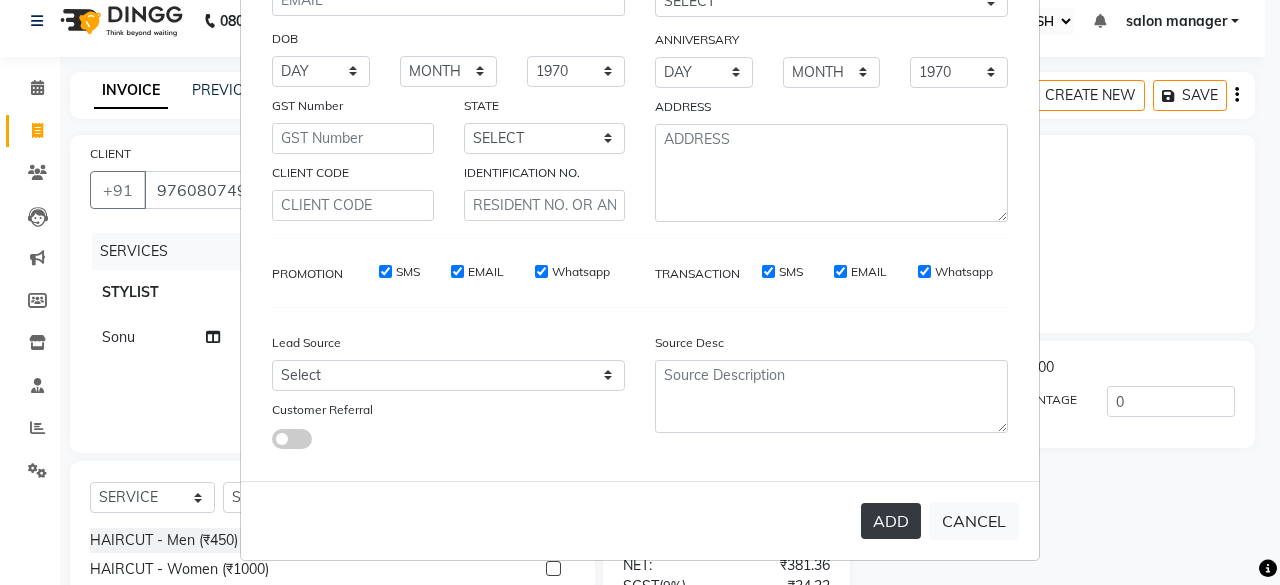 click on "ADD" at bounding box center (891, 521) 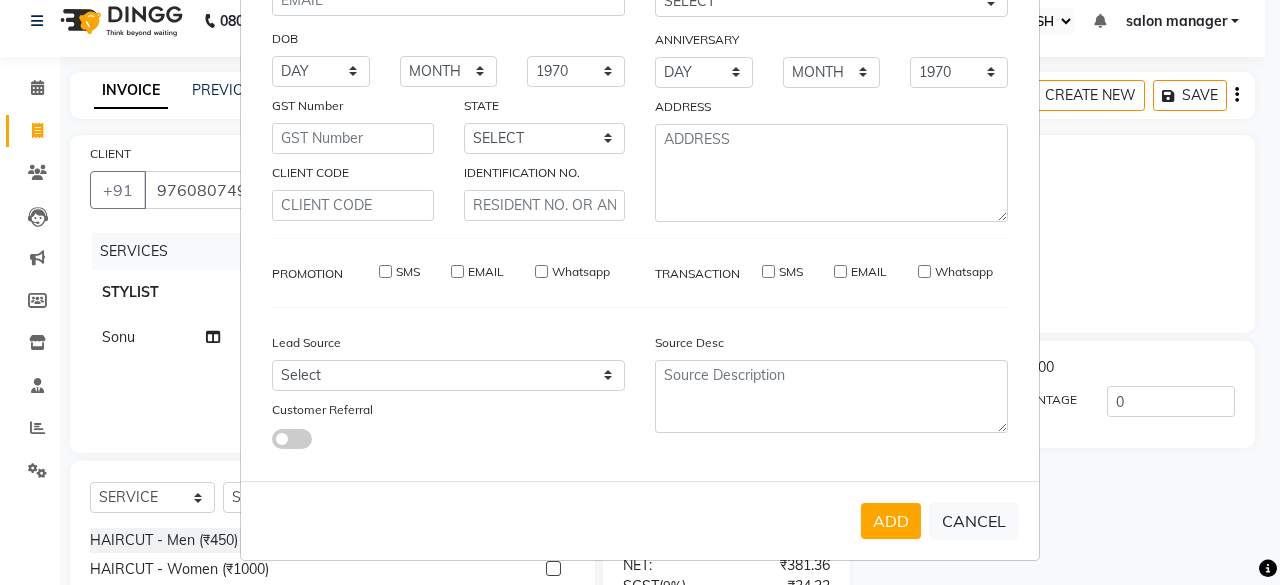 type 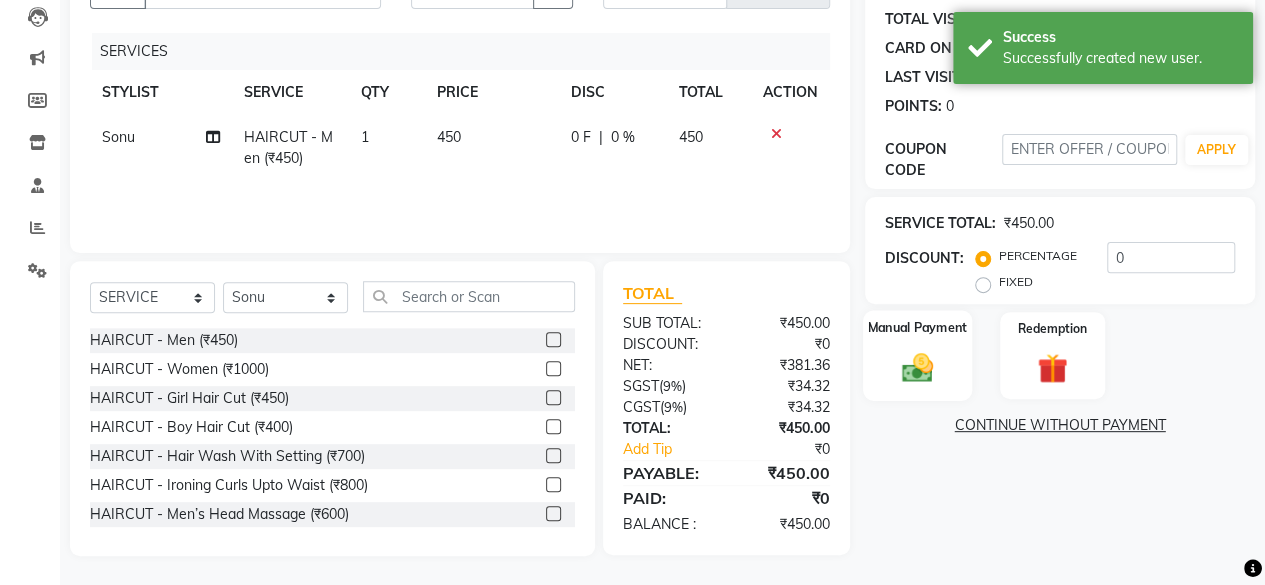 click on "Manual Payment" 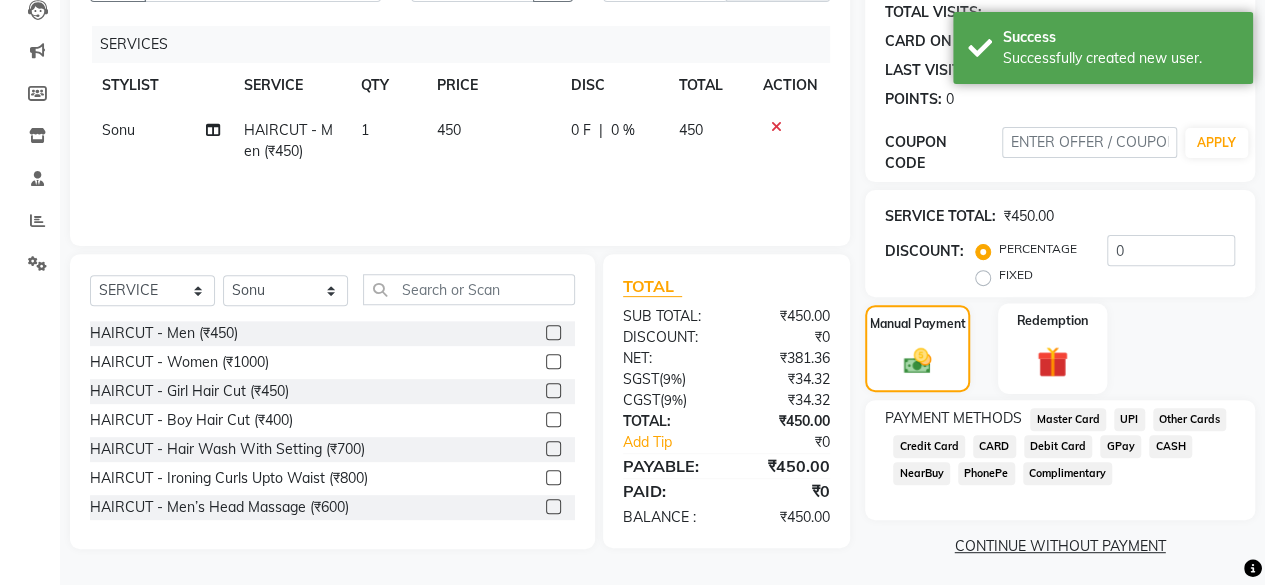 scroll, scrollTop: 227, scrollLeft: 0, axis: vertical 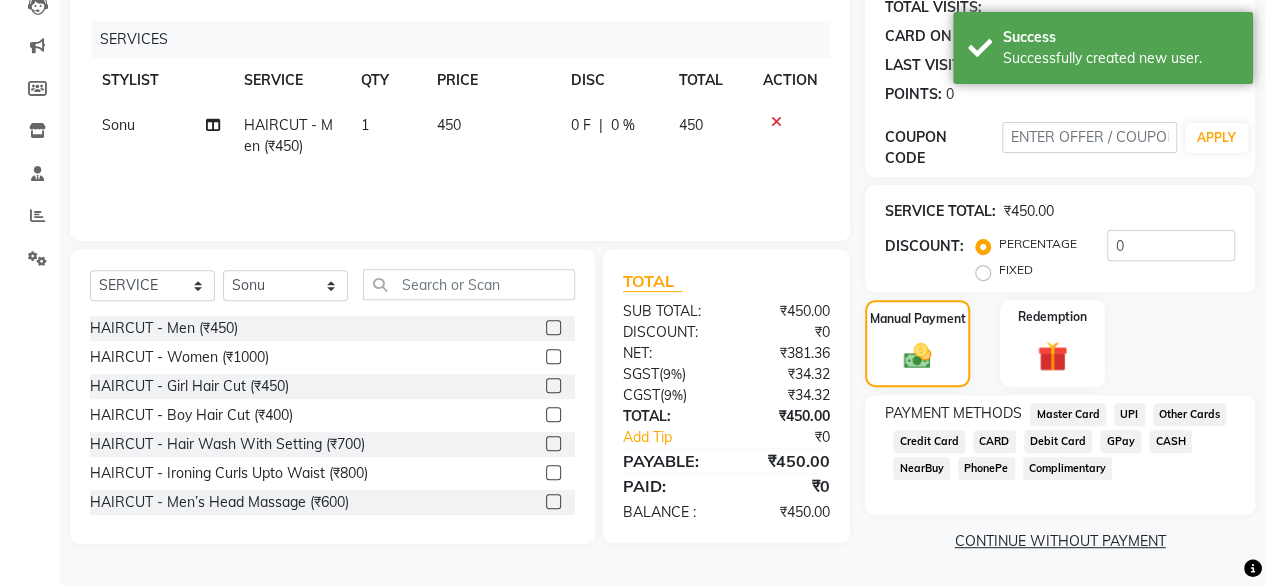 click on "UPI" 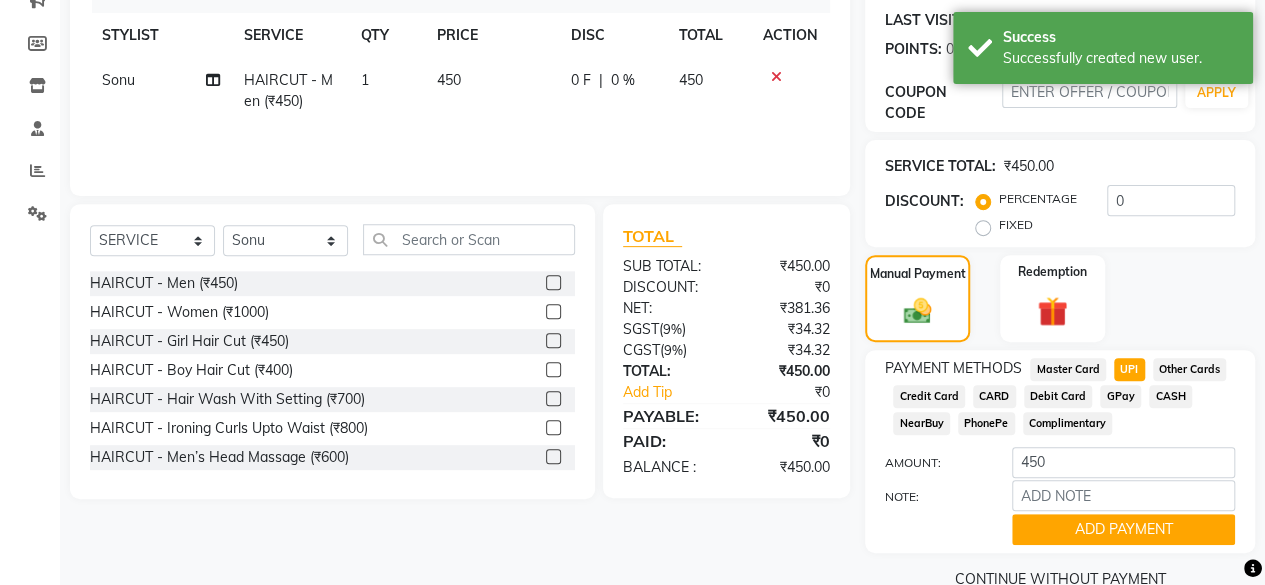 scroll, scrollTop: 310, scrollLeft: 0, axis: vertical 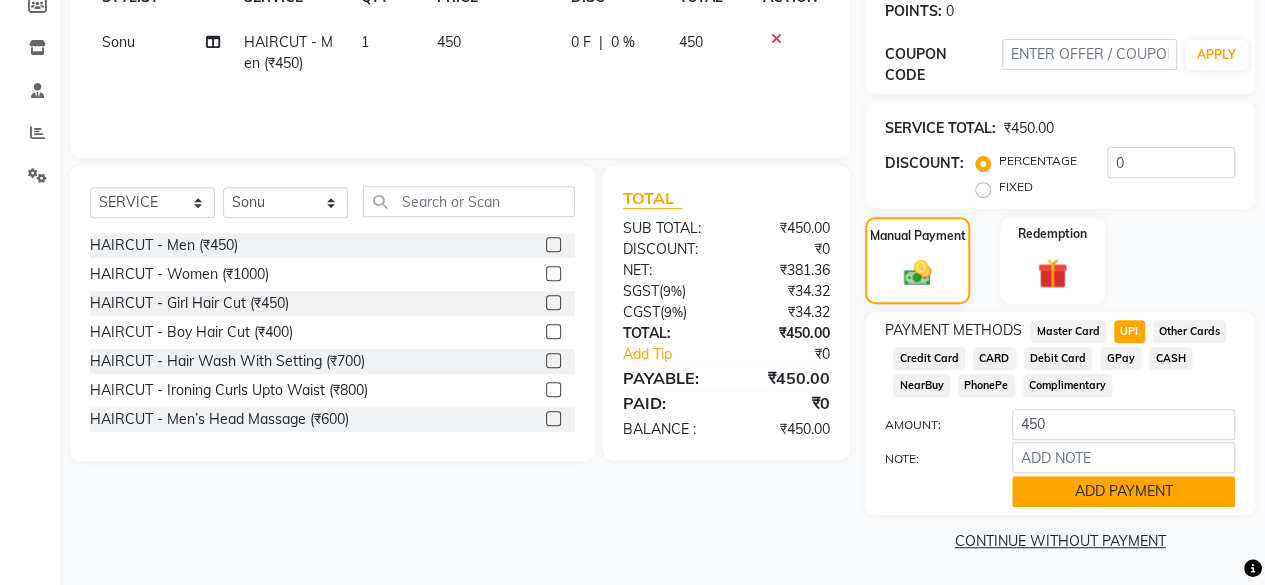 click on "ADD PAYMENT" 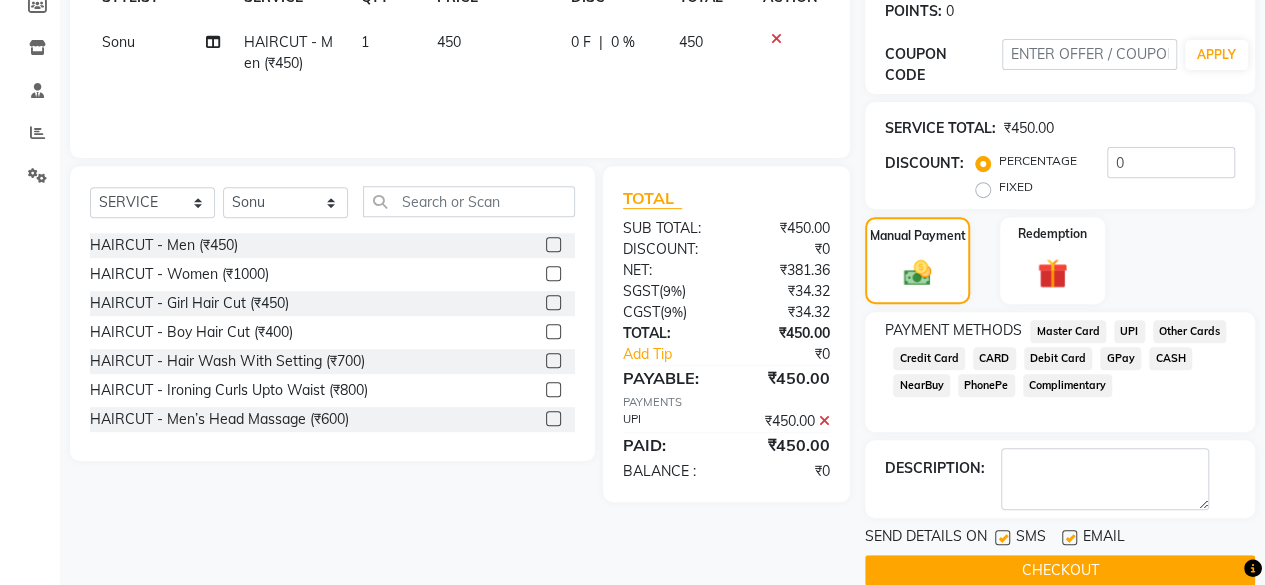click on "CHECKOUT" 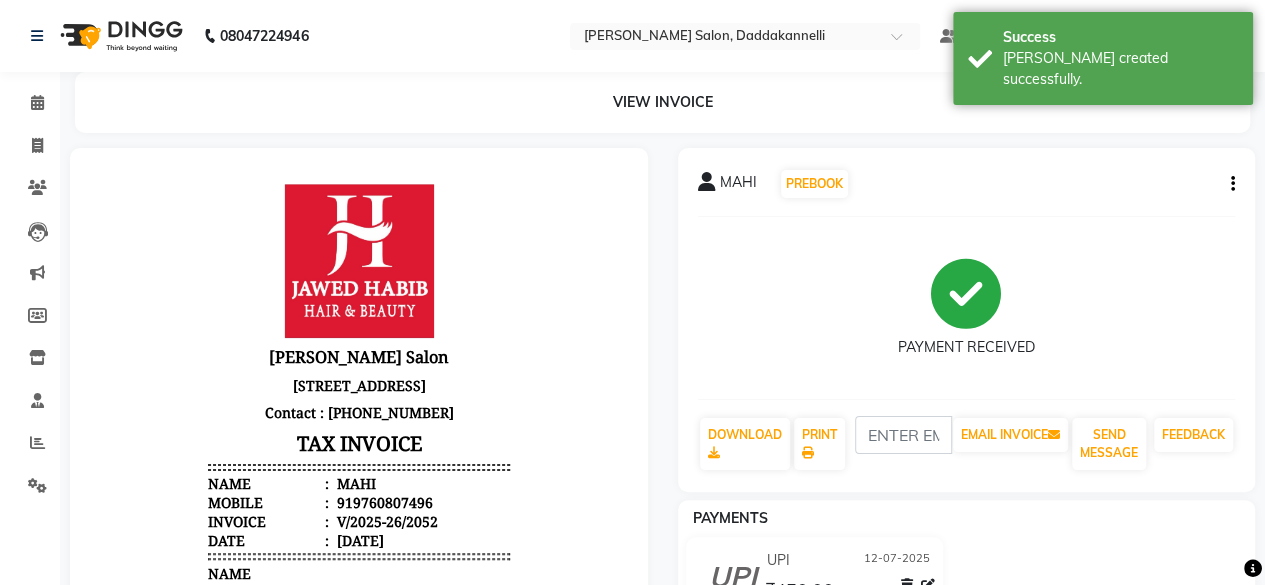 scroll, scrollTop: 0, scrollLeft: 0, axis: both 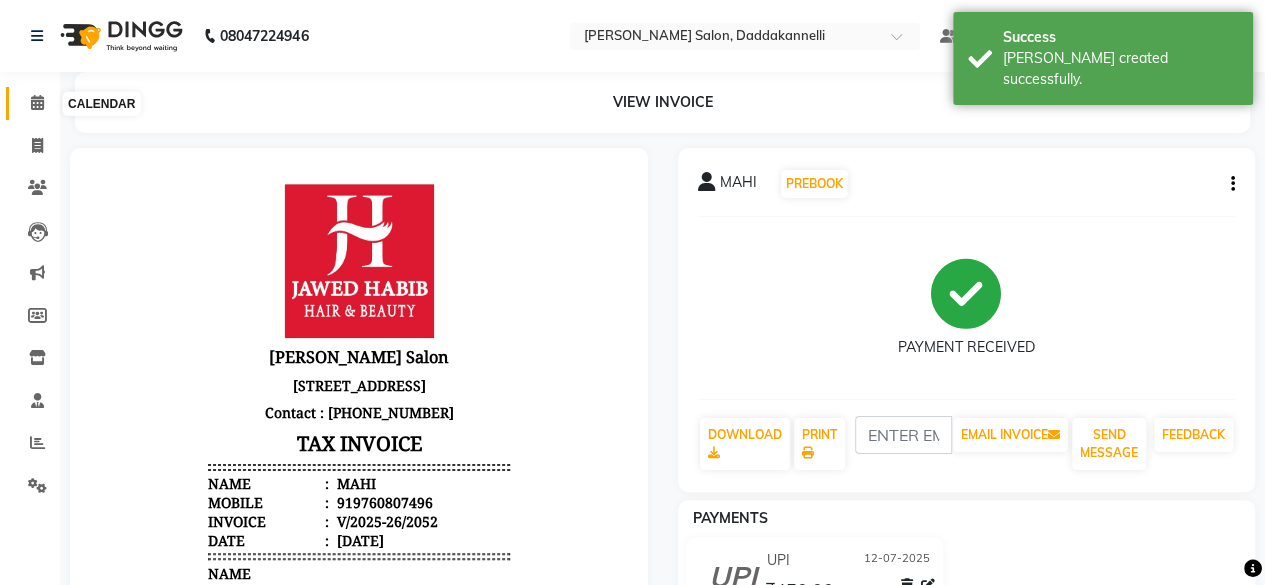 click 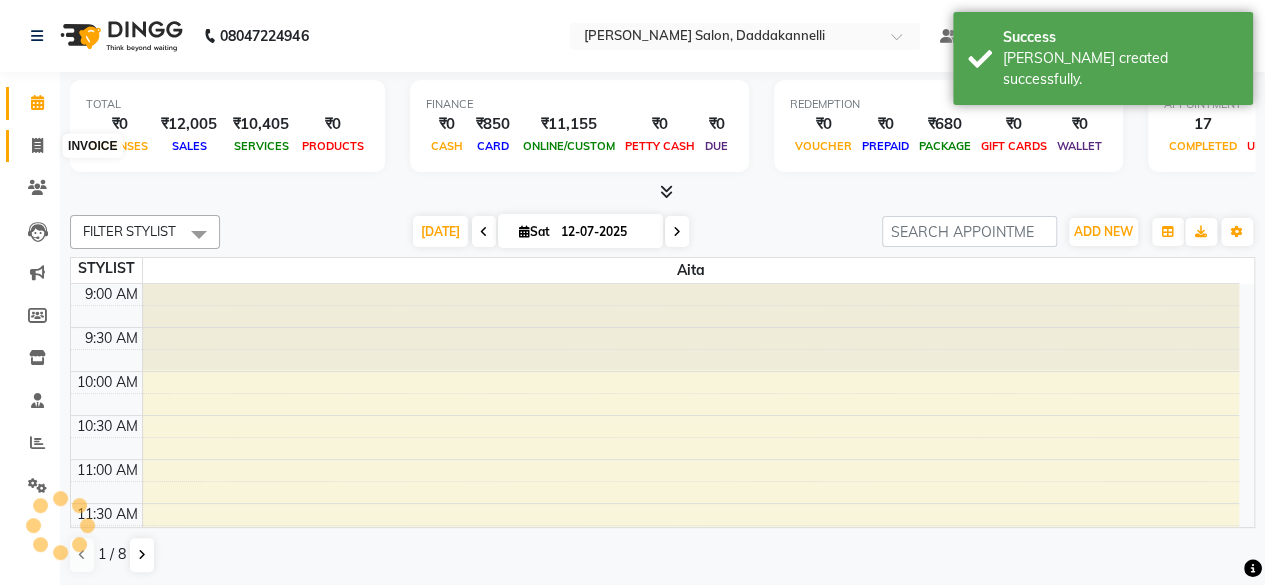 click 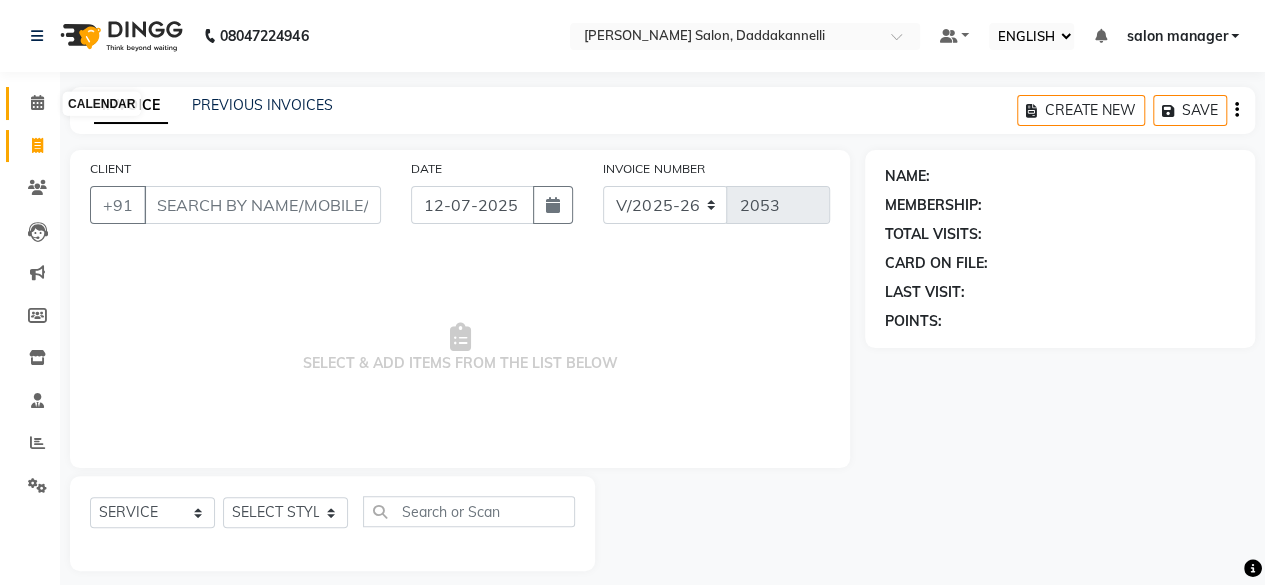 click 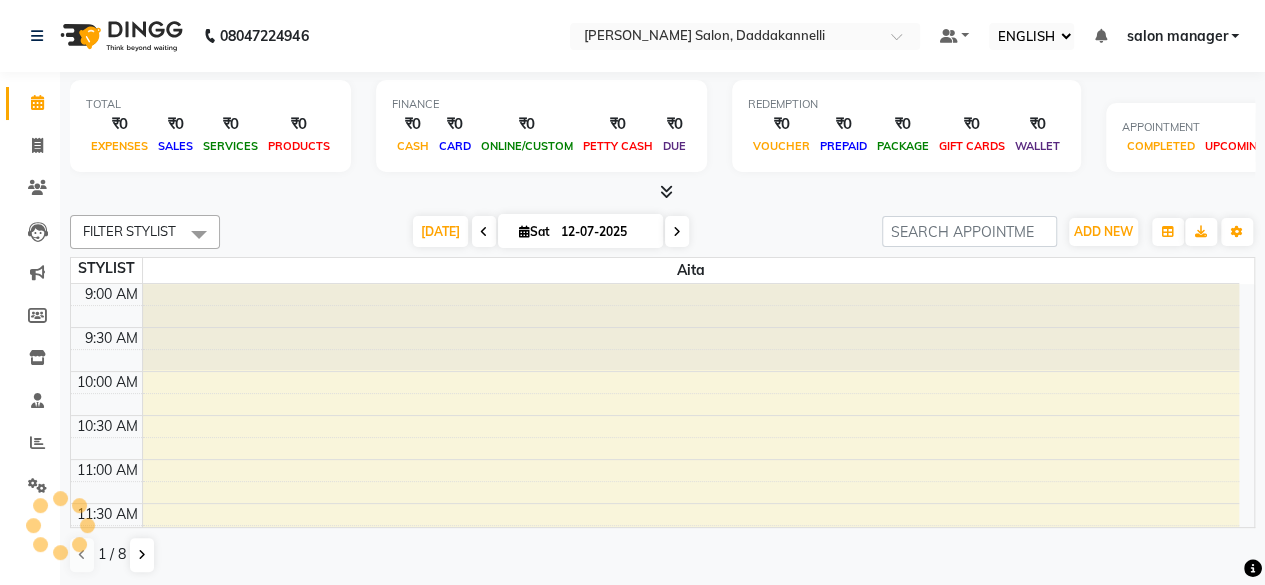 scroll, scrollTop: 608, scrollLeft: 0, axis: vertical 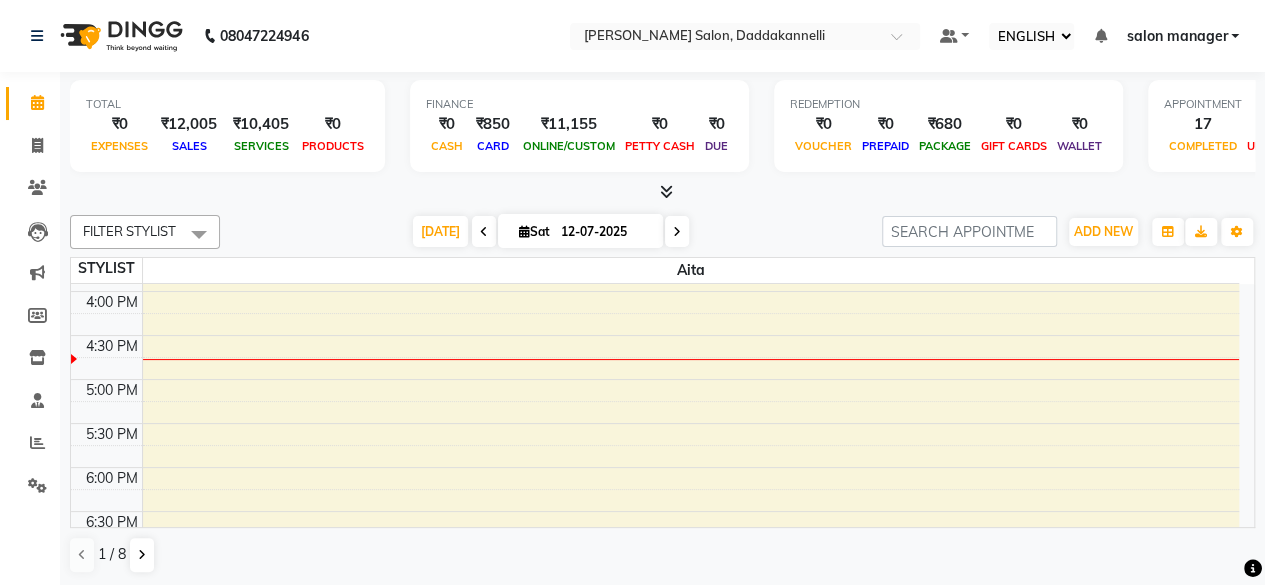 click on "TOTAL  ₹0  EXPENSES ₹12,005  SALES ₹10,405  SERVICES ₹0  PRODUCTS FINANCE  ₹0  CASH ₹850  CARD ₹11,155  ONLINE/CUSTOM ₹0 [PERSON_NAME] CASH ₹0 DUE  REDEMPTION  ₹0 VOUCHER ₹0 PREPAID ₹680 PACKAGE ₹0  GIFT CARDS ₹0  WALLET  APPOINTMENT  17 COMPLETED 0 UPCOMING 0 ONGOING 0 NO SHOW  OTHER SALES  ₹1,600  PACKAGES ₹0  MEMBERSHIPS ₹0  VOUCHERS ₹0  PREPAIDS ₹0  GIFT CARDS" at bounding box center (662, 137) 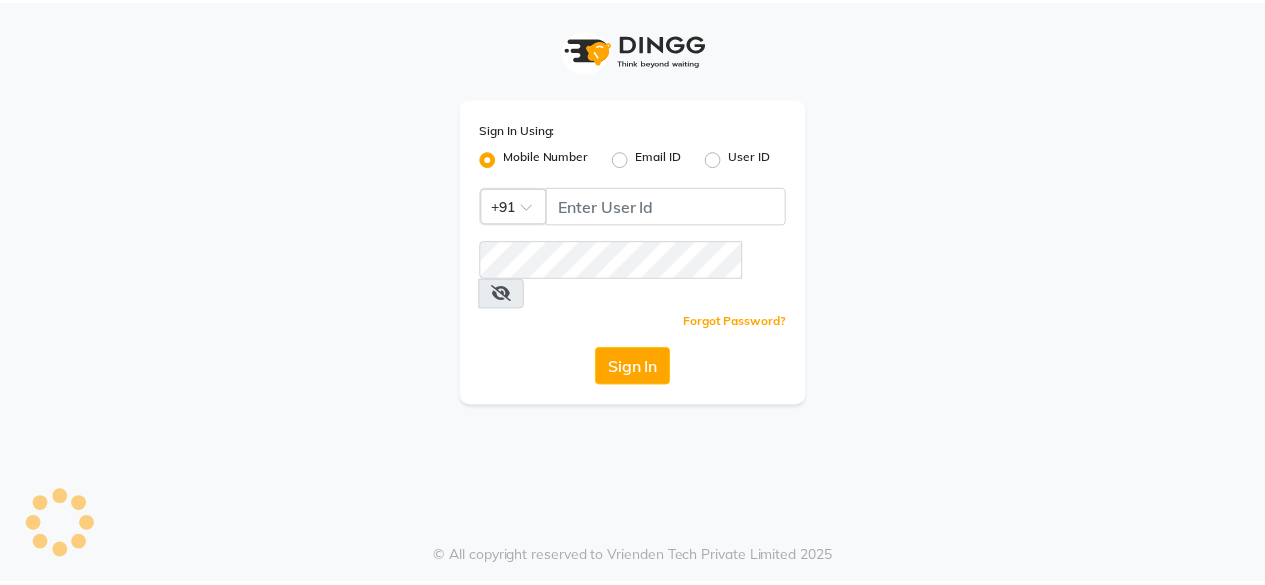 scroll, scrollTop: 0, scrollLeft: 0, axis: both 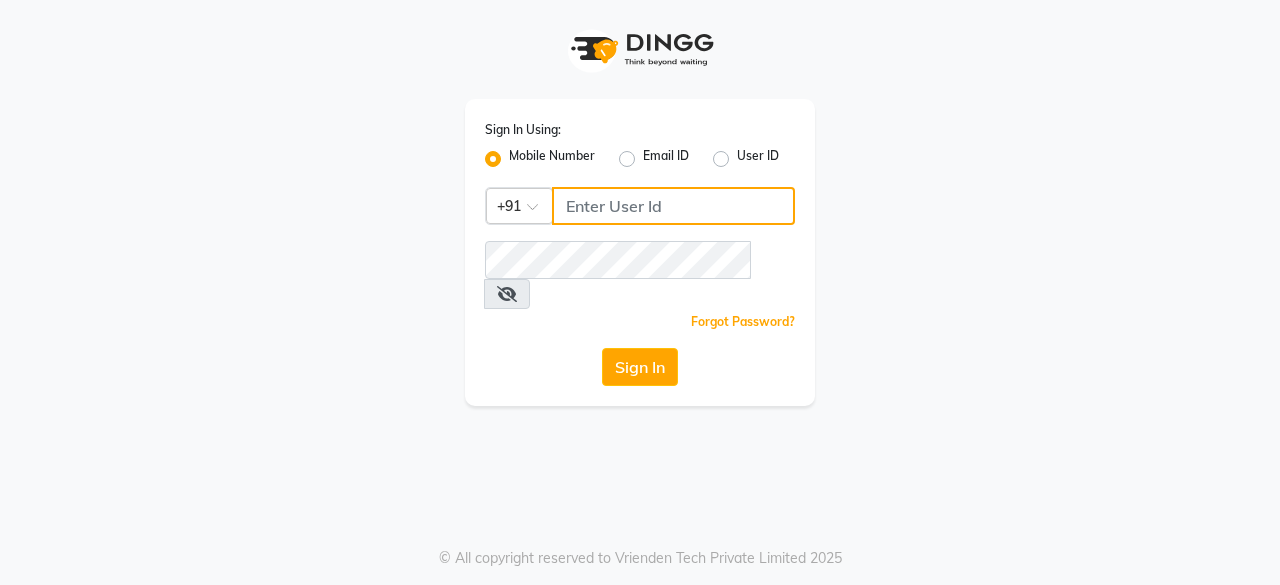 drag, startPoint x: 592, startPoint y: 204, endPoint x: 604, endPoint y: 207, distance: 12.369317 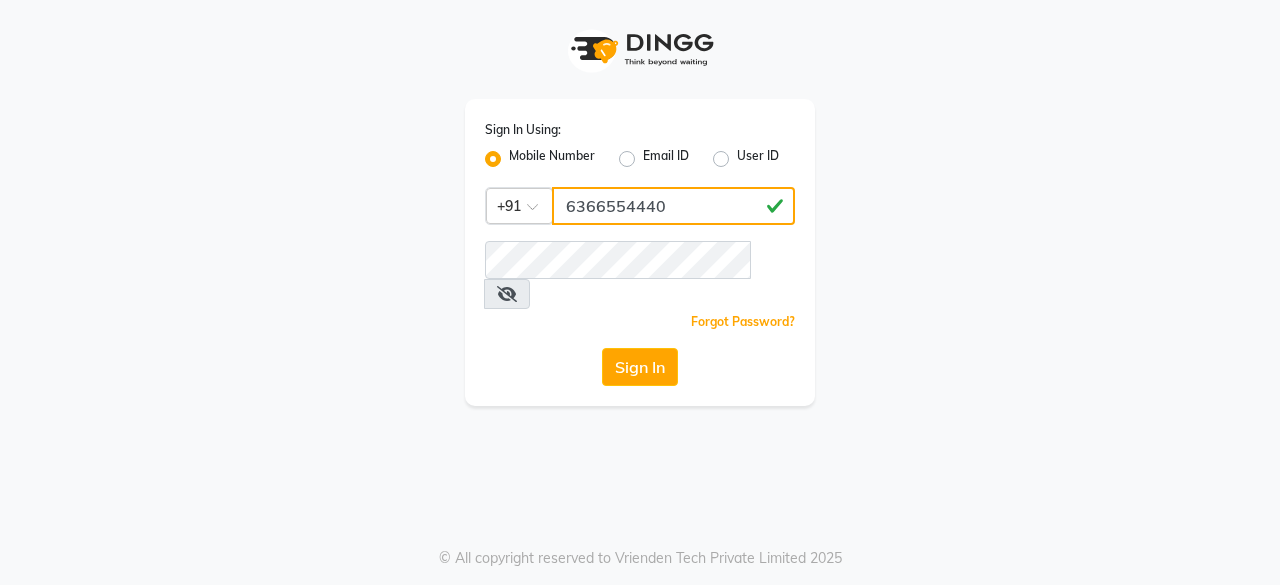 drag, startPoint x: 664, startPoint y: 201, endPoint x: 570, endPoint y: 214, distance: 94.89468 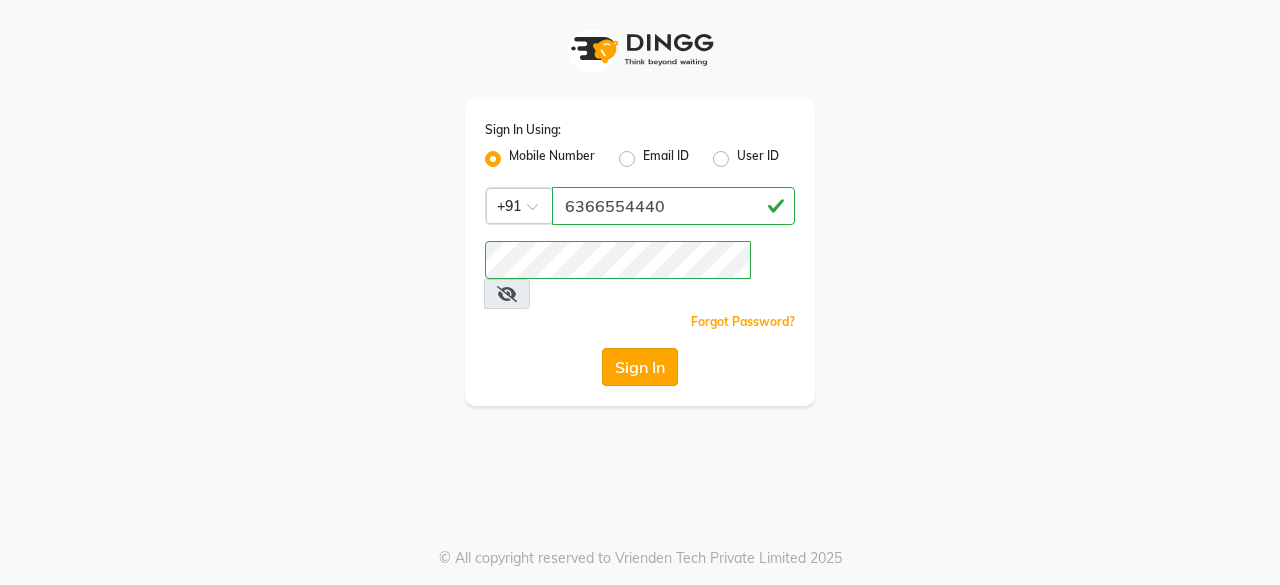 click on "Sign In" 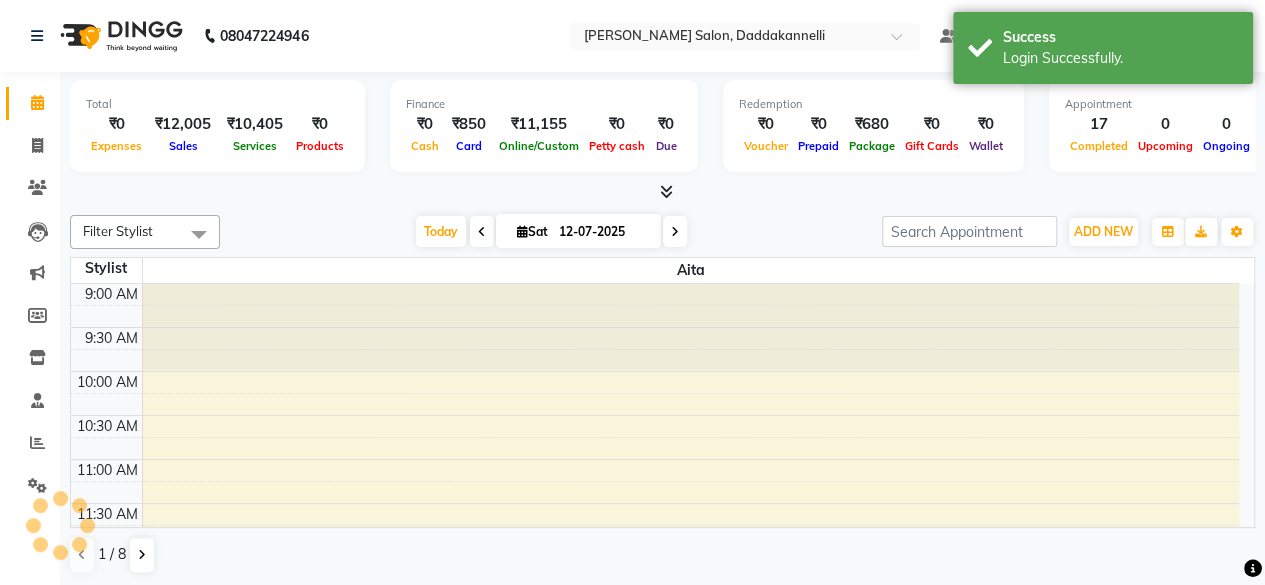 scroll, scrollTop: 0, scrollLeft: 0, axis: both 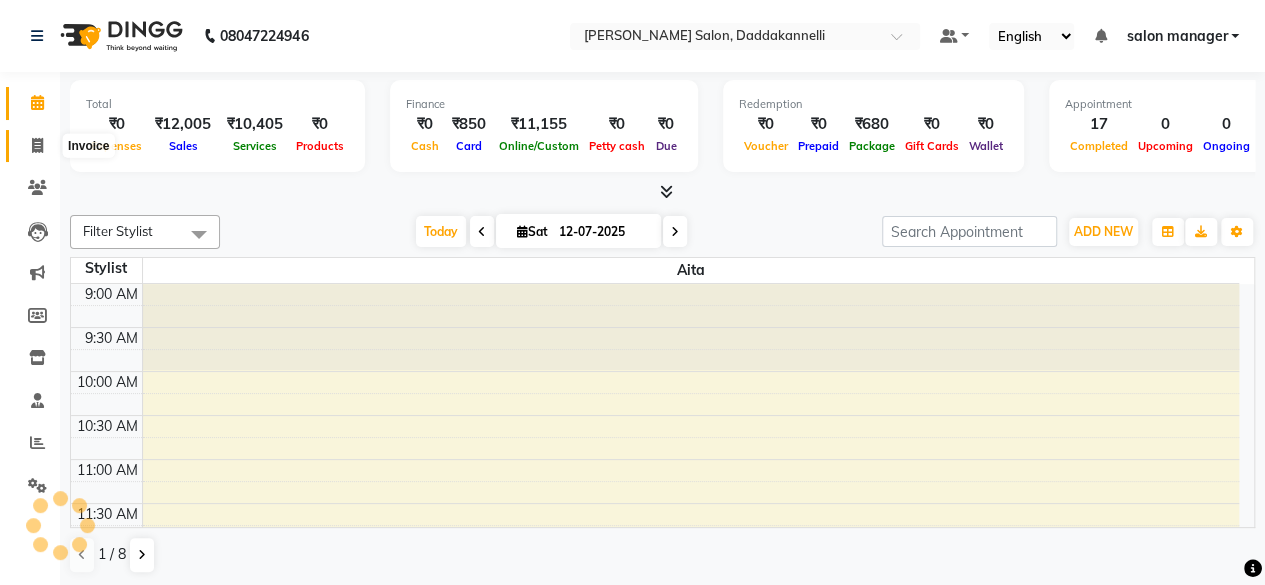 click 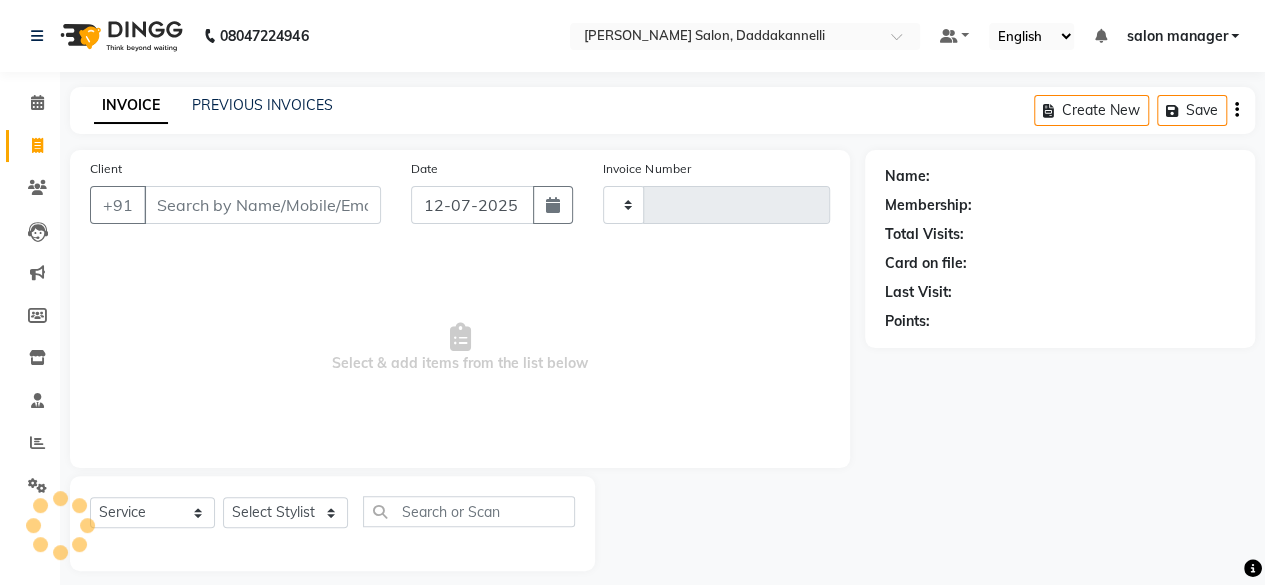 type on "2053" 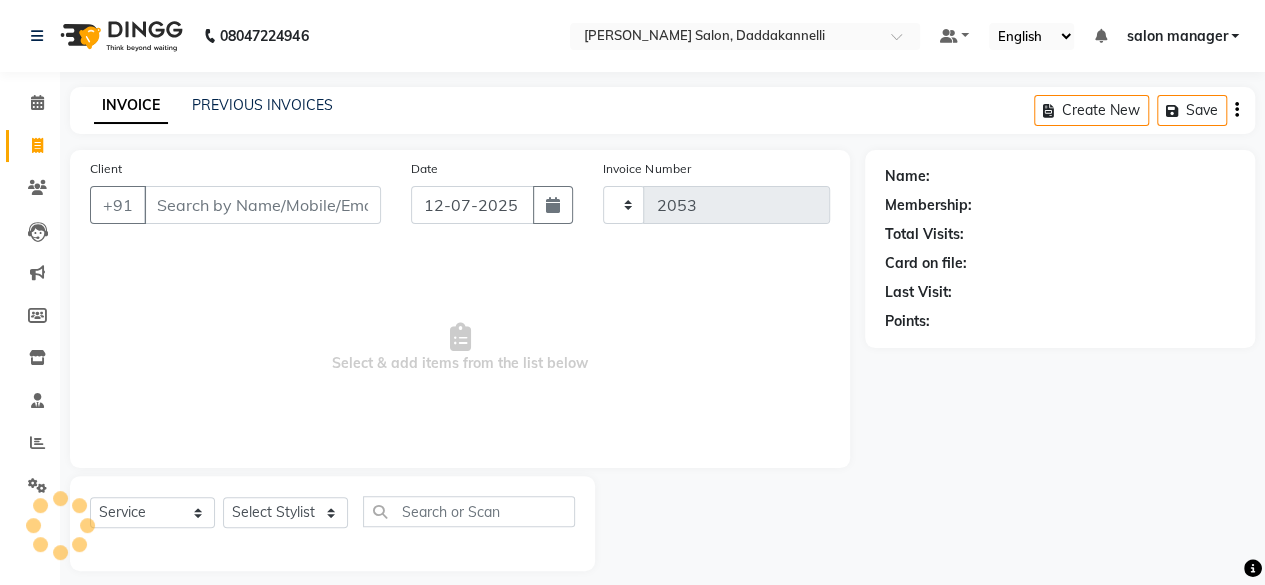 select on "6354" 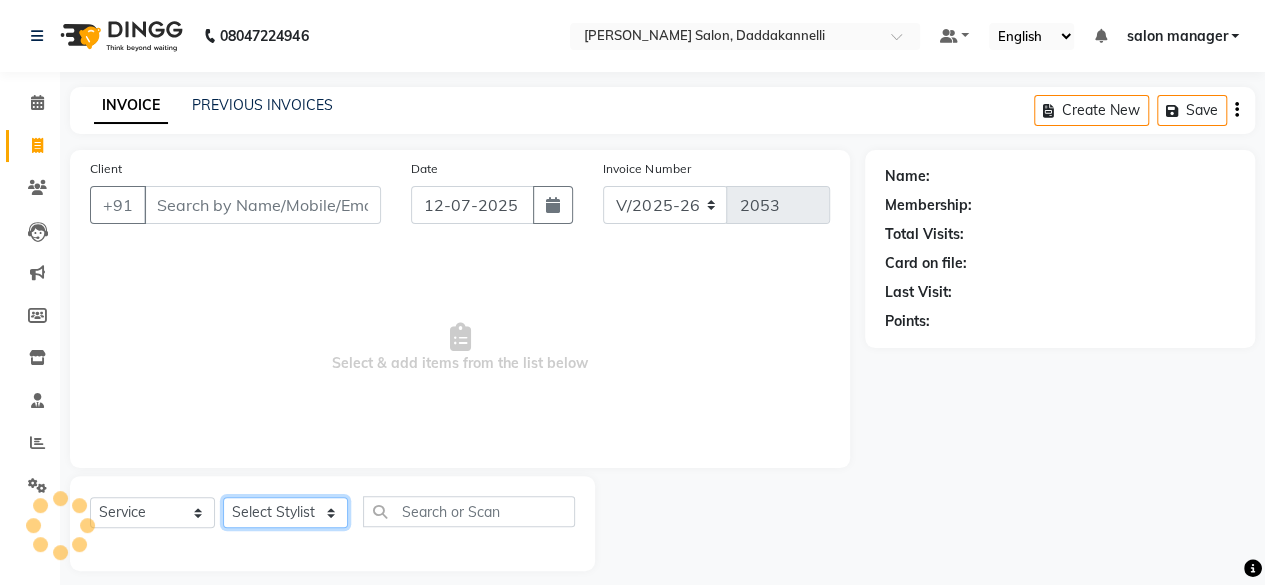 click on "Select Stylist" 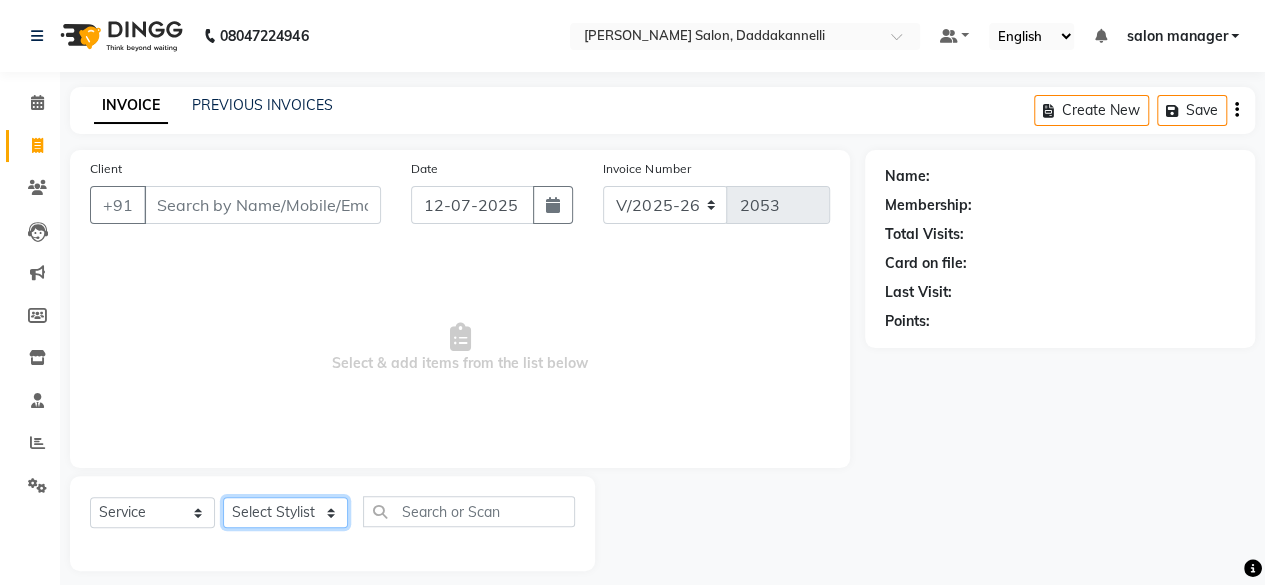 select on "80320" 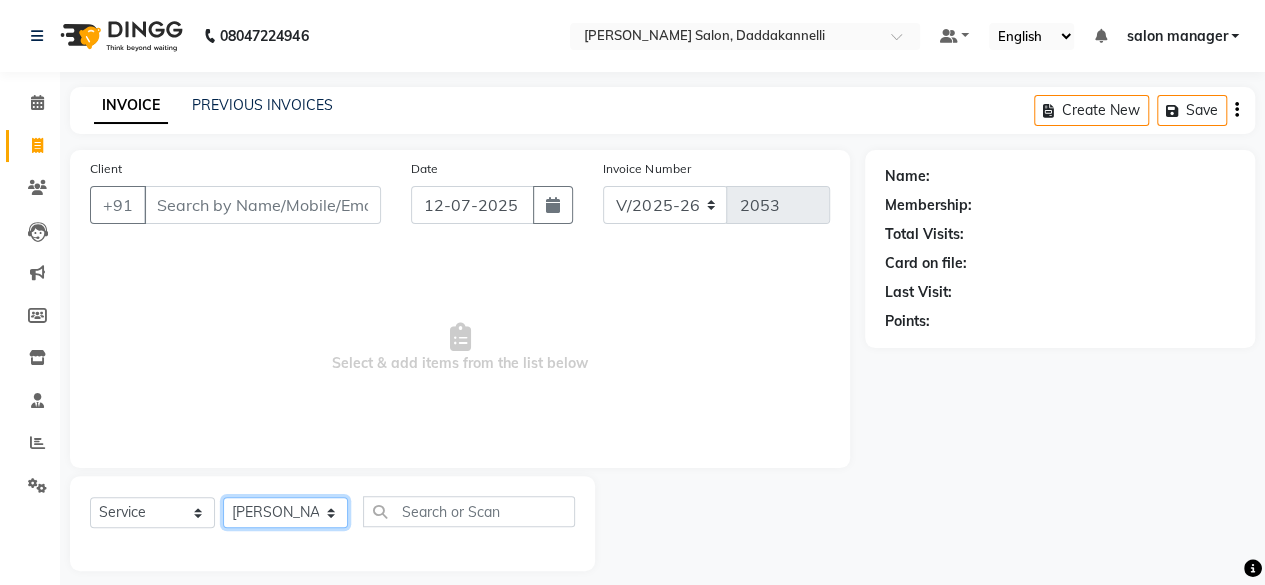 click on "Select Stylist aita DINGG SUPPORT Kabita Rahul Riya Tamang Sajal salon manager Sonu Vimal" 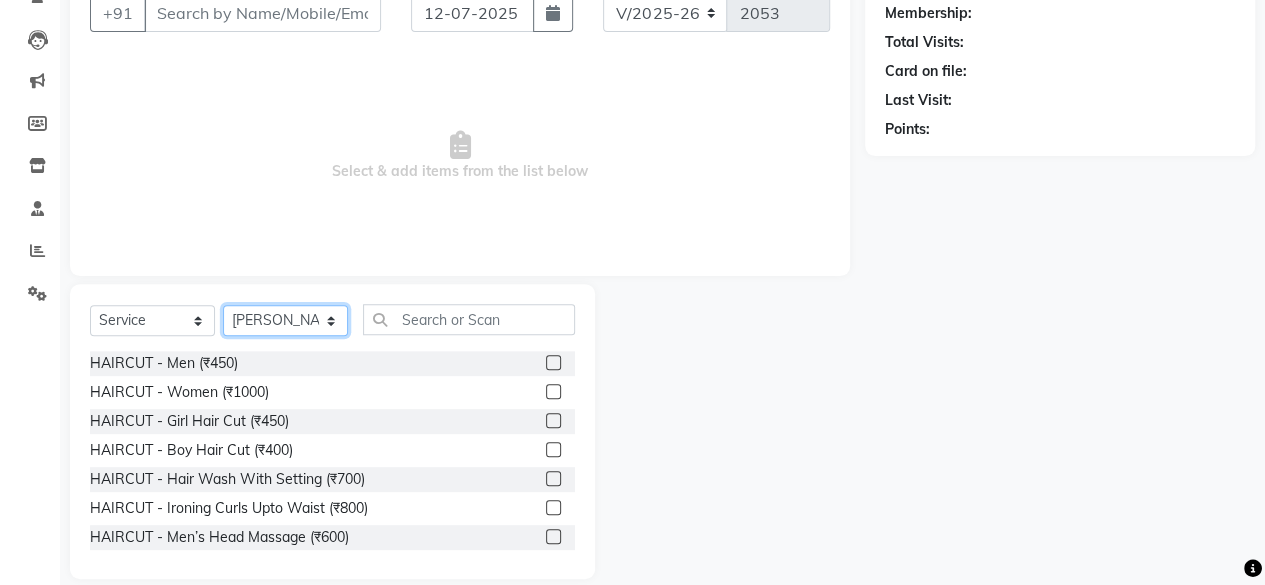 scroll, scrollTop: 200, scrollLeft: 0, axis: vertical 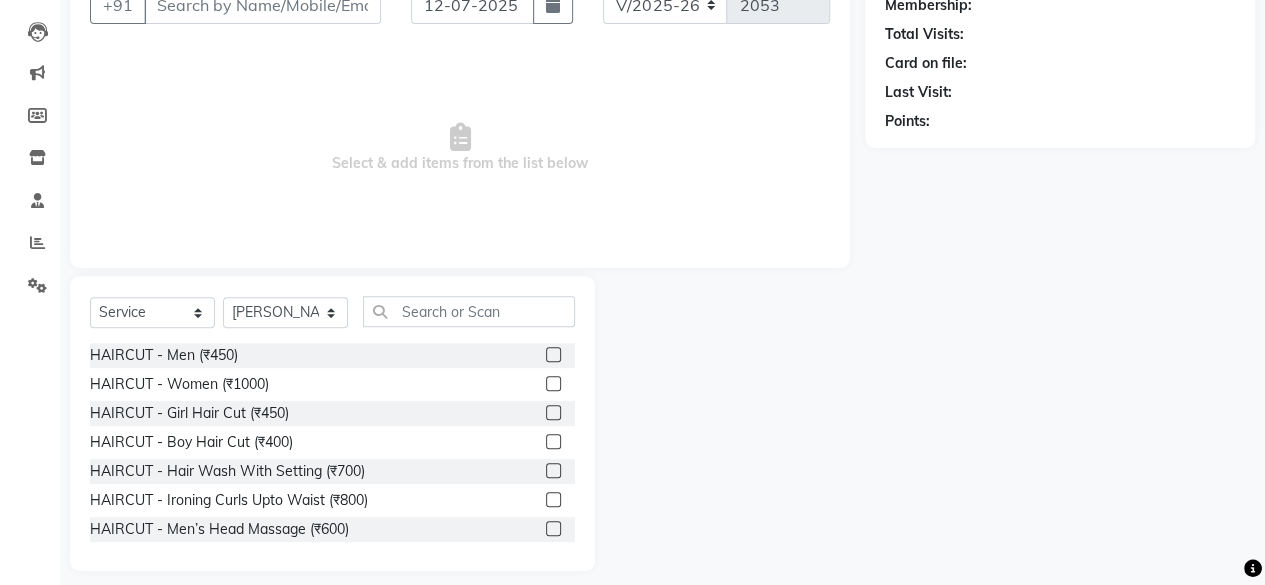 click 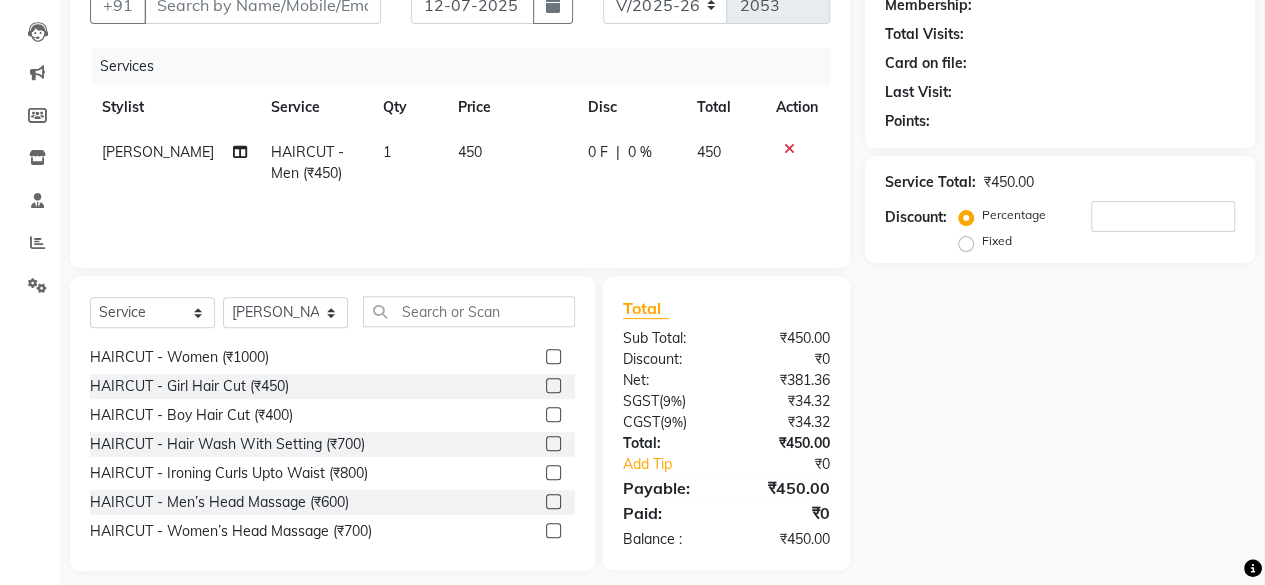 scroll, scrollTop: 100, scrollLeft: 0, axis: vertical 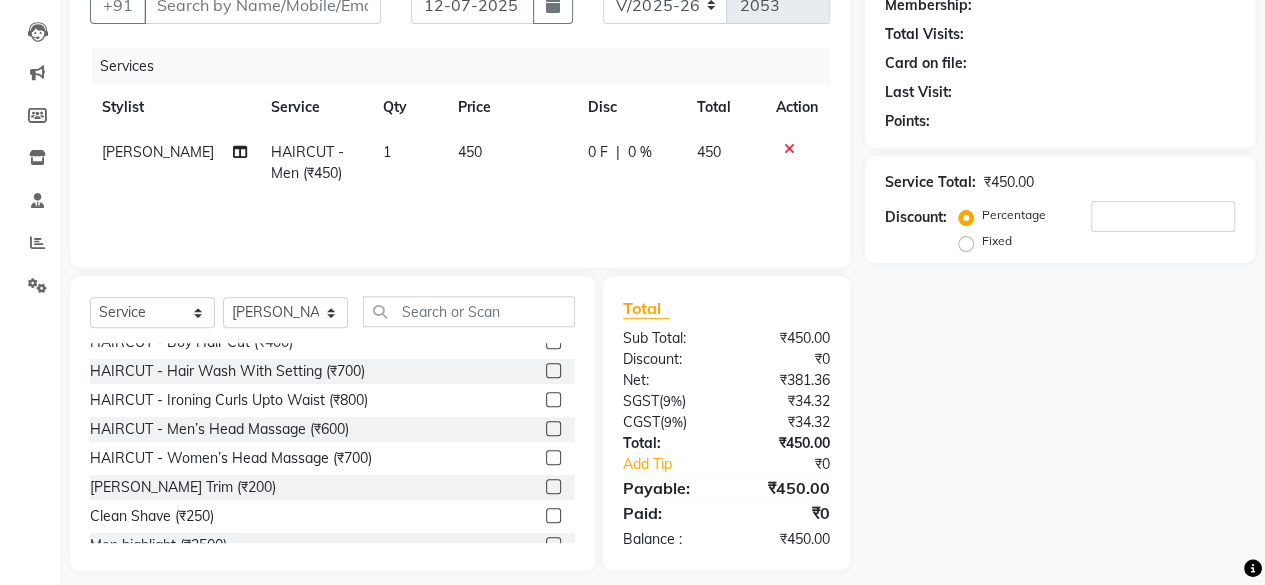 checkbox on "false" 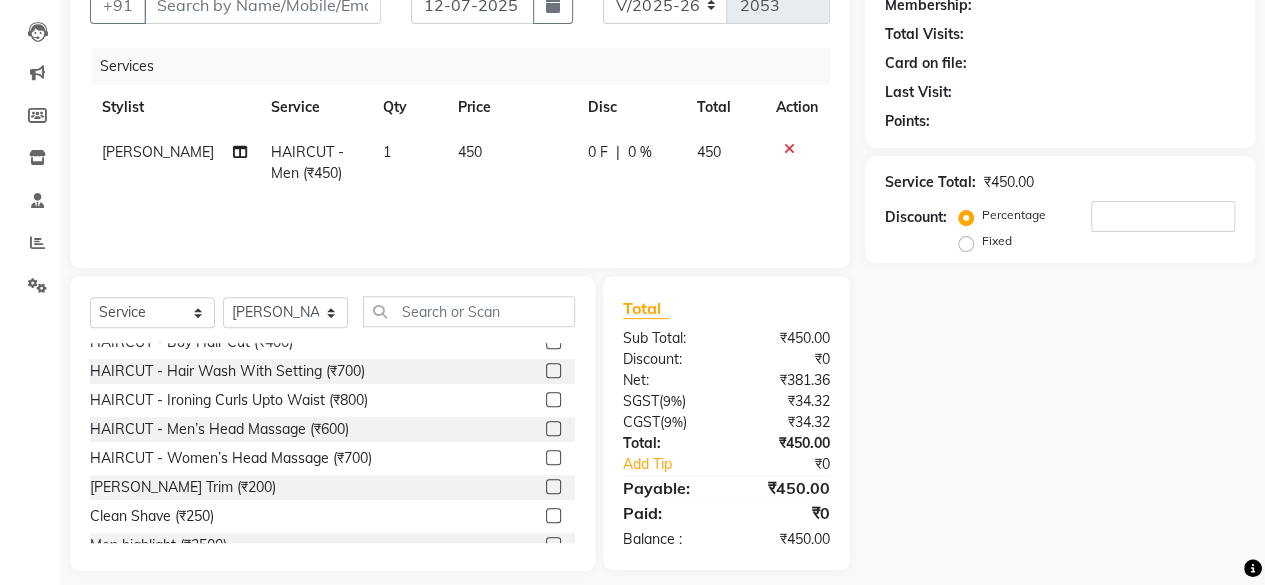 click 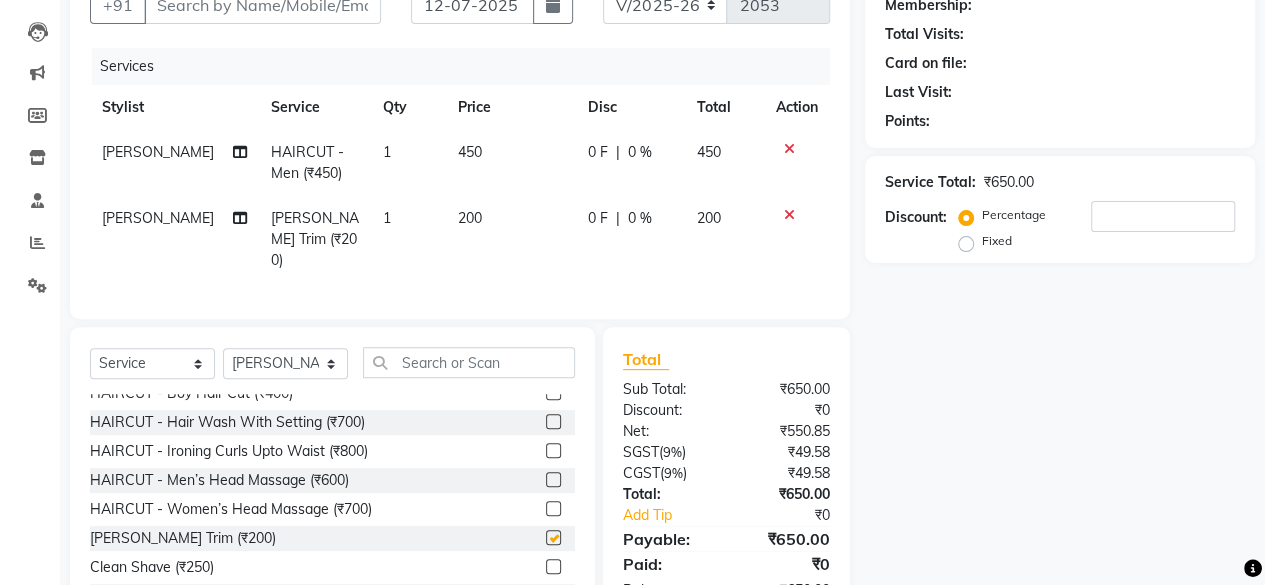 checkbox on "false" 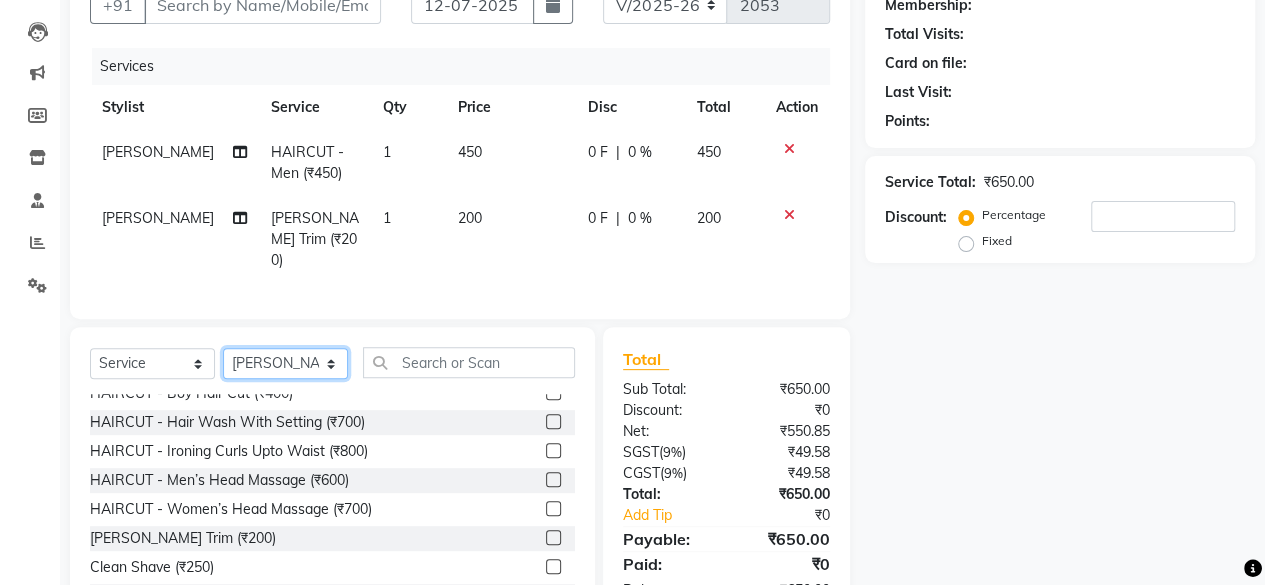 click on "Select Stylist aita DINGG SUPPORT Kabita Rahul Riya Tamang Sajal salon manager Sonu Vimal" 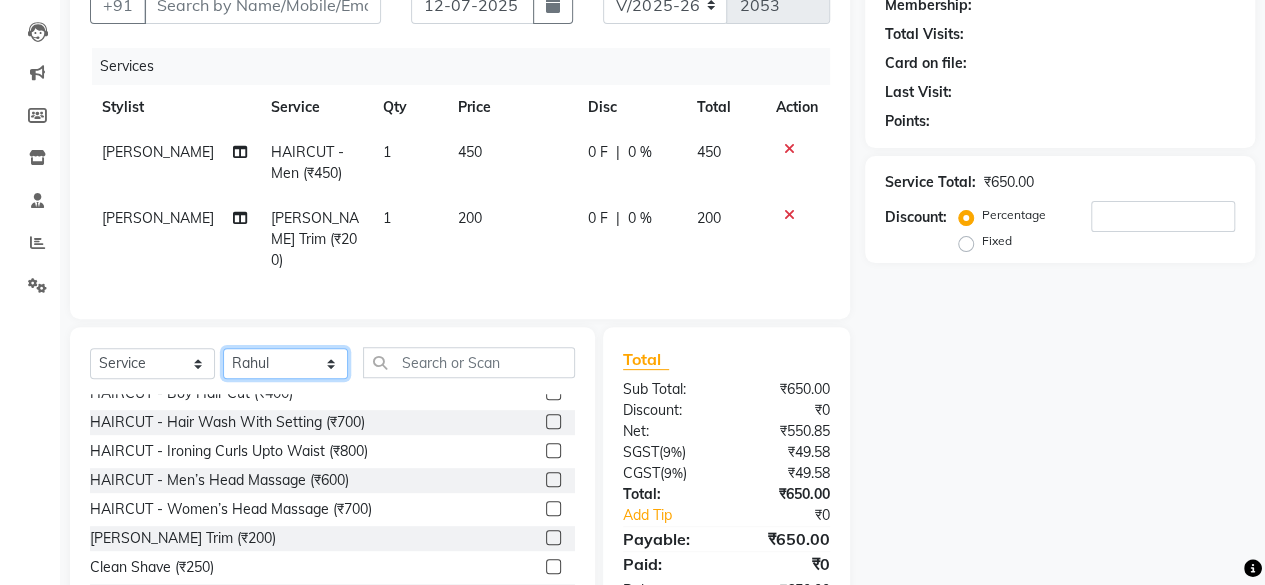 click on "Select Stylist aita DINGG SUPPORT Kabita Rahul Riya Tamang Sajal salon manager Sonu Vimal" 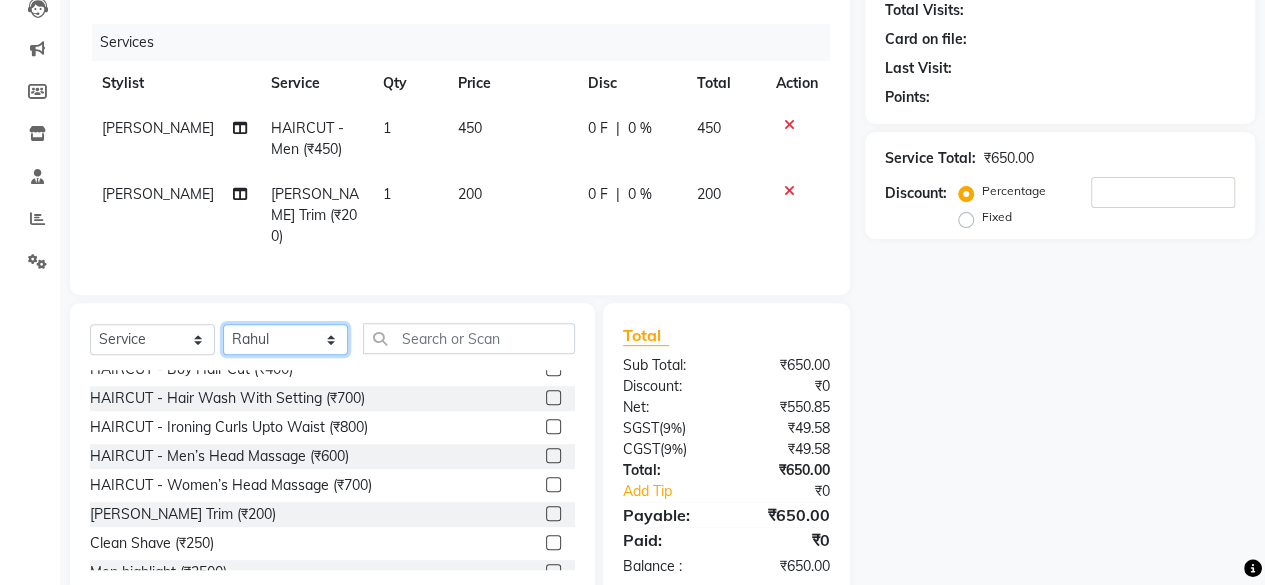 scroll, scrollTop: 260, scrollLeft: 0, axis: vertical 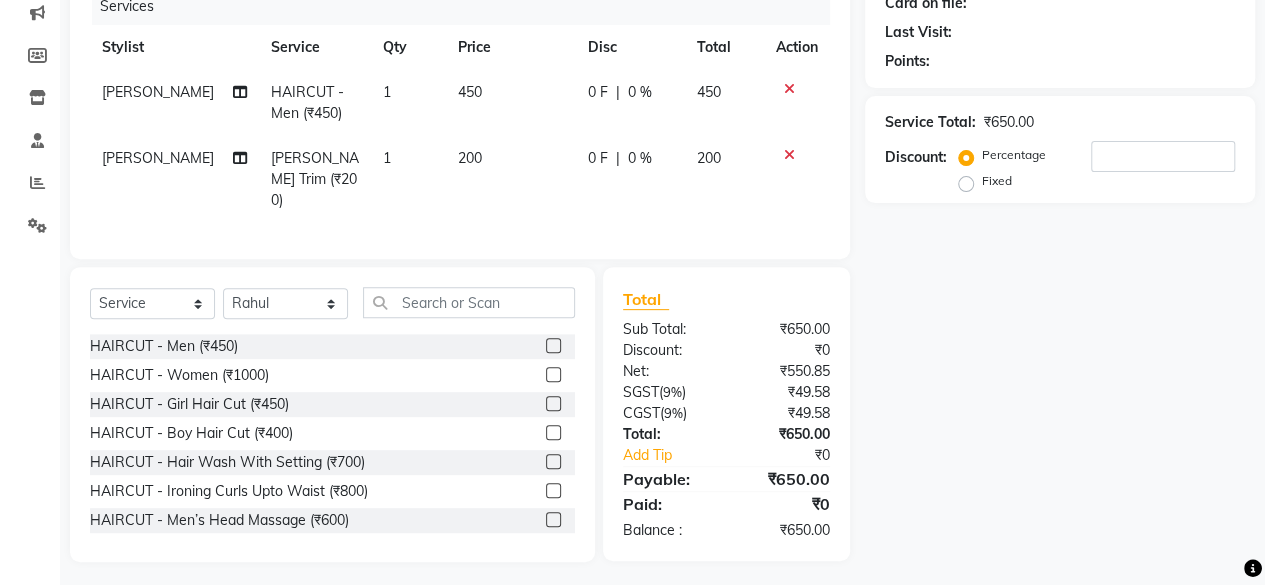 click 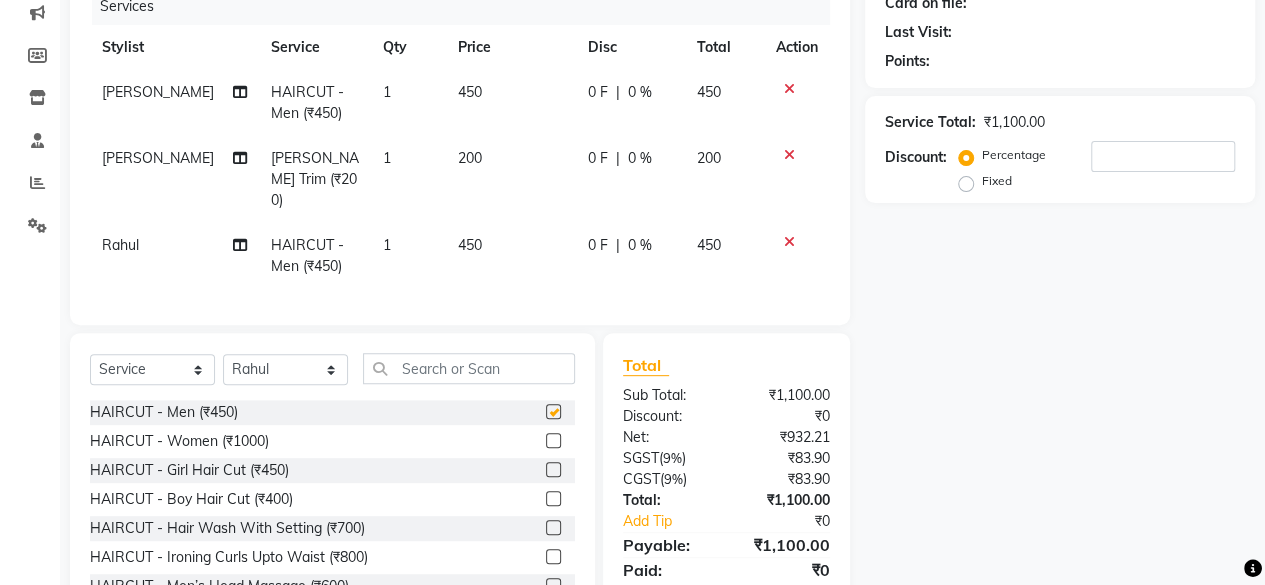 checkbox on "false" 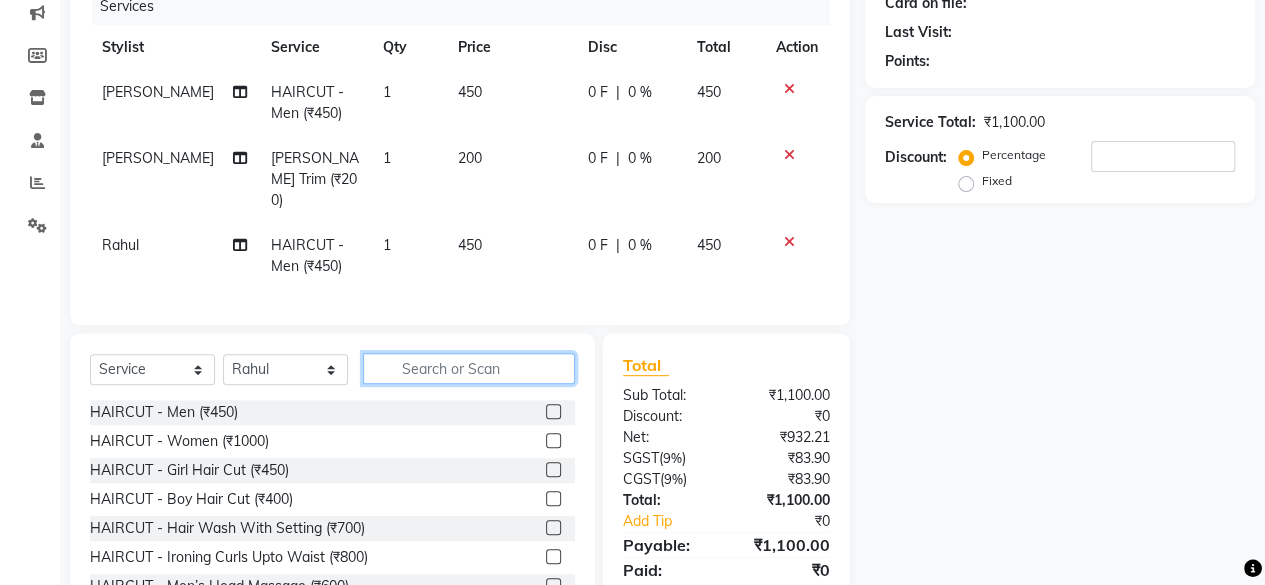 click 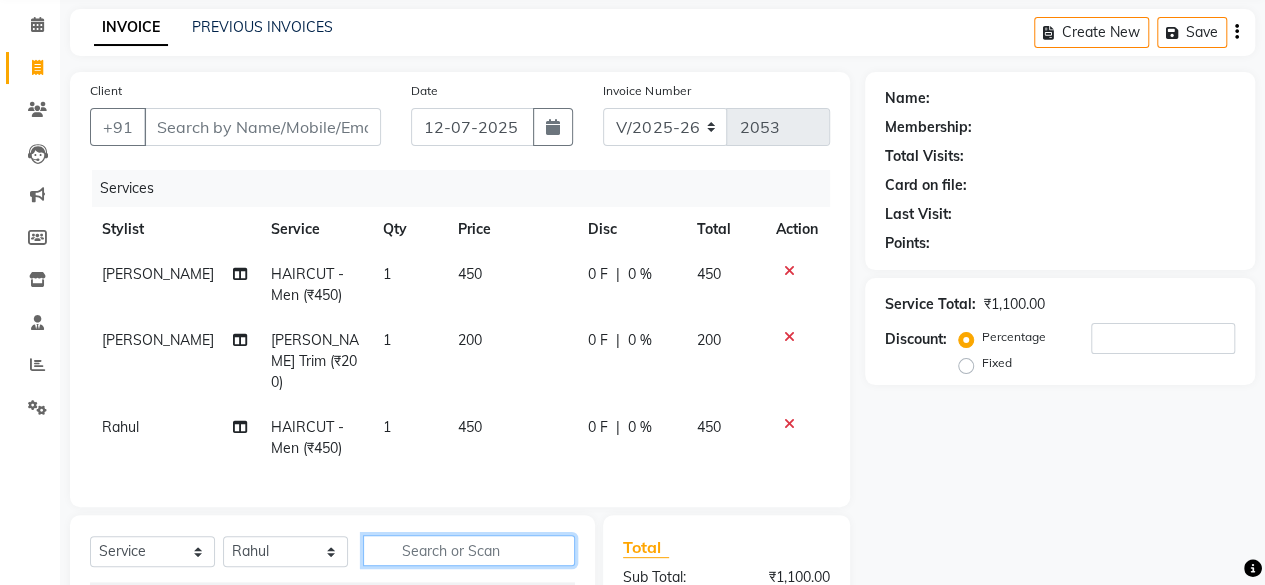 scroll, scrollTop: 60, scrollLeft: 0, axis: vertical 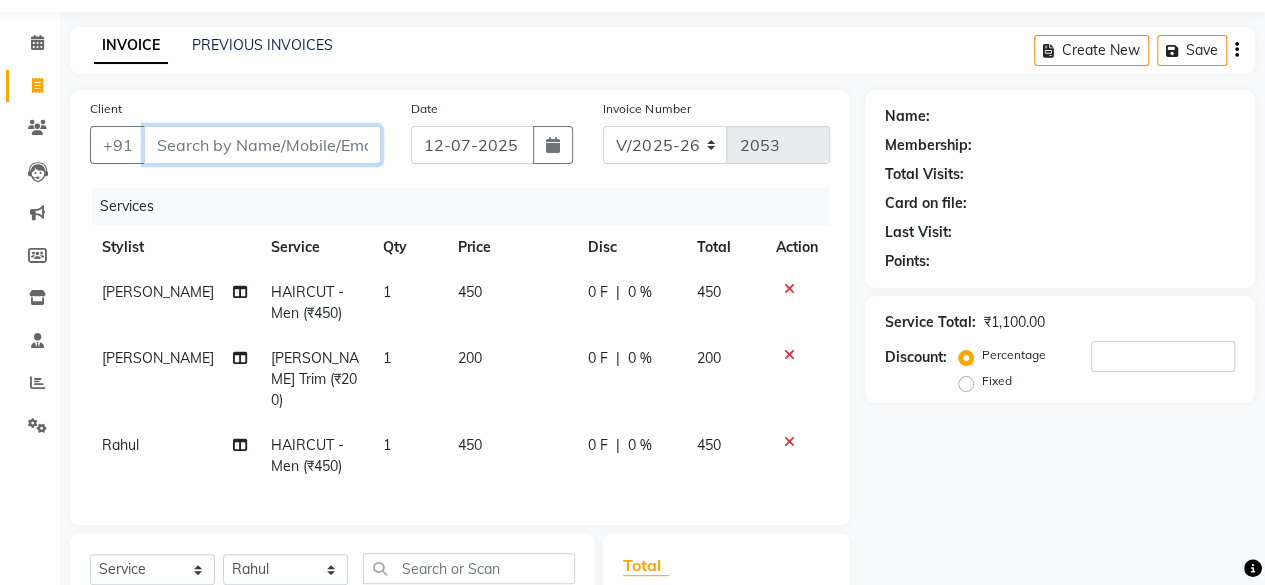 click on "Client" at bounding box center (262, 145) 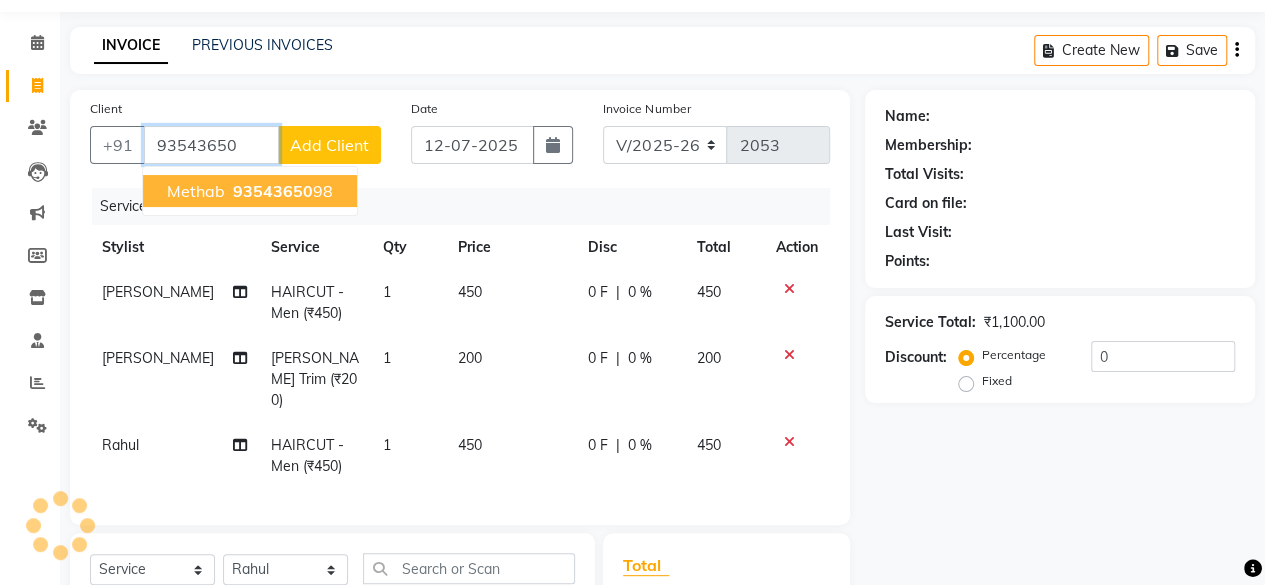 click on "93543650" at bounding box center (273, 191) 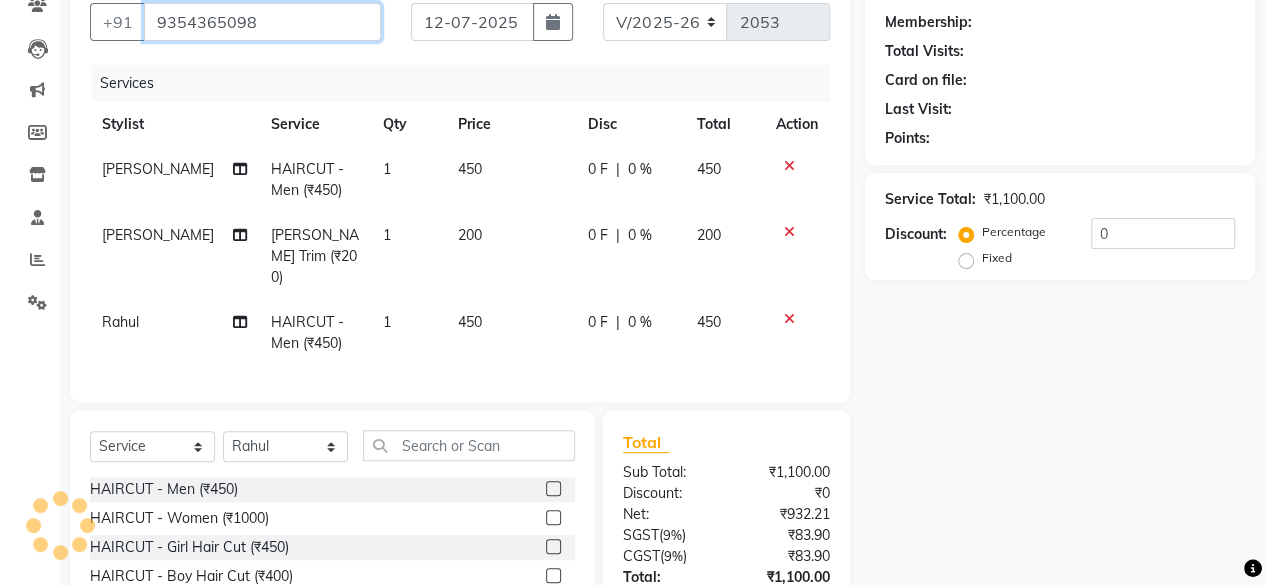 scroll, scrollTop: 326, scrollLeft: 0, axis: vertical 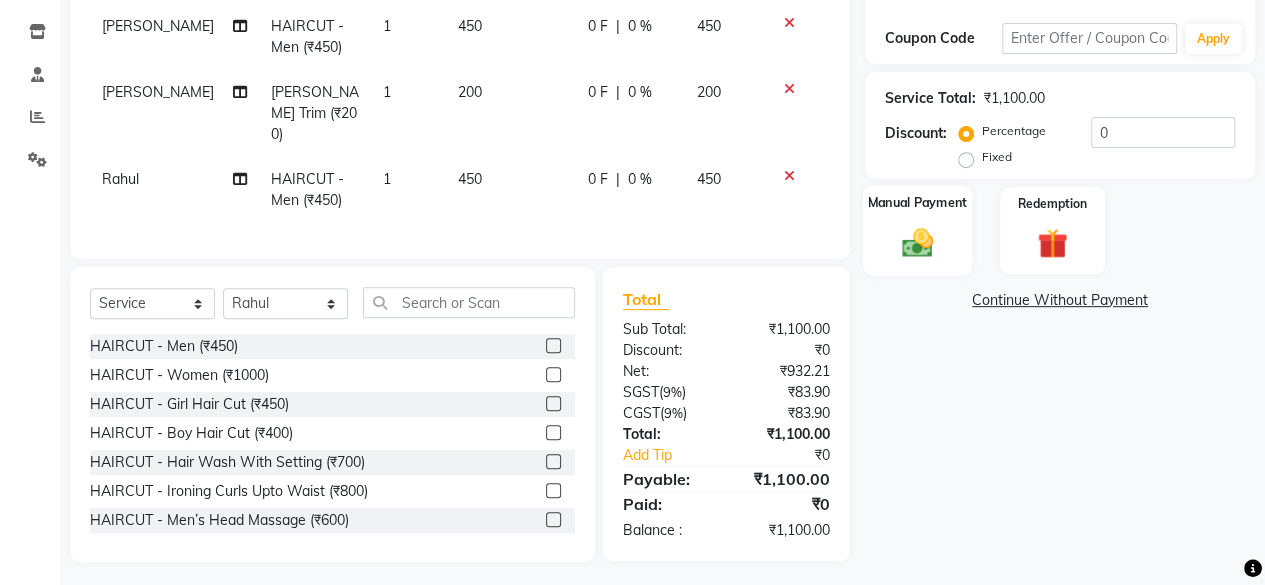 click 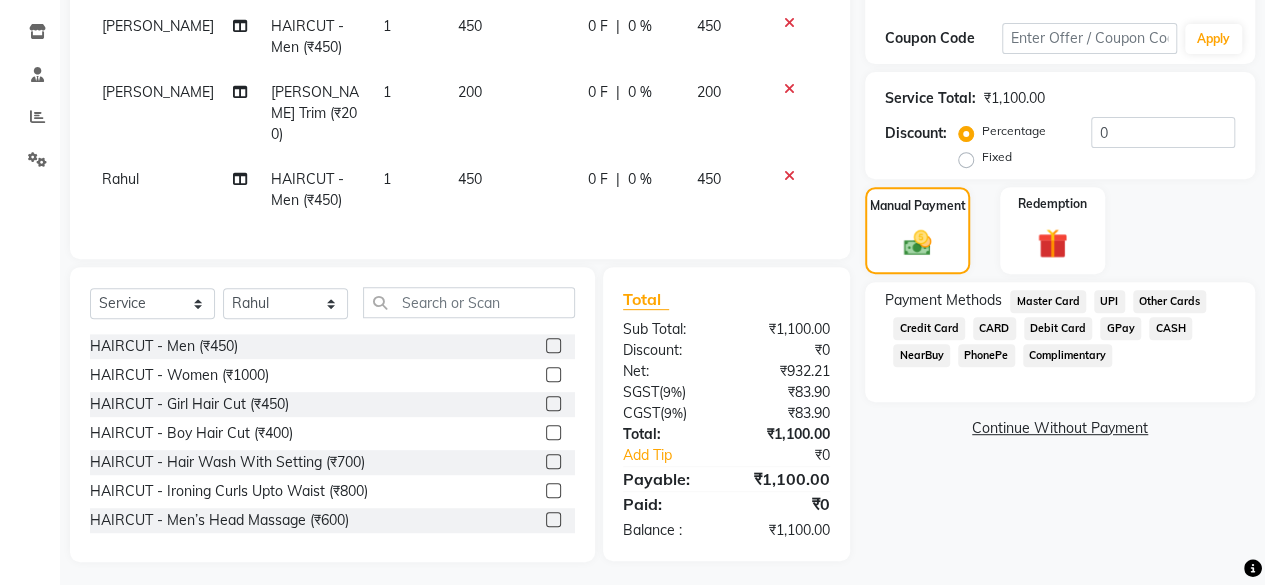 click on "UPI" 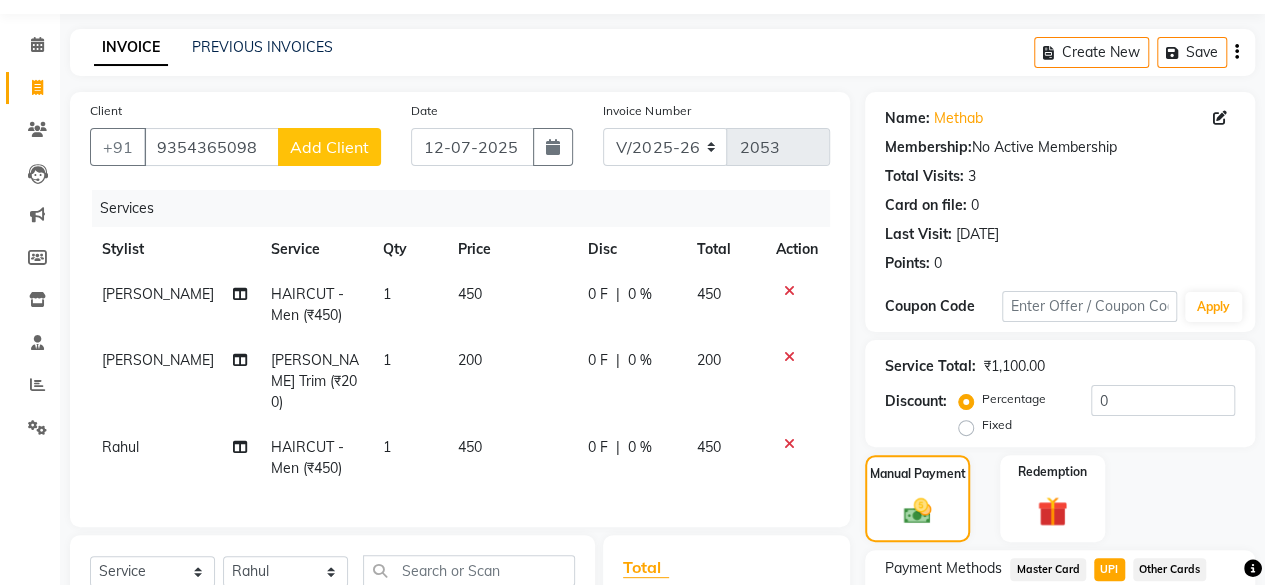 scroll, scrollTop: 26, scrollLeft: 0, axis: vertical 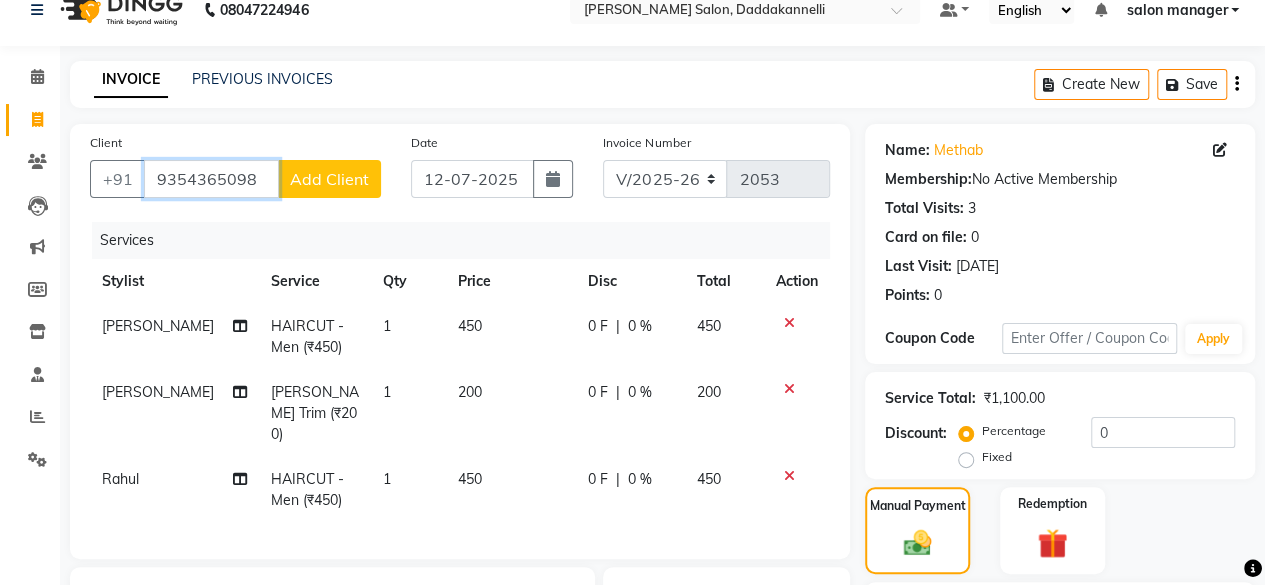 click on "9354365098" at bounding box center [211, 179] 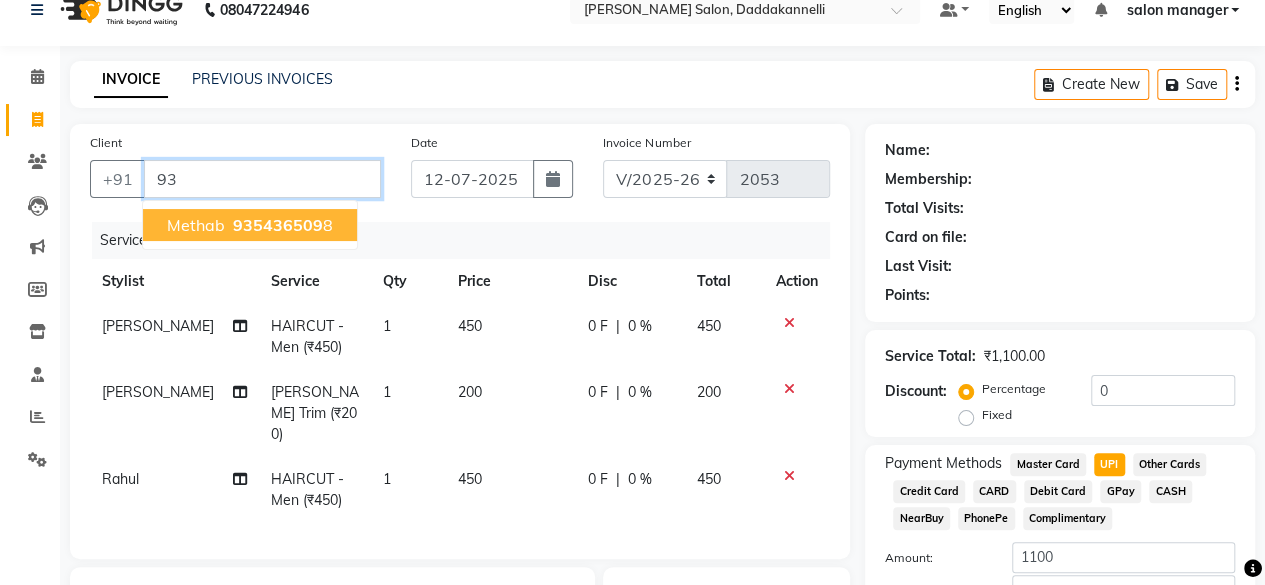 type on "9" 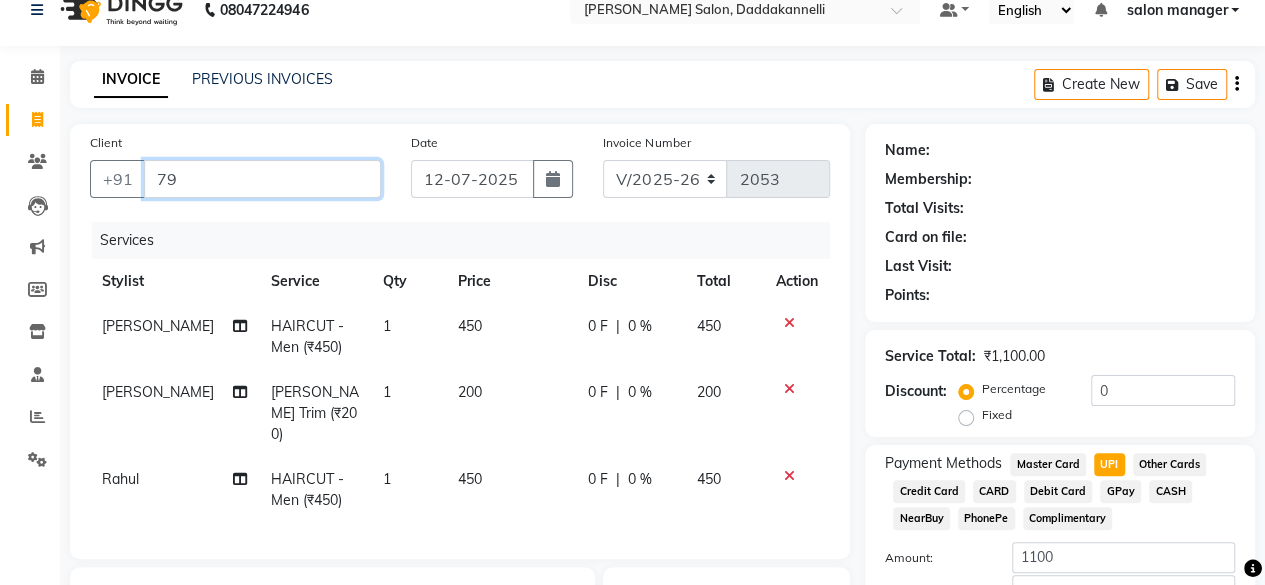 type on "7" 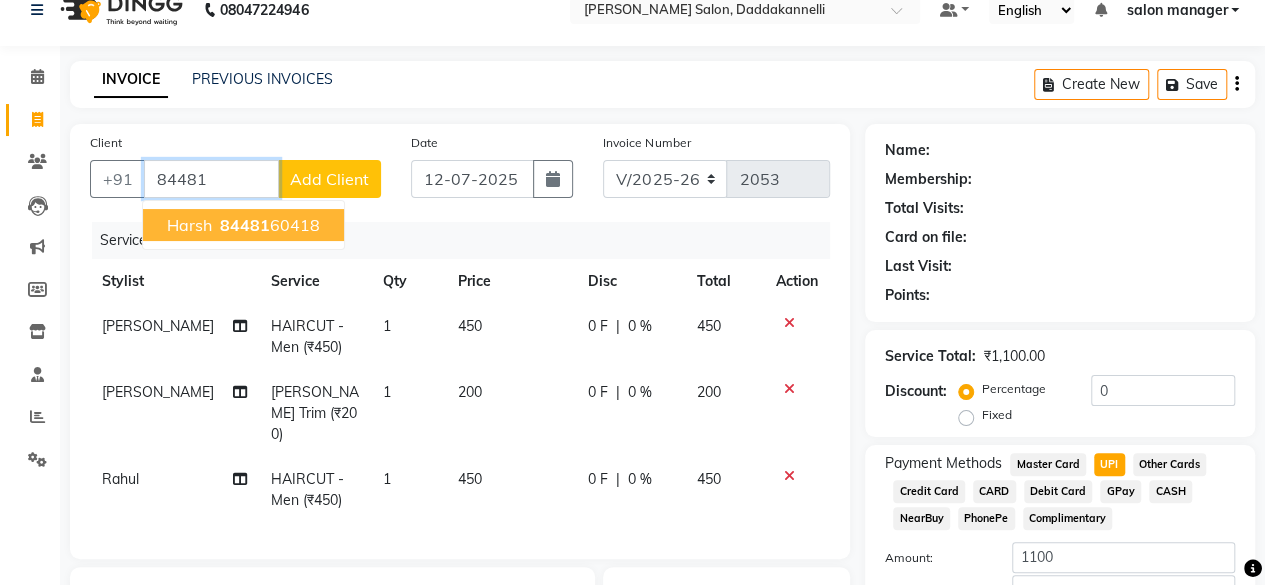 click on "84481" at bounding box center (245, 225) 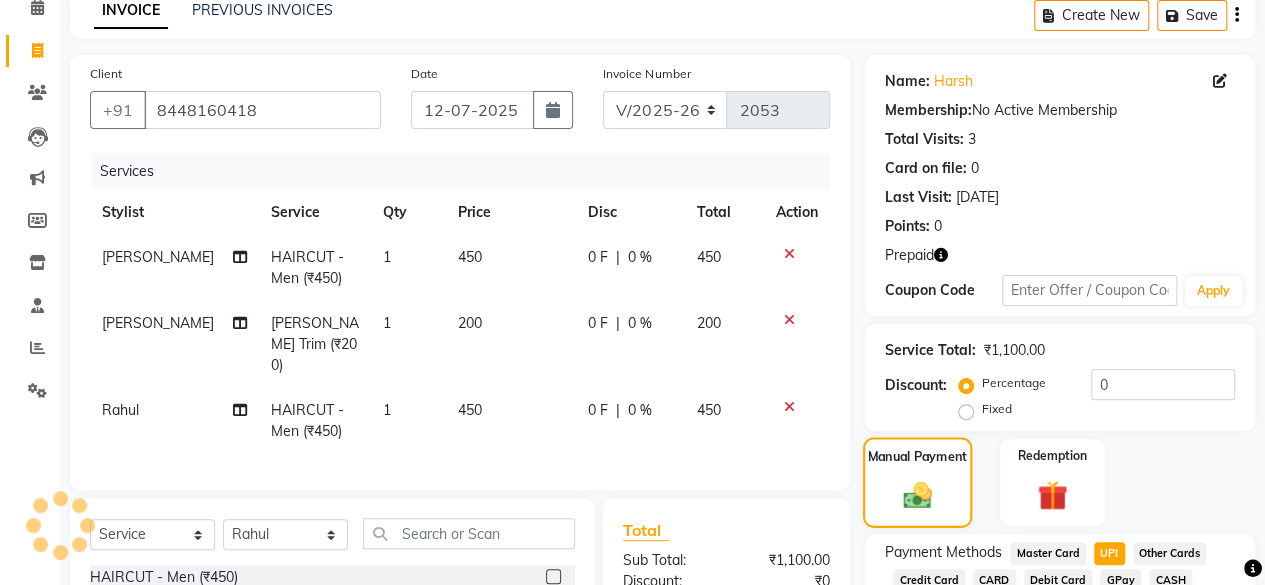 scroll, scrollTop: 226, scrollLeft: 0, axis: vertical 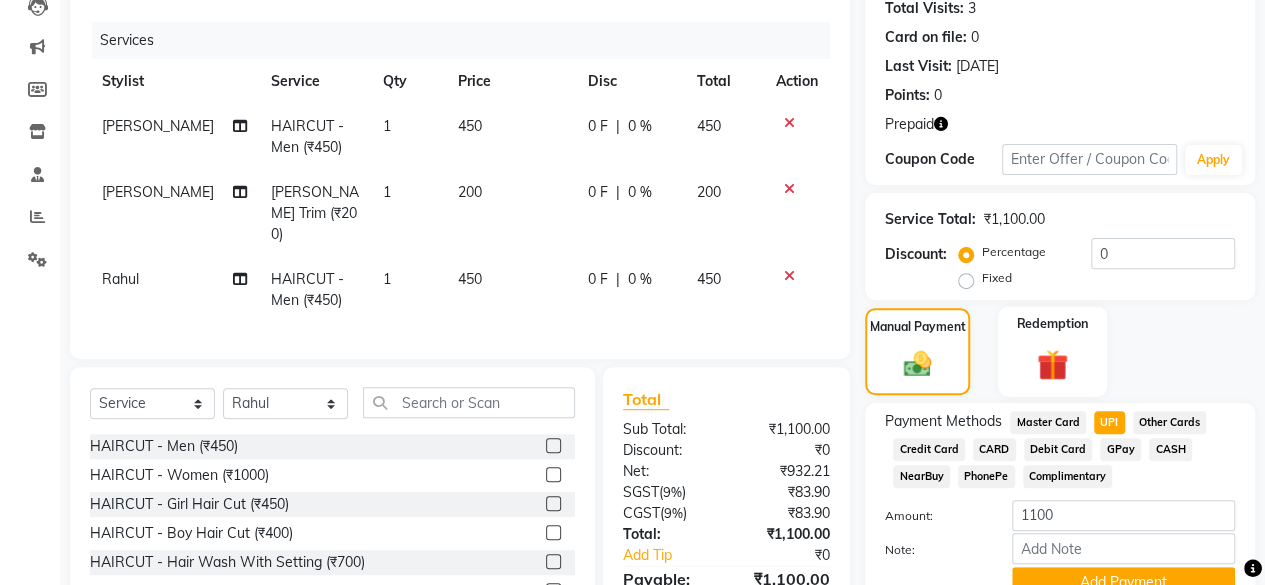 click 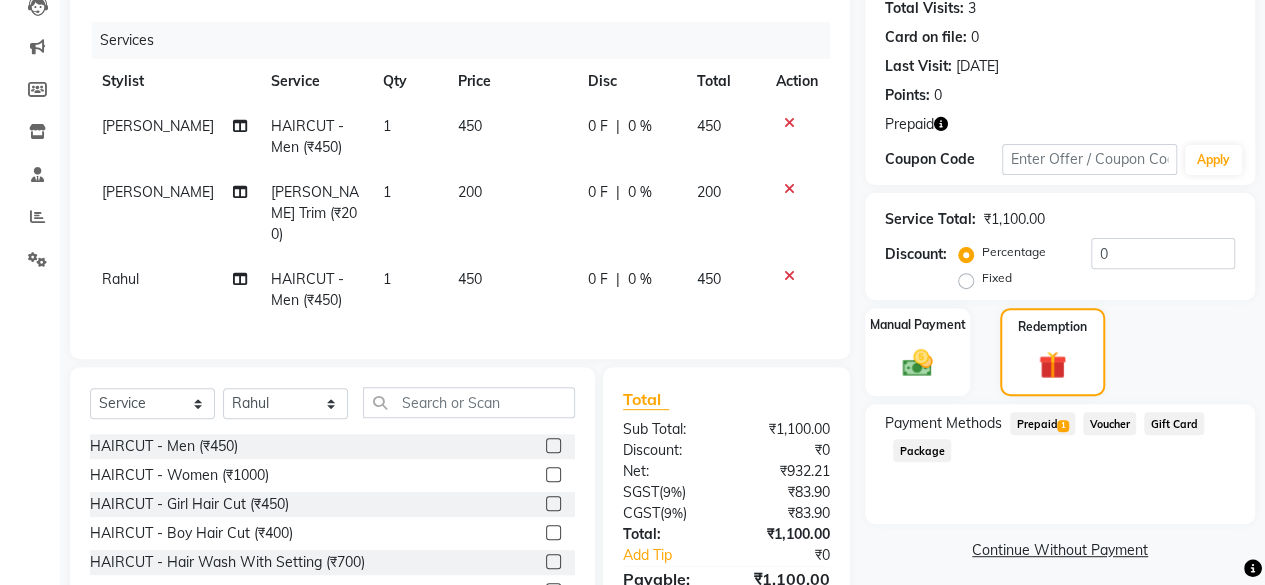 click on "Prepaid  1" 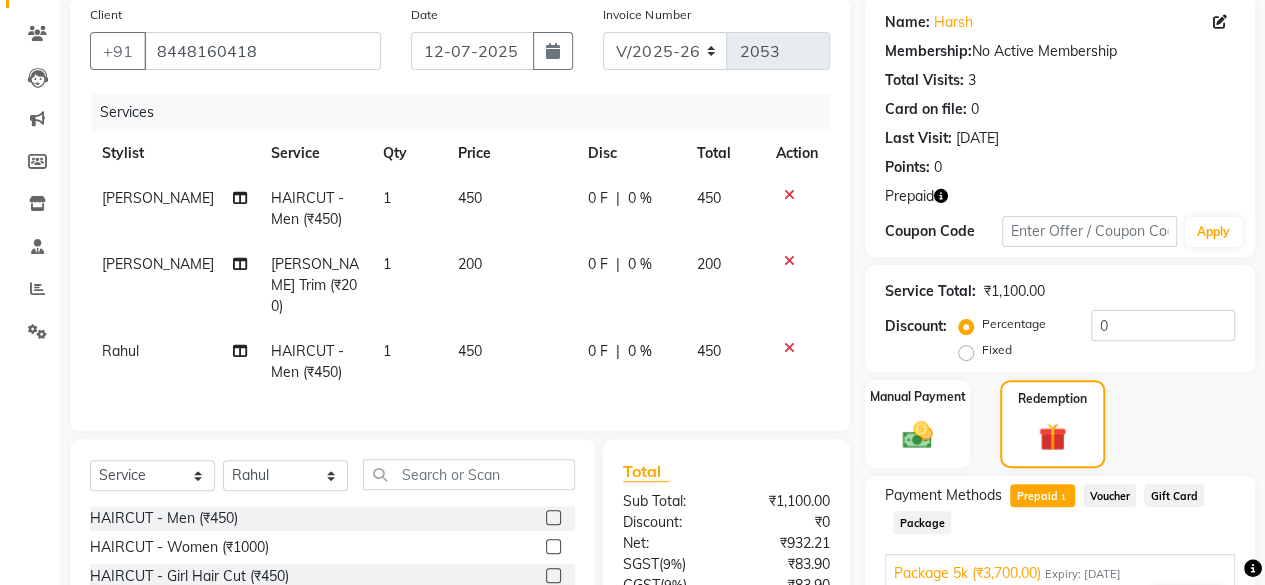 scroll, scrollTop: 0, scrollLeft: 0, axis: both 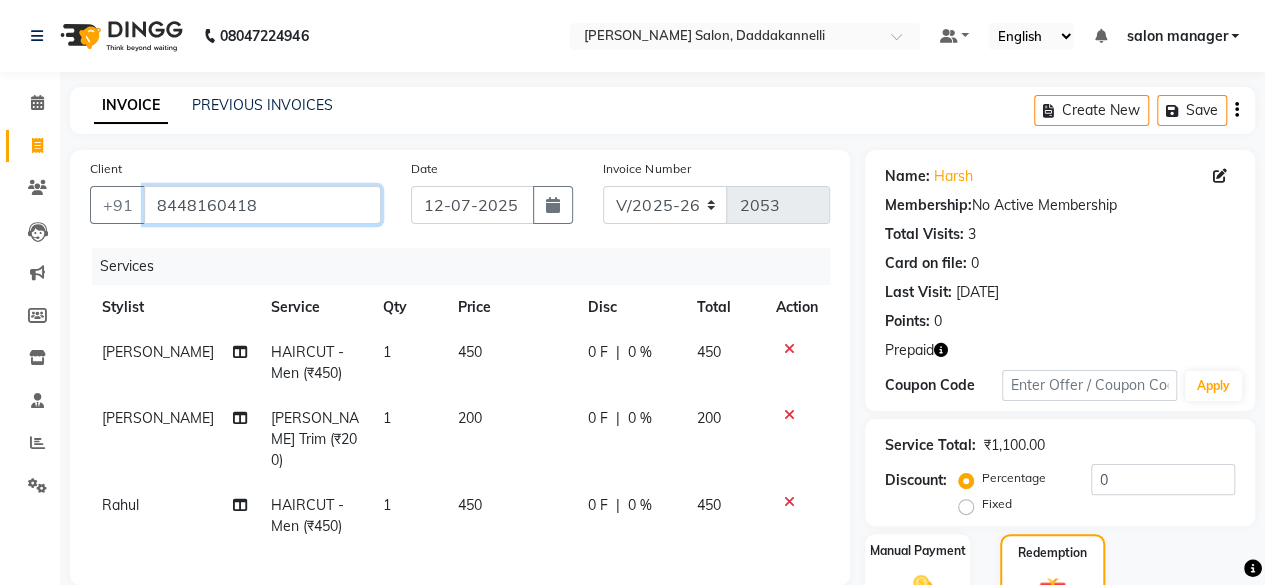 click on "8448160418" at bounding box center (262, 205) 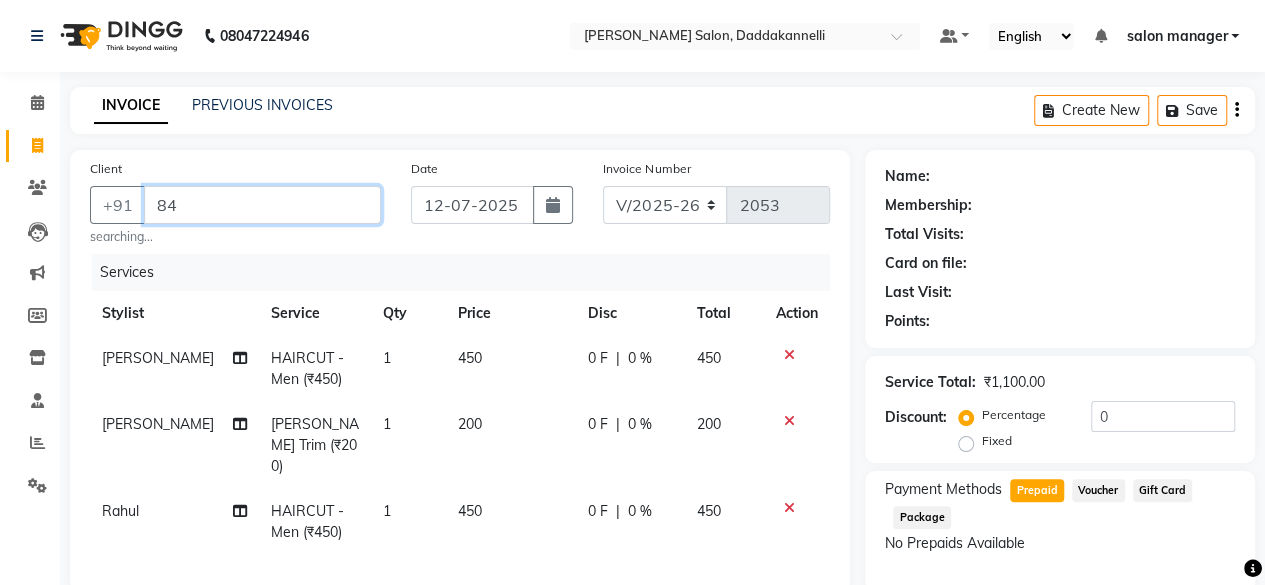 type on "8" 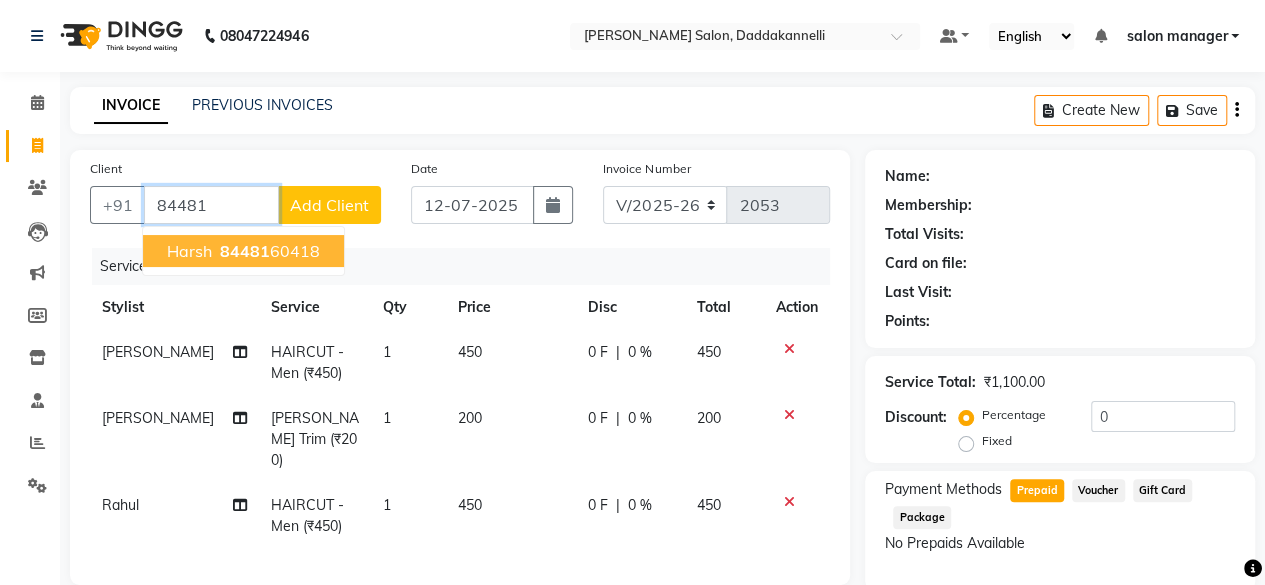 click on "84481 60418" at bounding box center [268, 251] 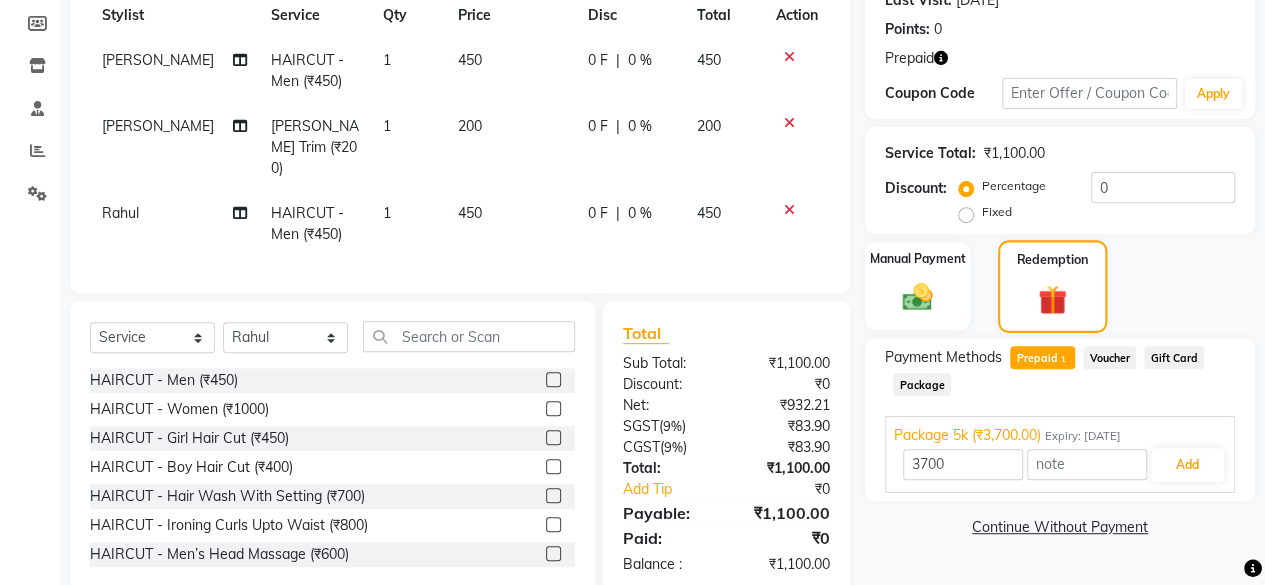 scroll, scrollTop: 300, scrollLeft: 0, axis: vertical 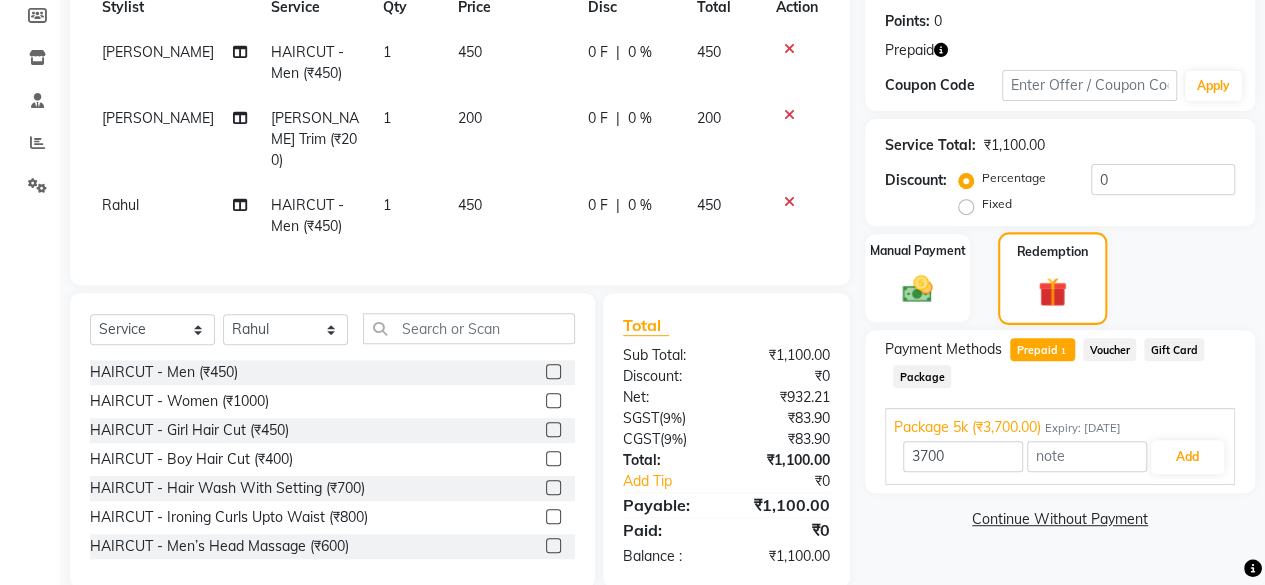 click 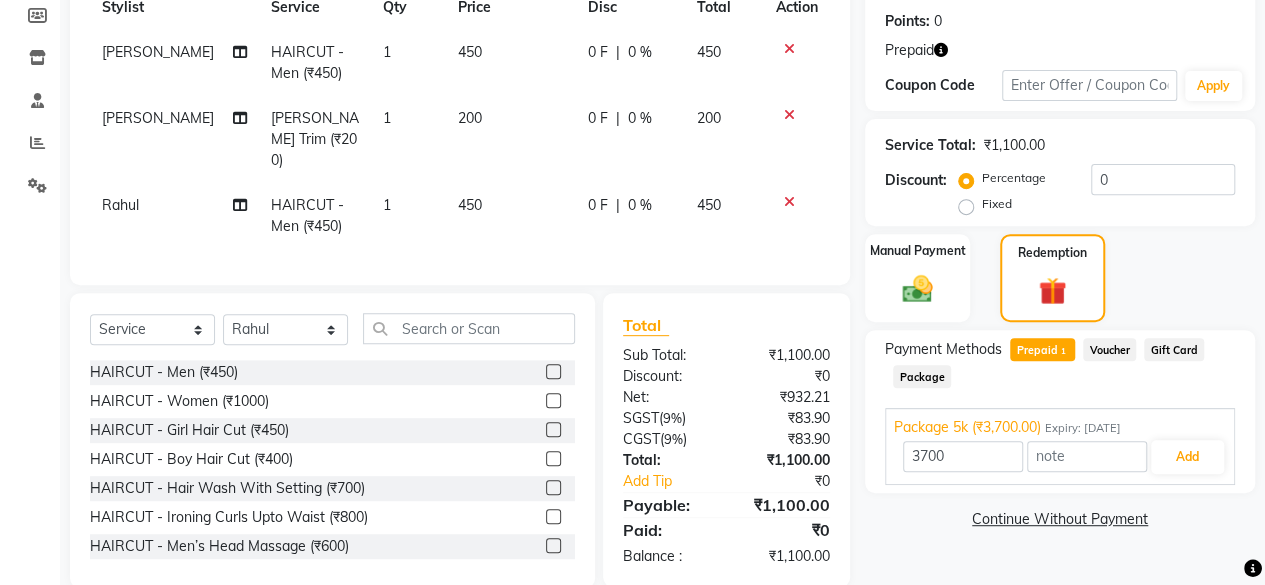 click on "Prepaid  1" 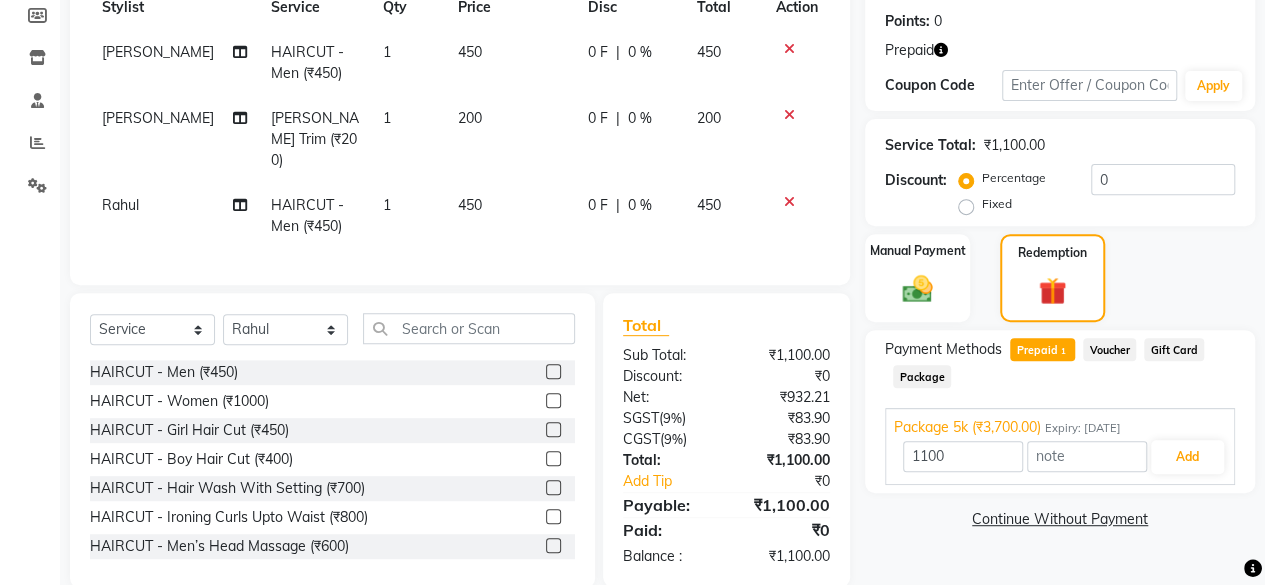 click on "Prepaid  1" 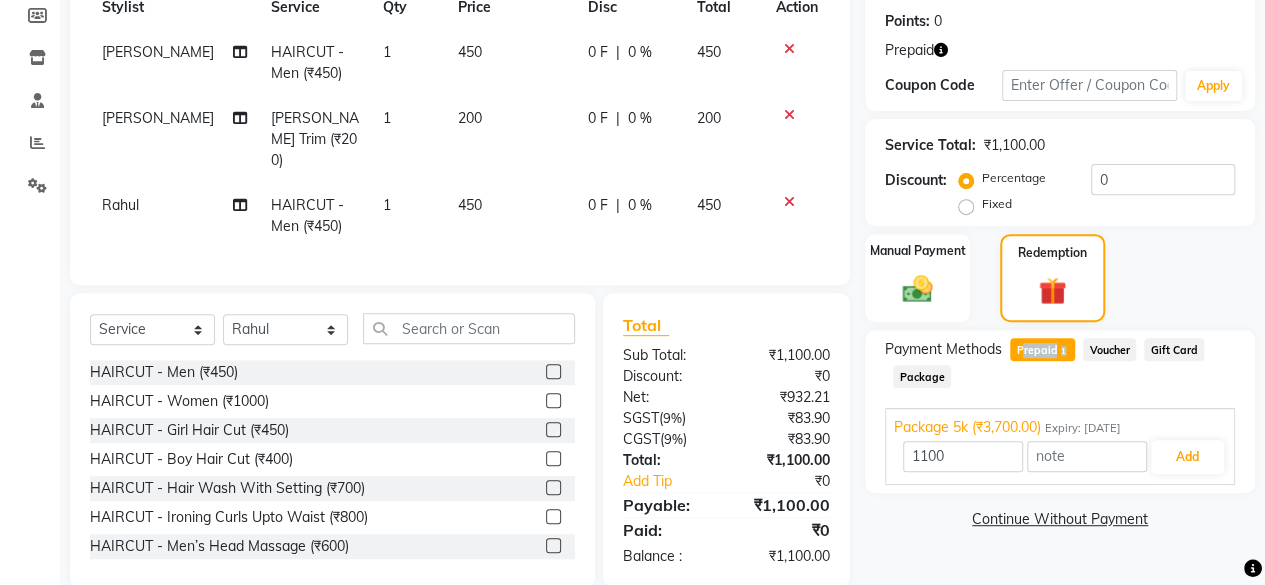 click on "Prepaid  1" 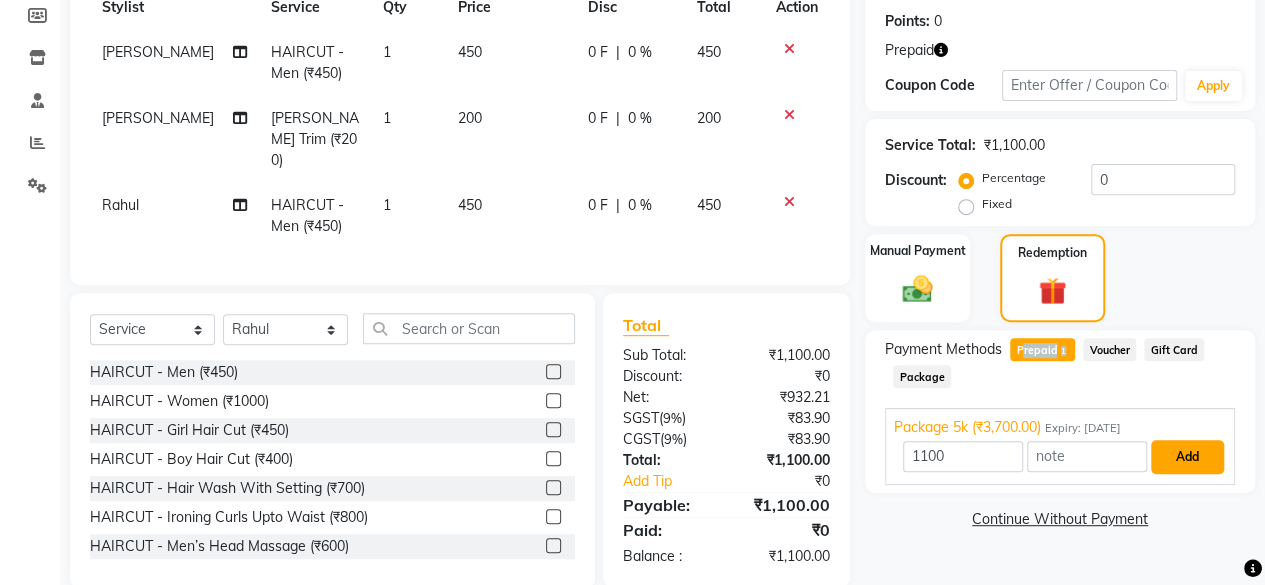 click on "Add" at bounding box center [1187, 457] 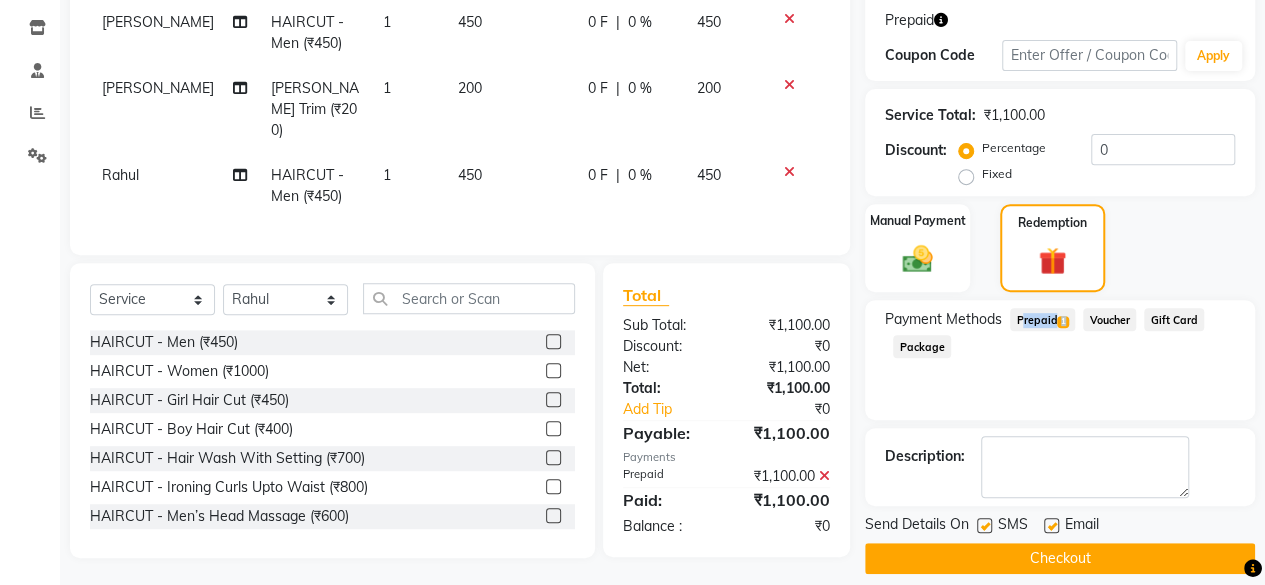 scroll, scrollTop: 347, scrollLeft: 0, axis: vertical 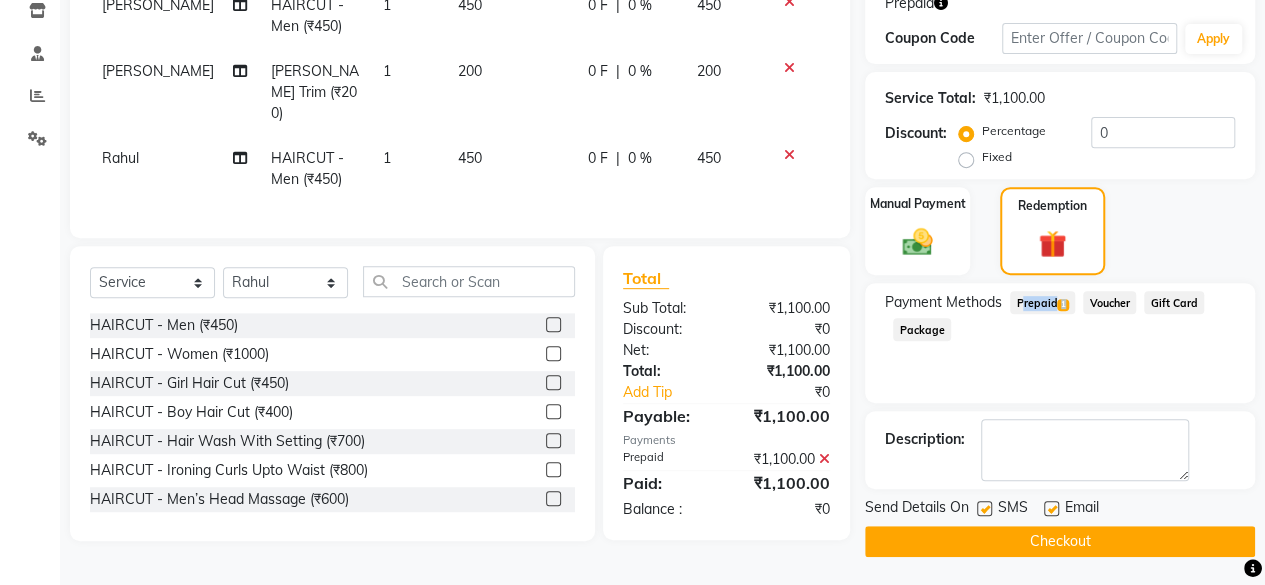 click on "Checkout" 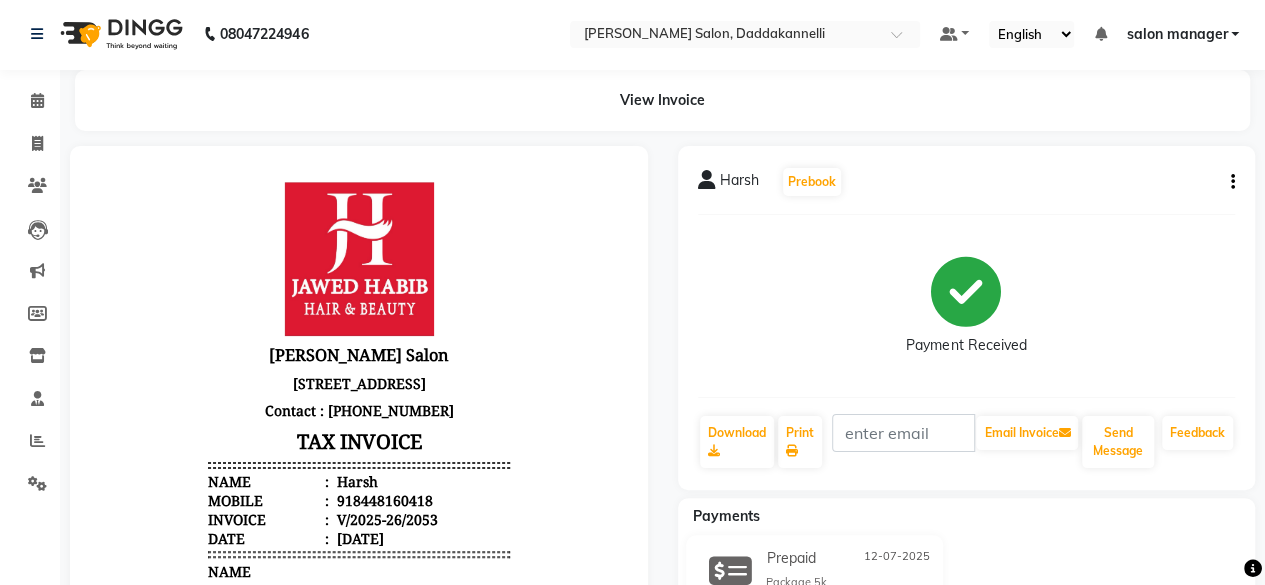 scroll, scrollTop: 0, scrollLeft: 0, axis: both 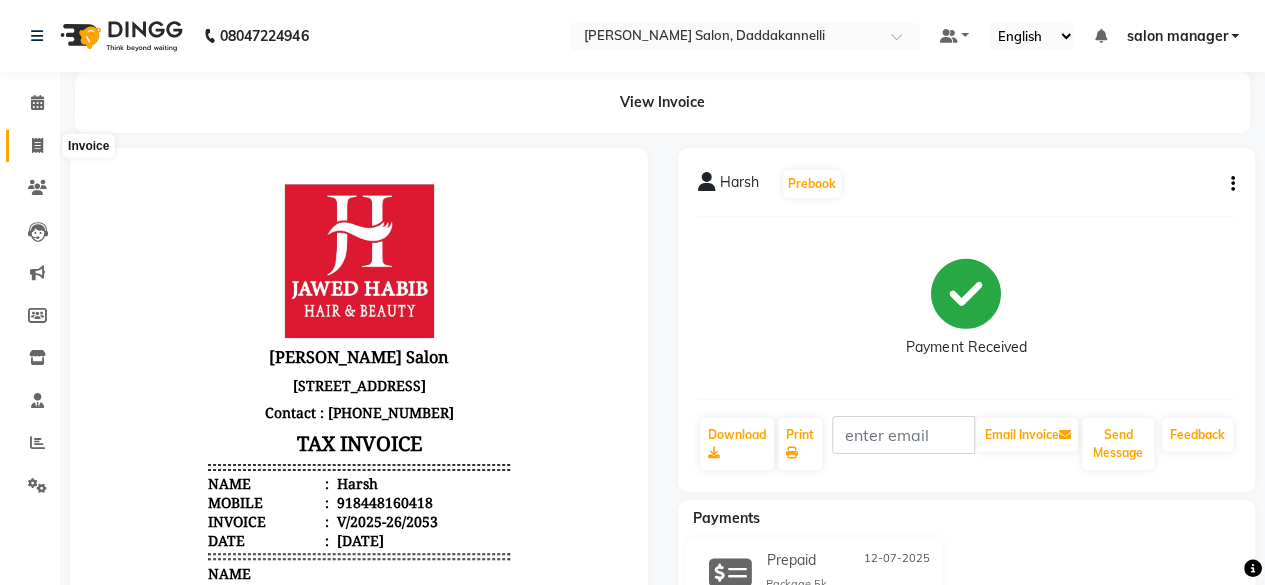 click 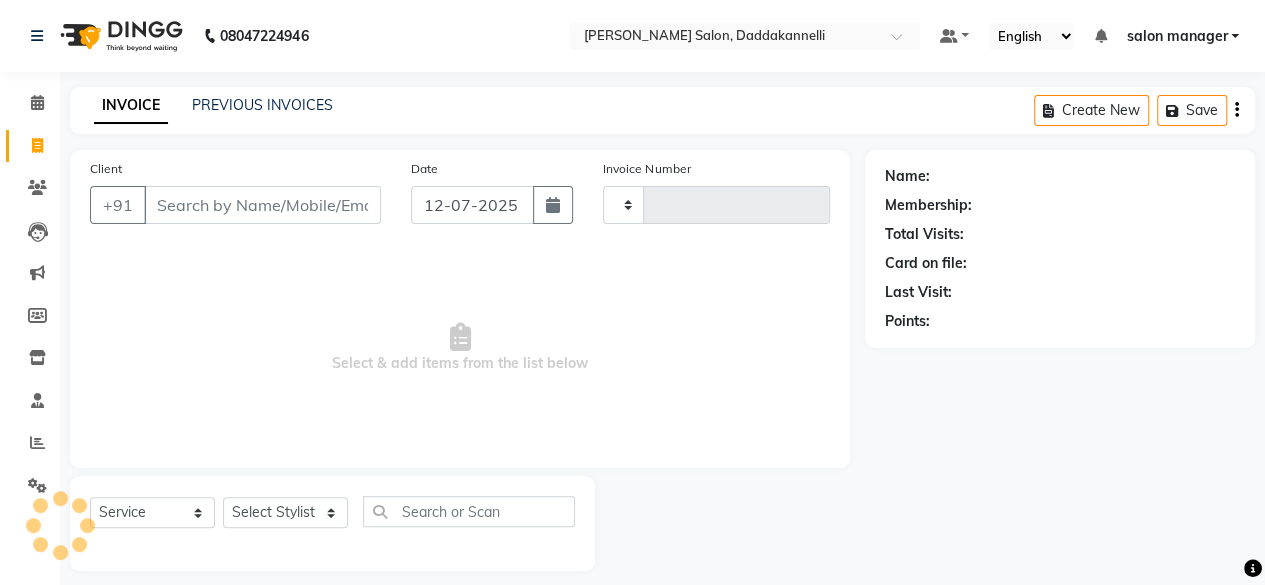 scroll, scrollTop: 15, scrollLeft: 0, axis: vertical 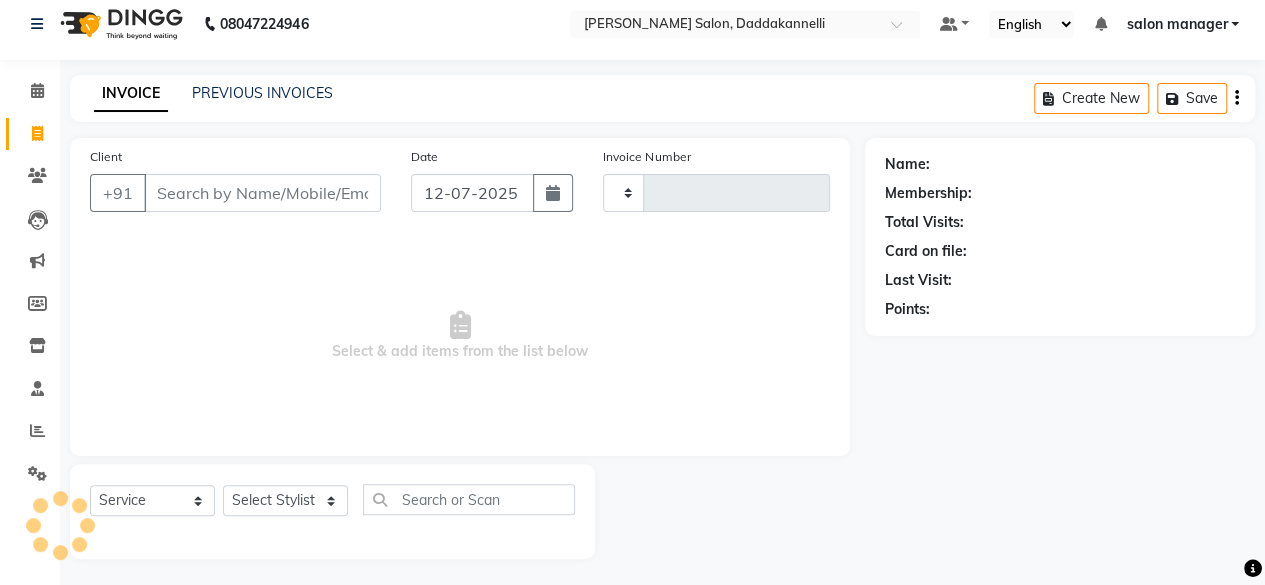 type on "2054" 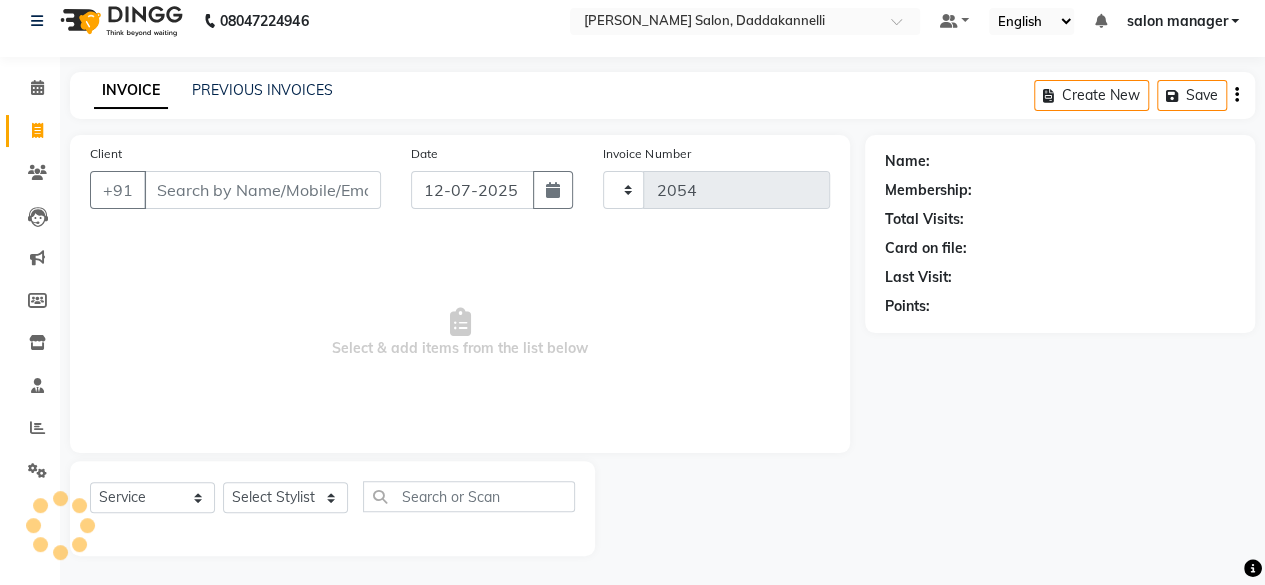 select on "6354" 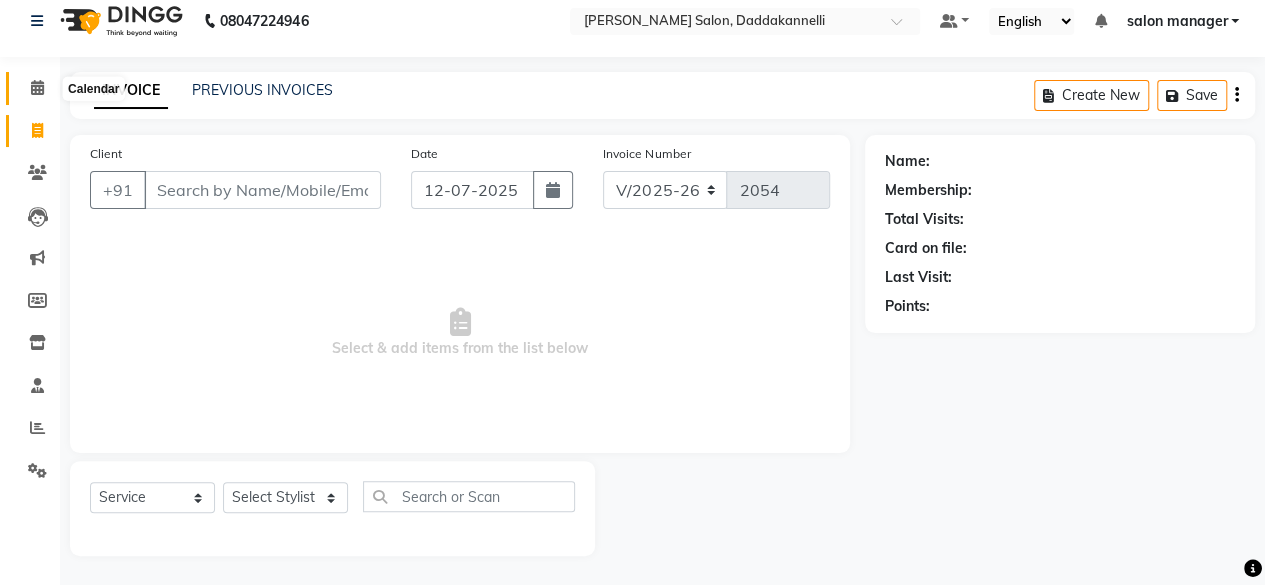 click 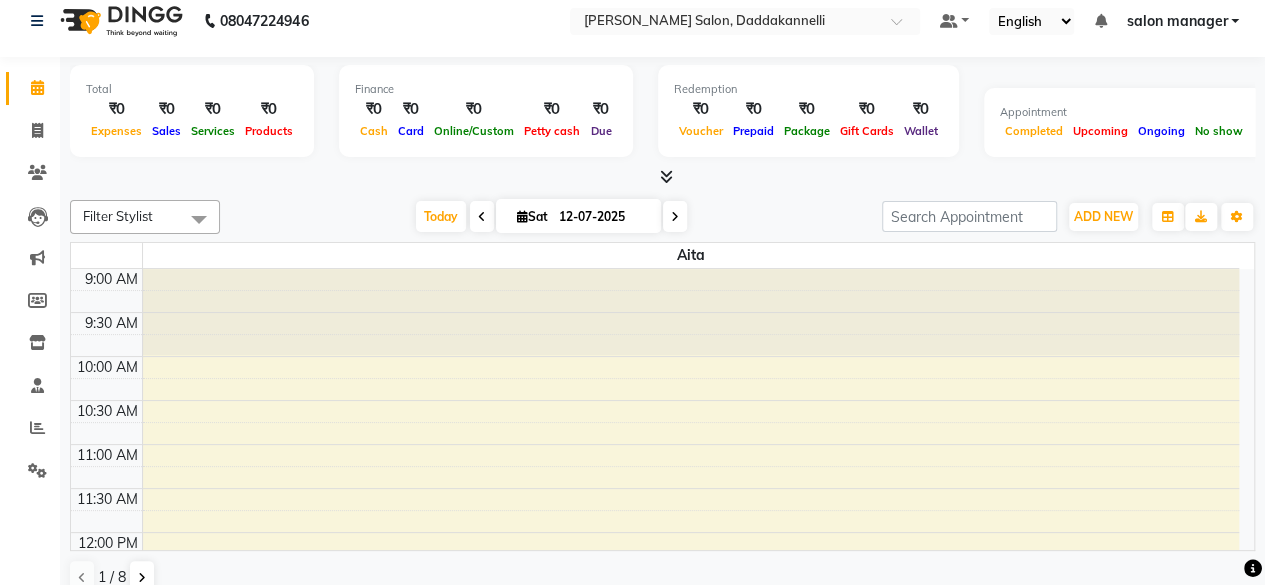 scroll, scrollTop: 0, scrollLeft: 0, axis: both 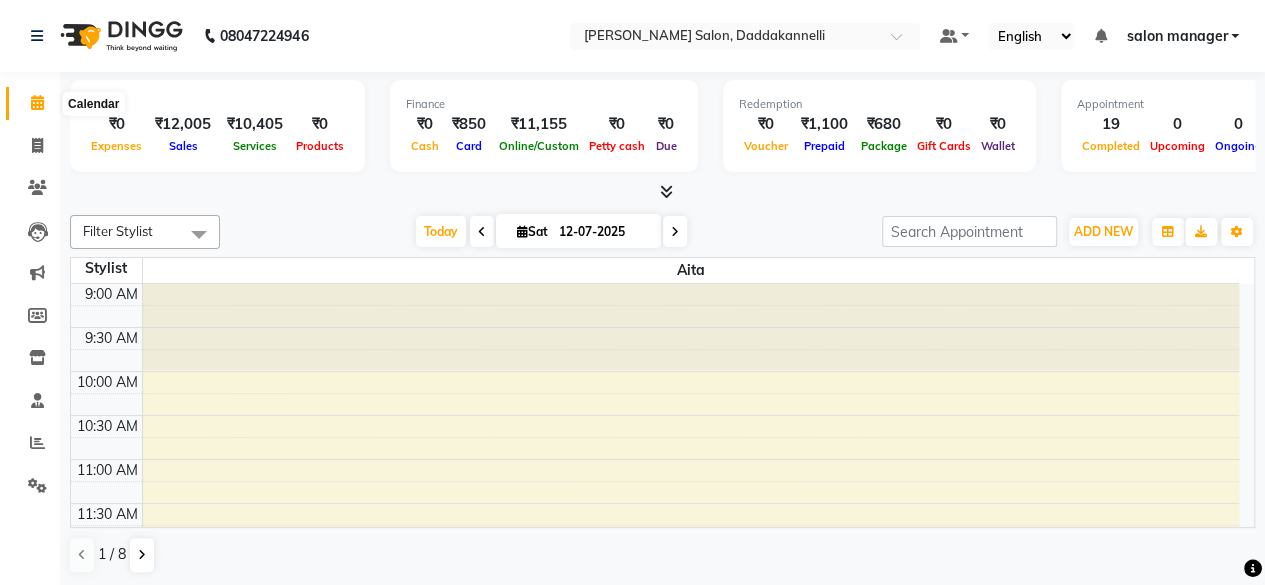 click 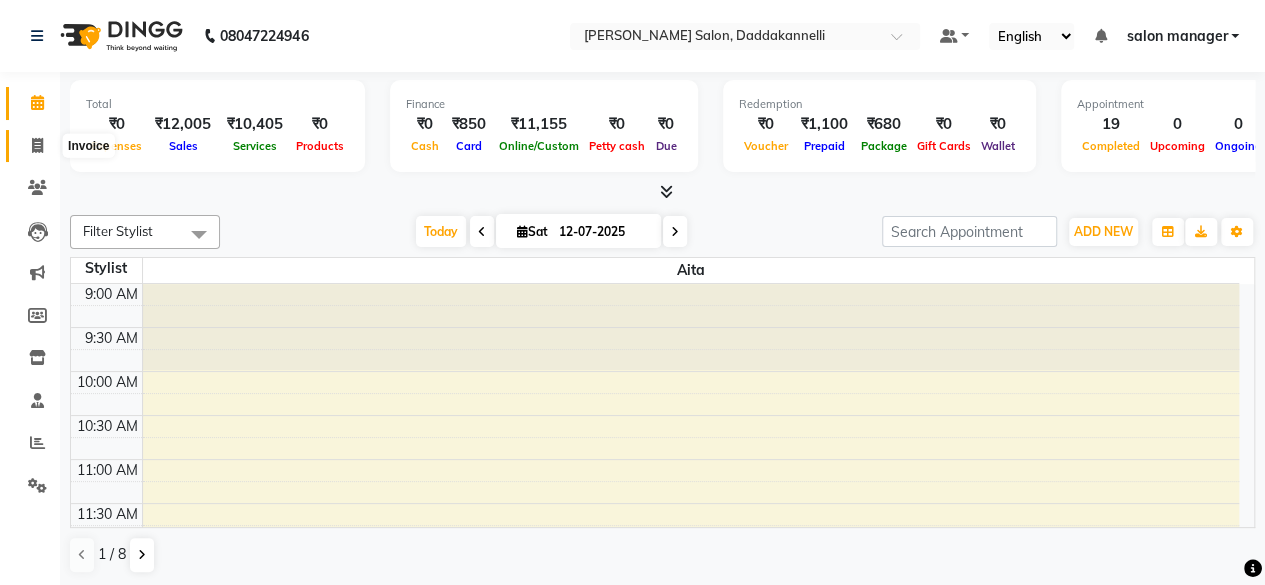 click 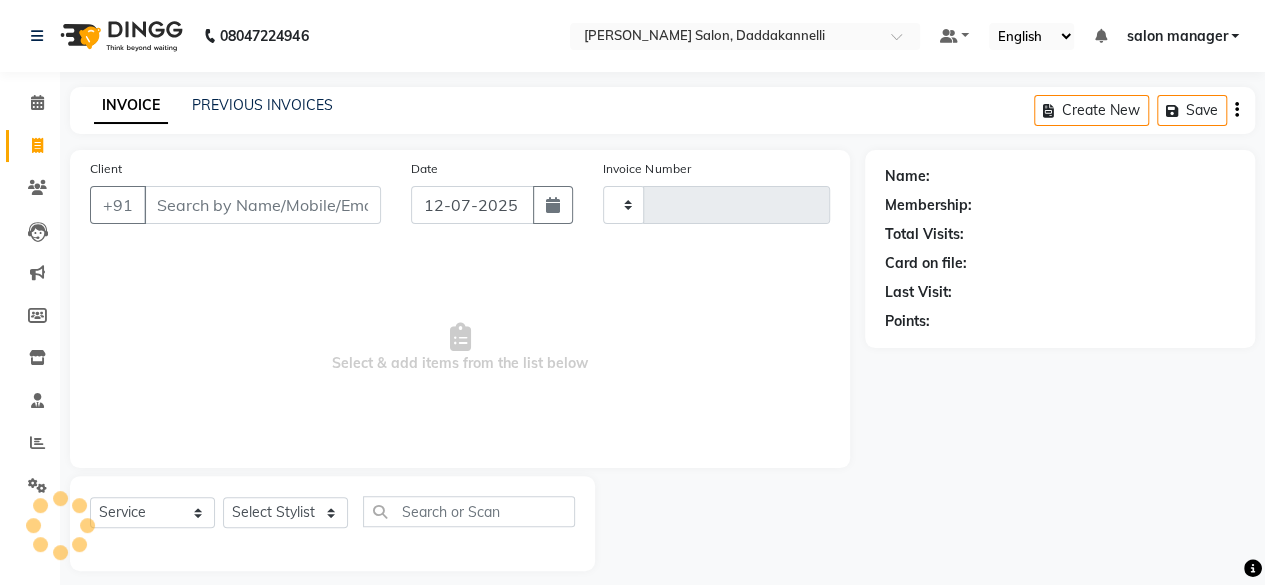type on "2054" 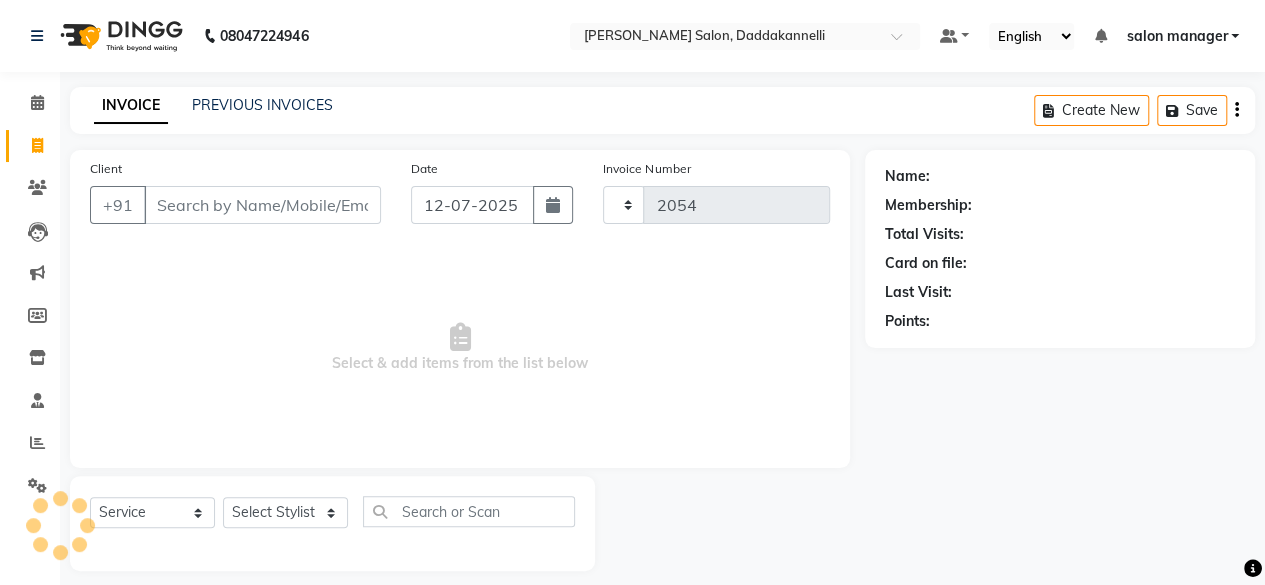 select on "6354" 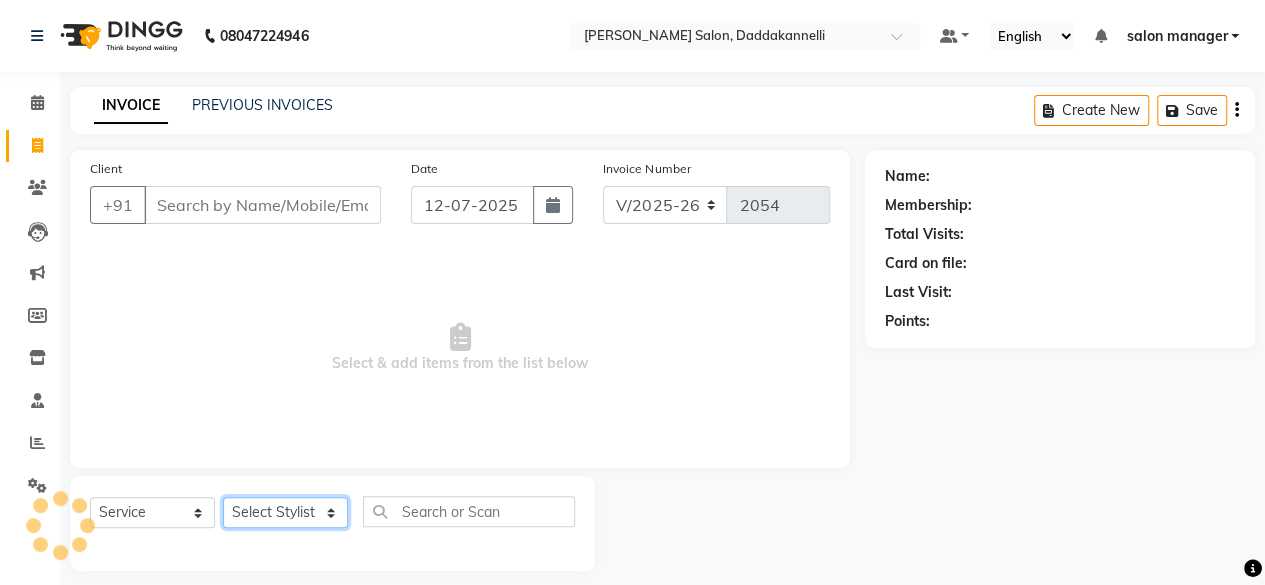 click on "Select Stylist aita DINGG SUPPORT Kabita Rahul Riya Tamang Sajal salon manager Sonu Vimal" 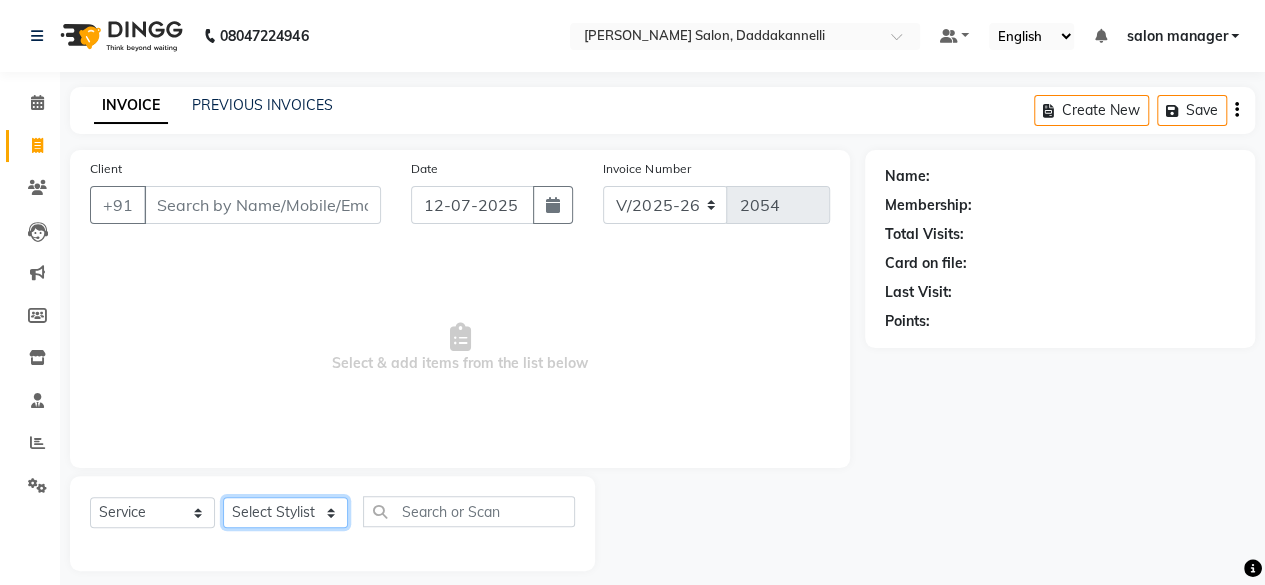 select on "66066" 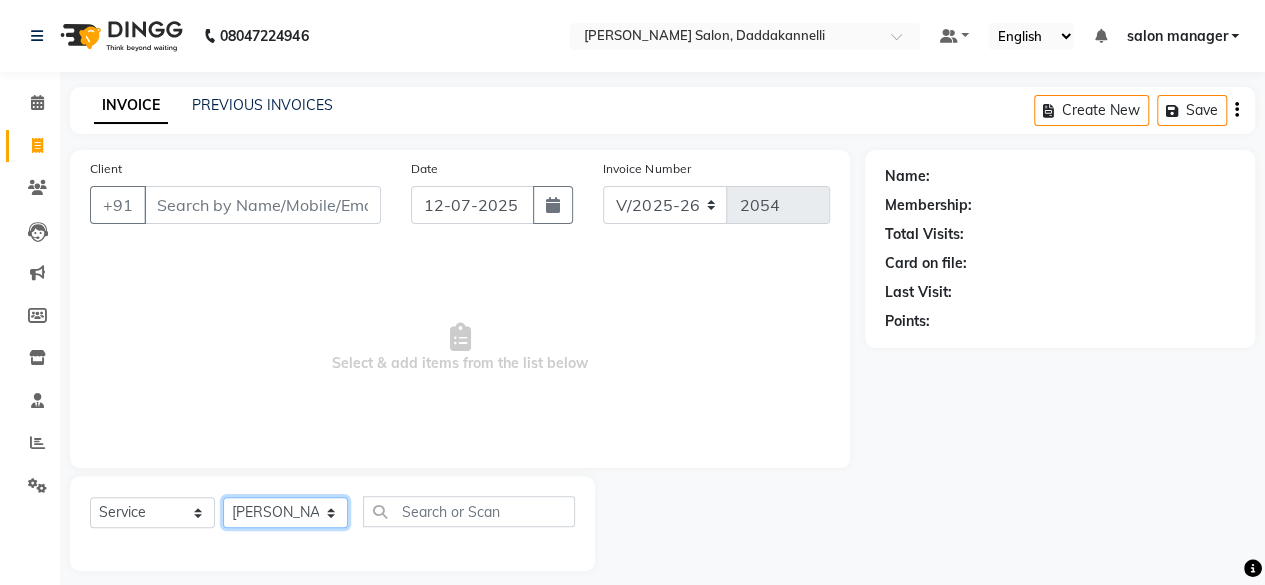 click on "Select Stylist aita DINGG SUPPORT Kabita Rahul Riya Tamang Sajal salon manager Sonu Vimal" 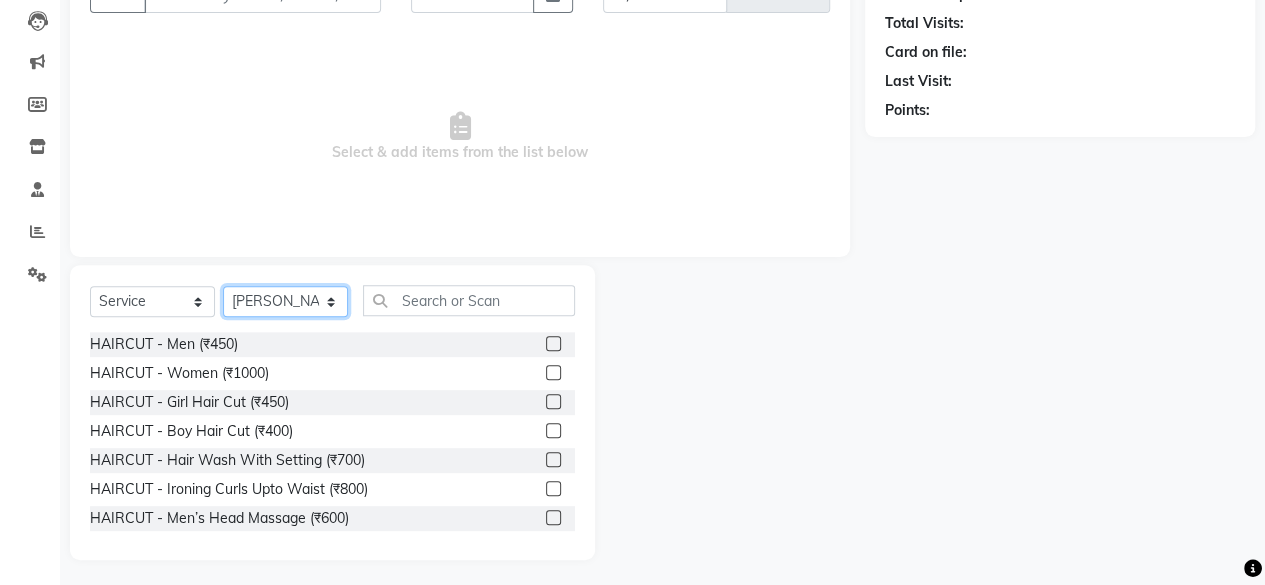scroll, scrollTop: 215, scrollLeft: 0, axis: vertical 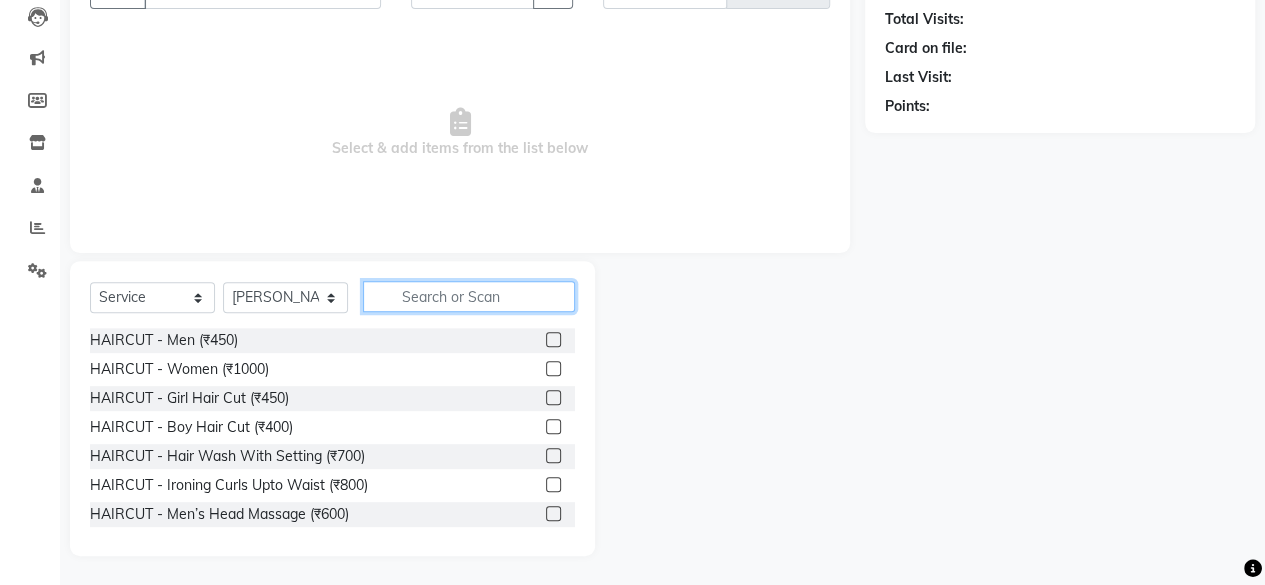 click 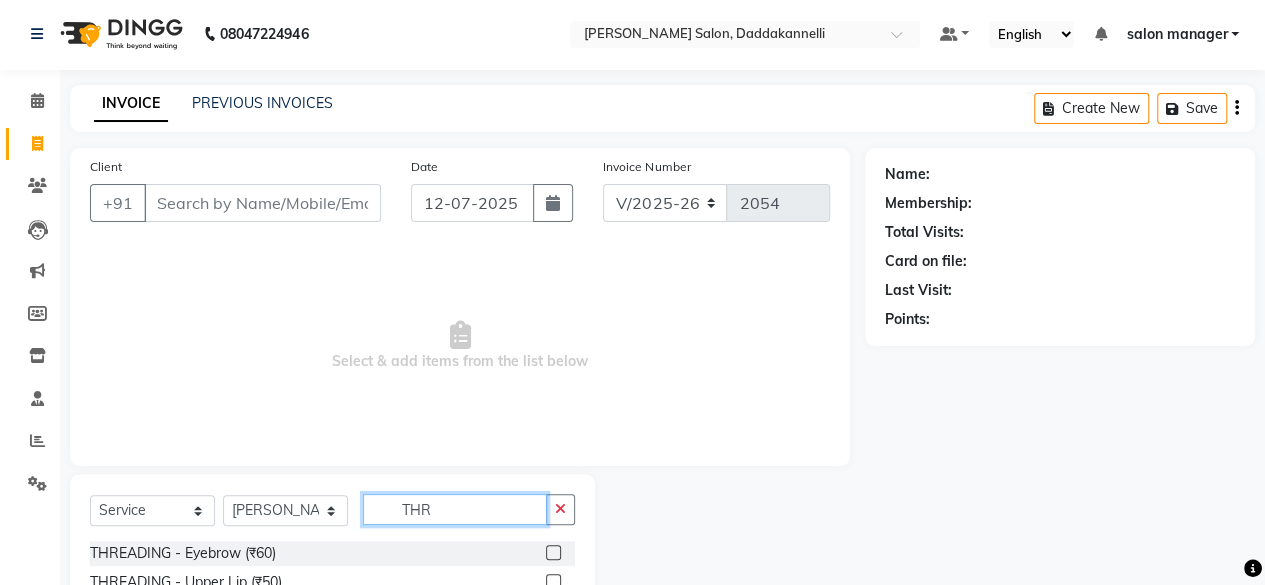 scroll, scrollTop: 0, scrollLeft: 0, axis: both 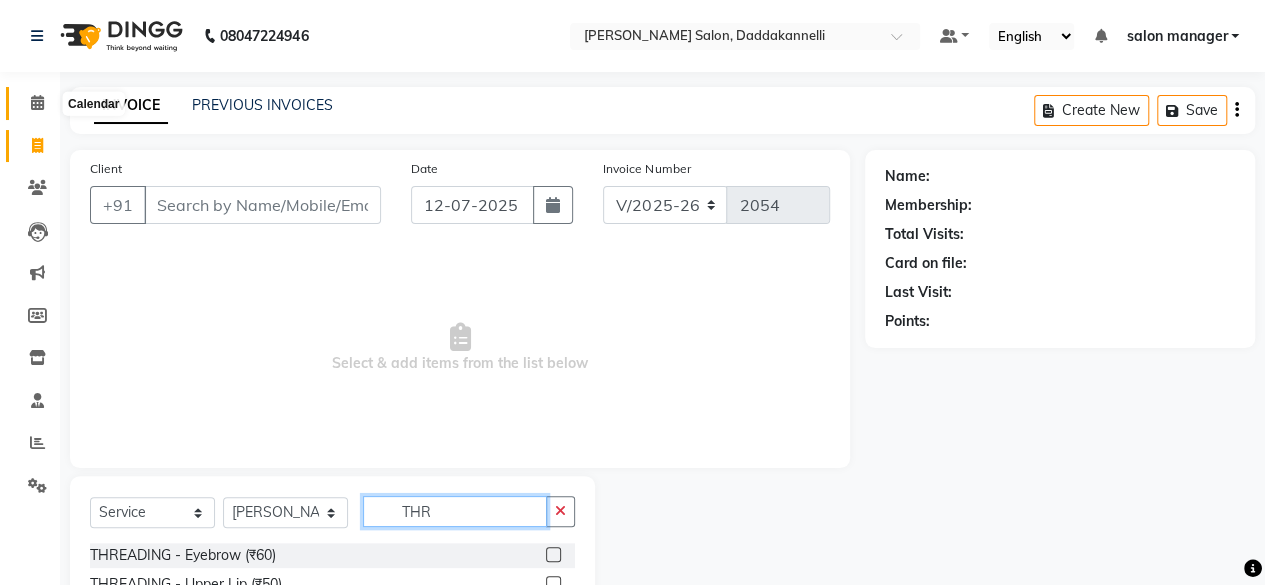 type on "THR" 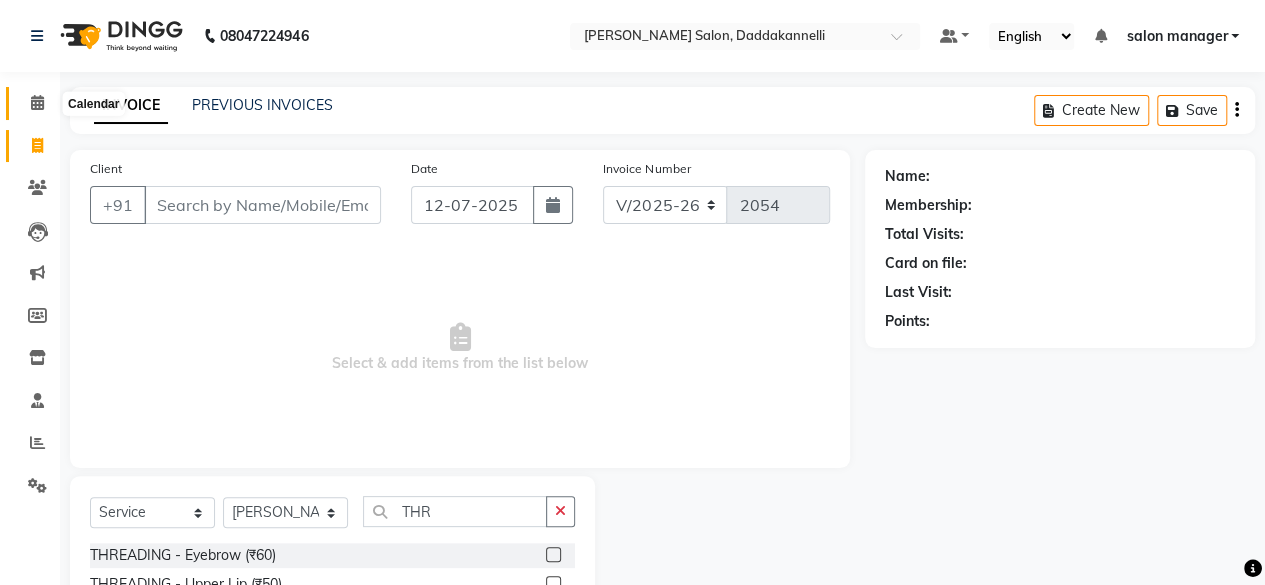 click 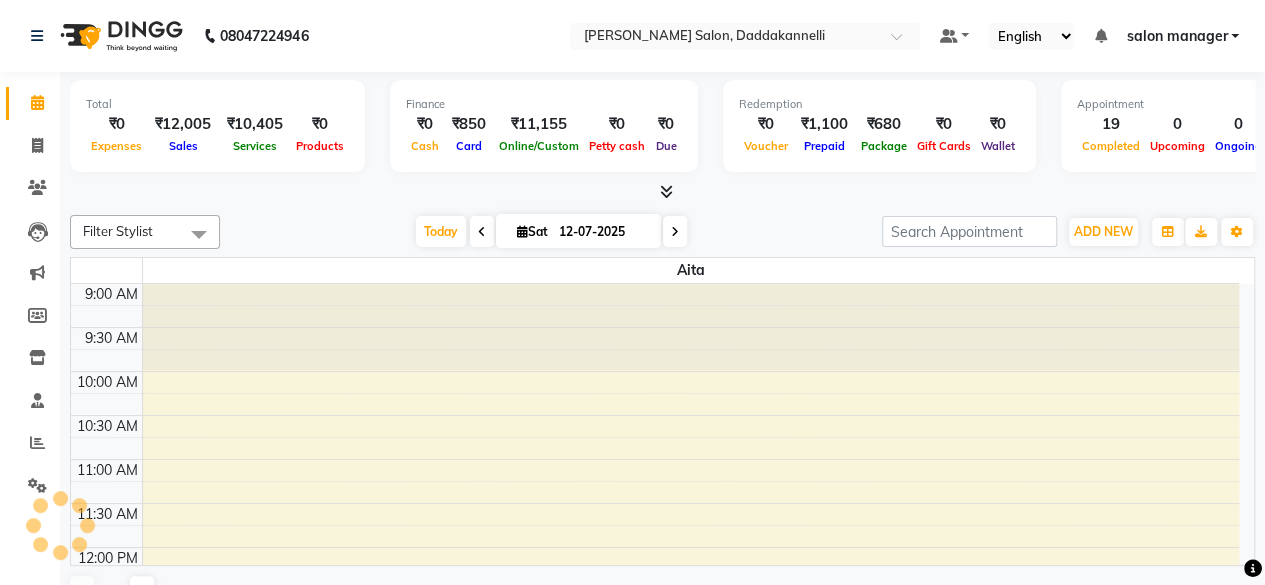 scroll, scrollTop: 0, scrollLeft: 0, axis: both 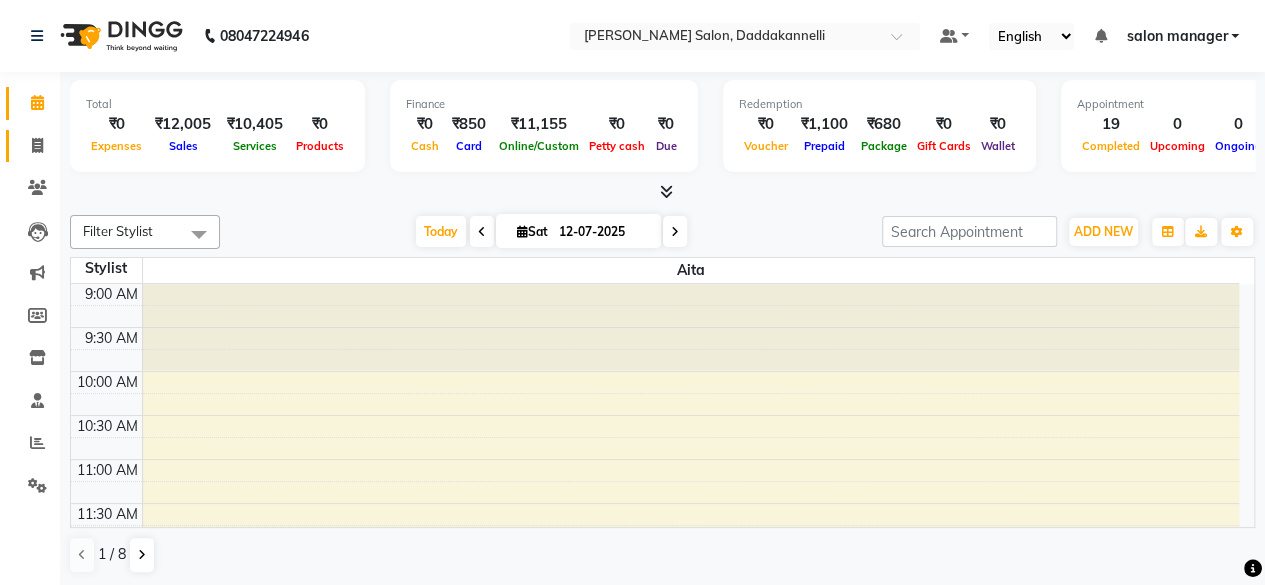 click on "Invoice" 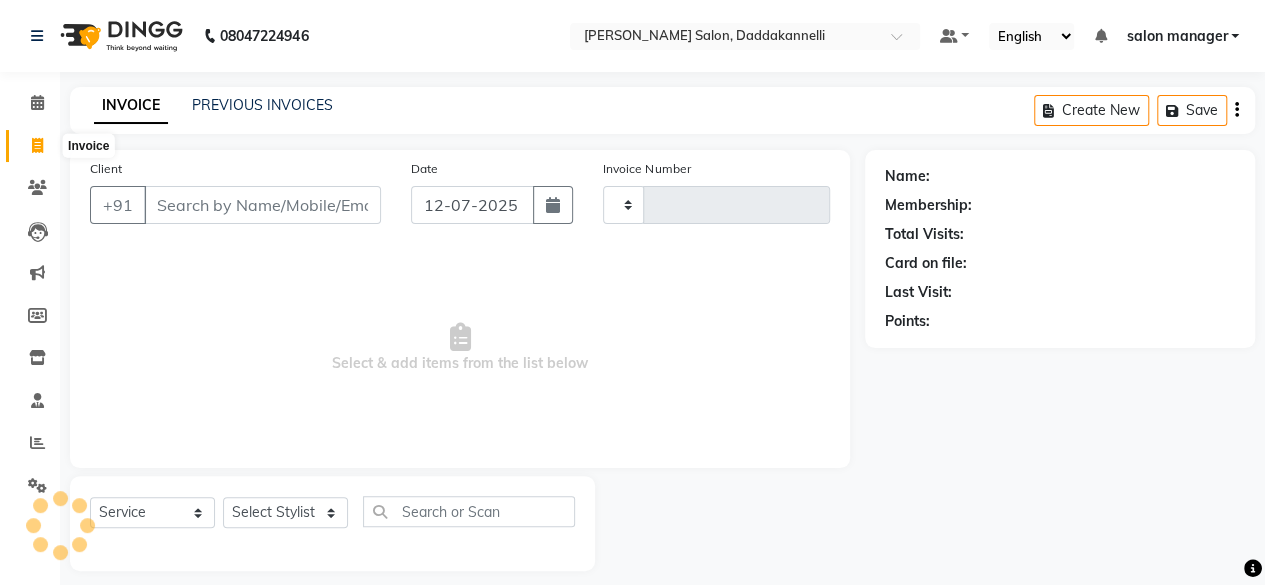type on "2054" 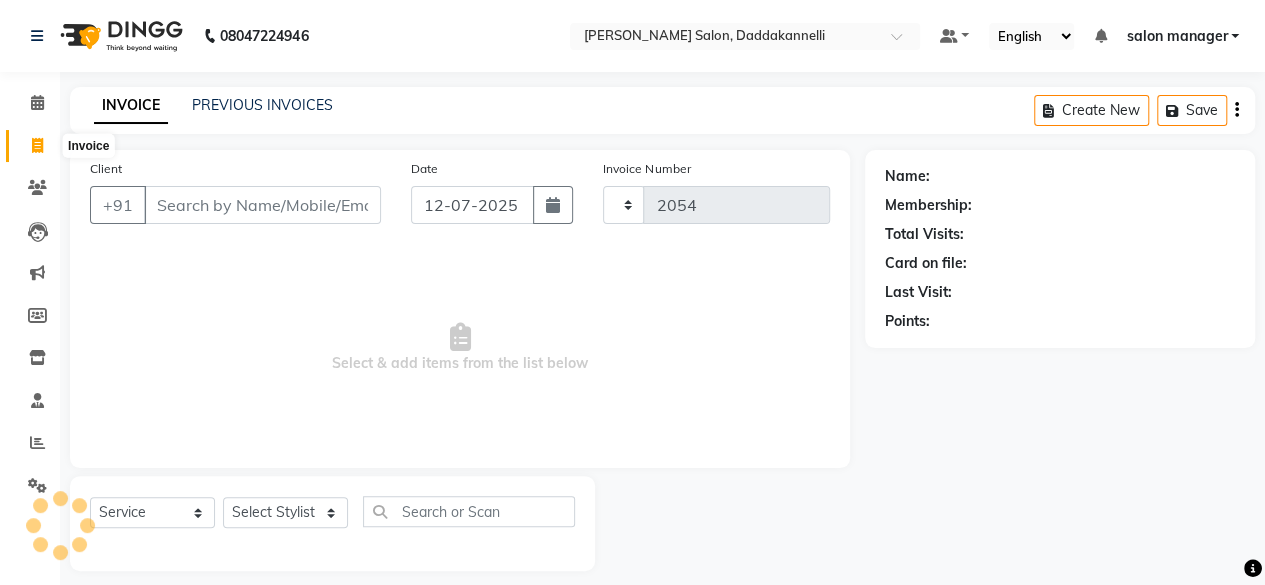 select on "6354" 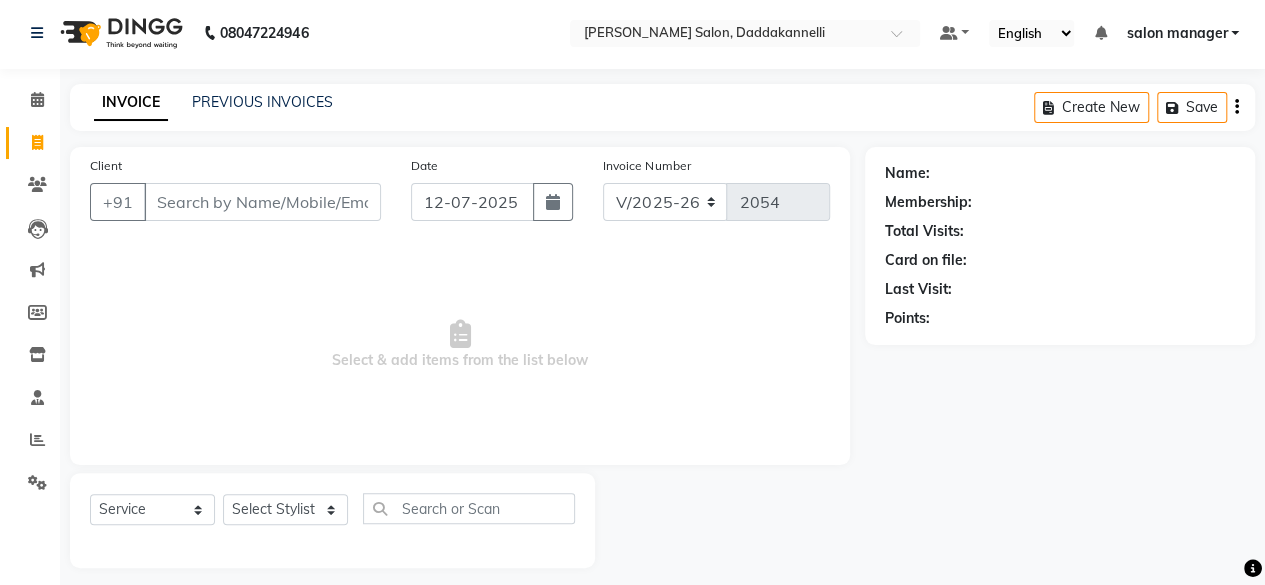 scroll, scrollTop: 0, scrollLeft: 0, axis: both 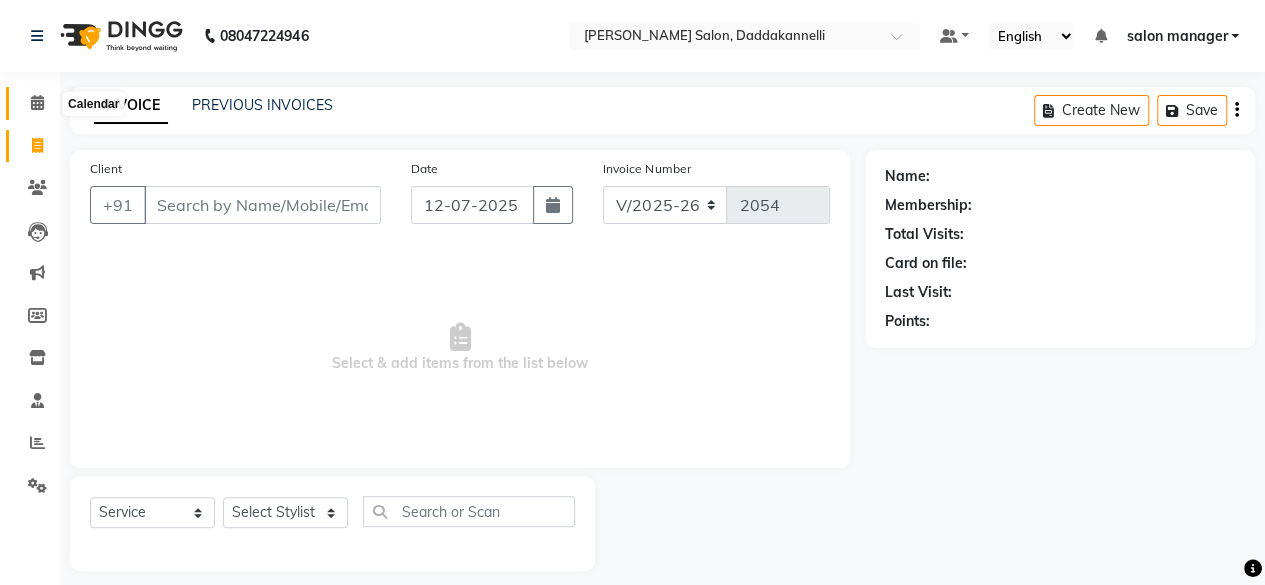 click 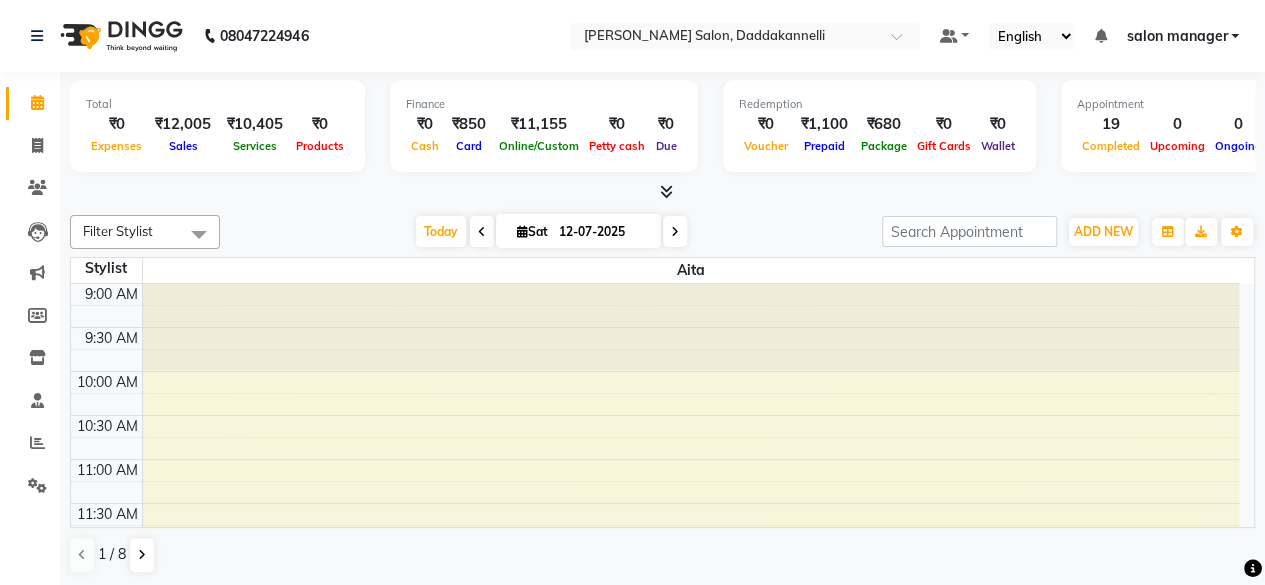click on "Completed" at bounding box center [1111, 146] 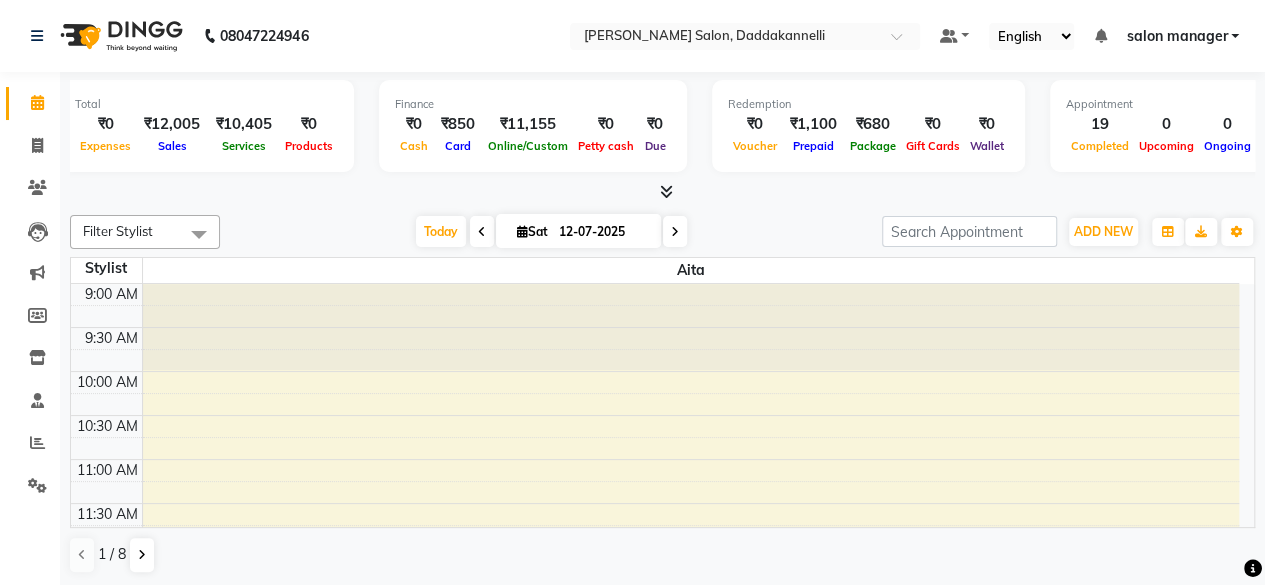 scroll, scrollTop: 0, scrollLeft: 0, axis: both 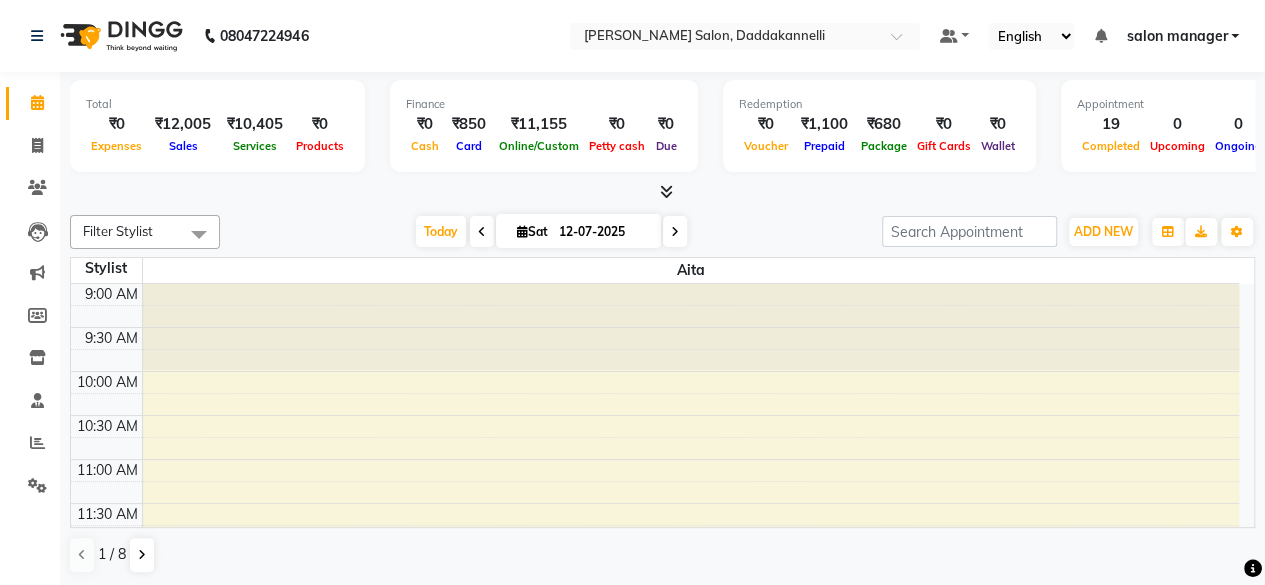click at bounding box center [666, 191] 